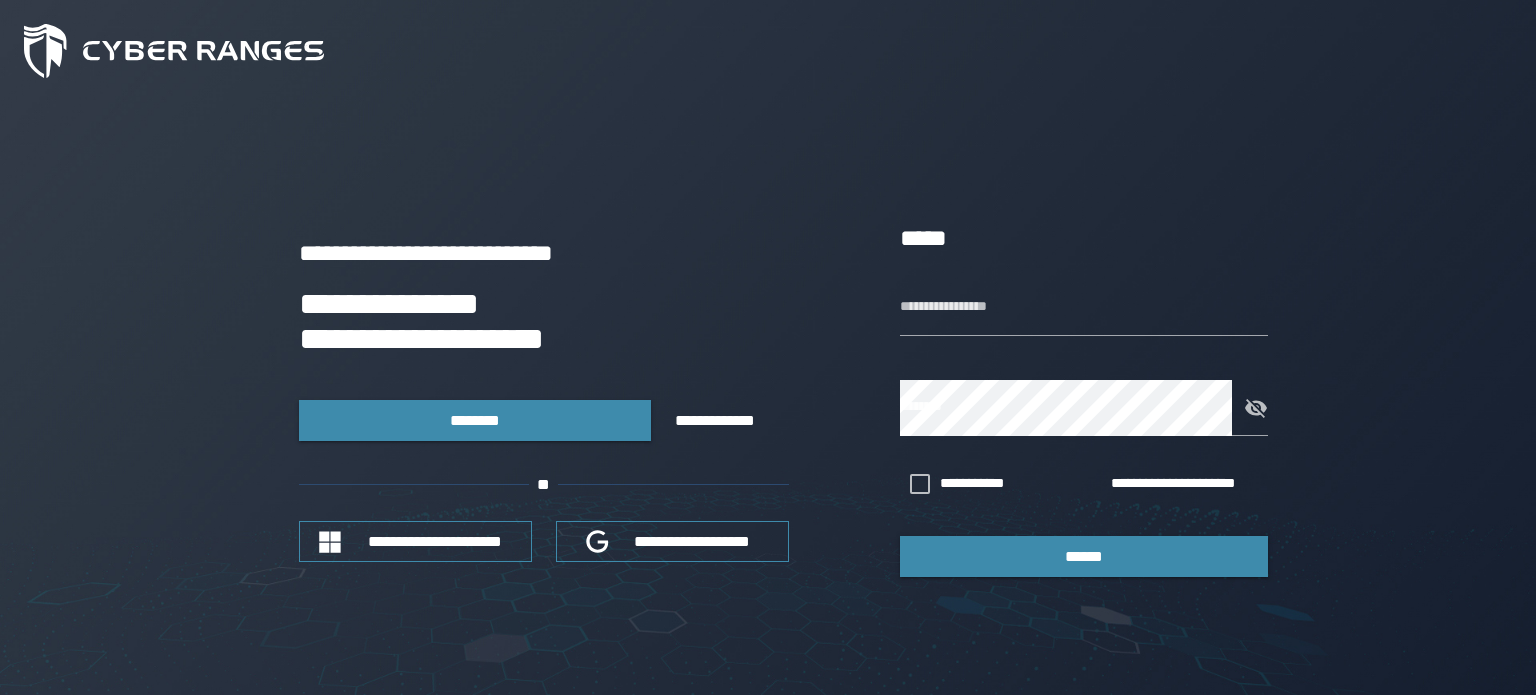 scroll, scrollTop: 0, scrollLeft: 0, axis: both 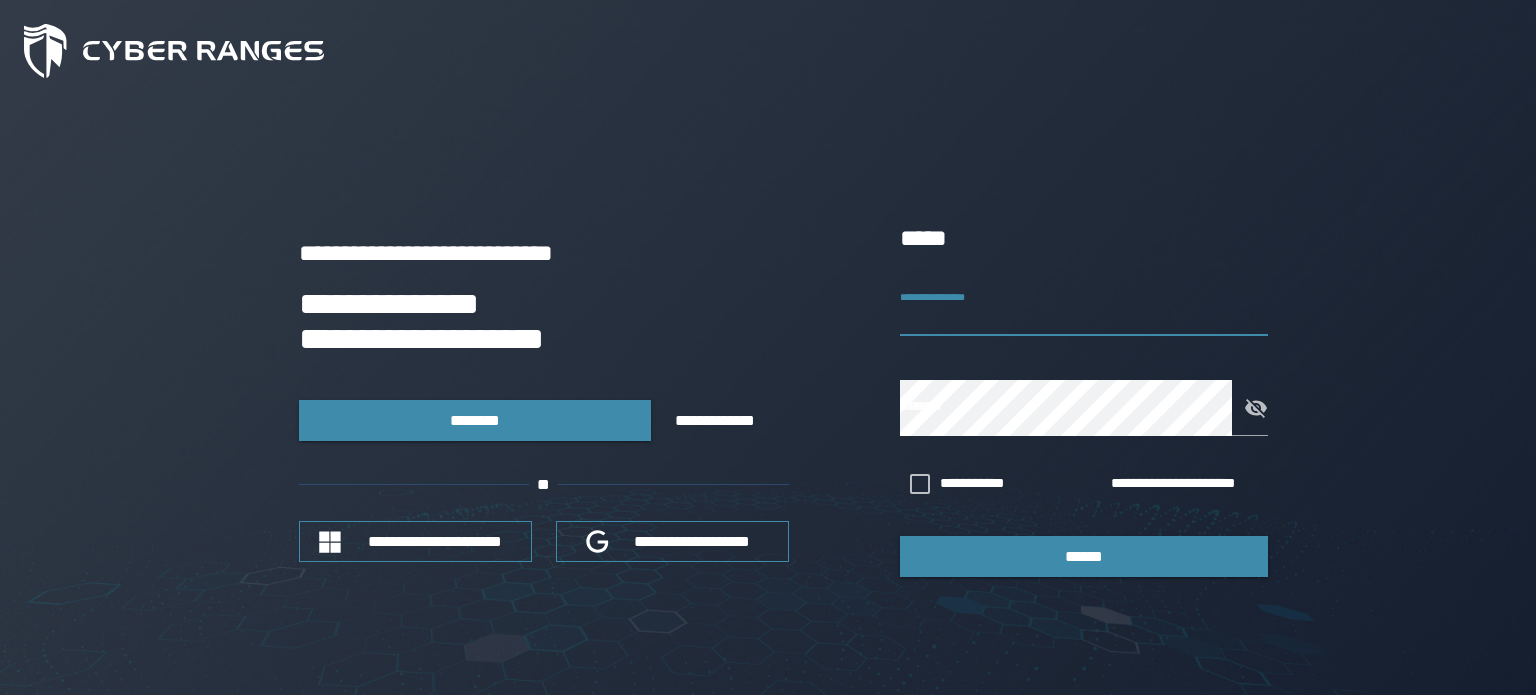 drag, startPoint x: 0, startPoint y: 0, endPoint x: 1010, endPoint y: 304, distance: 1054.7588 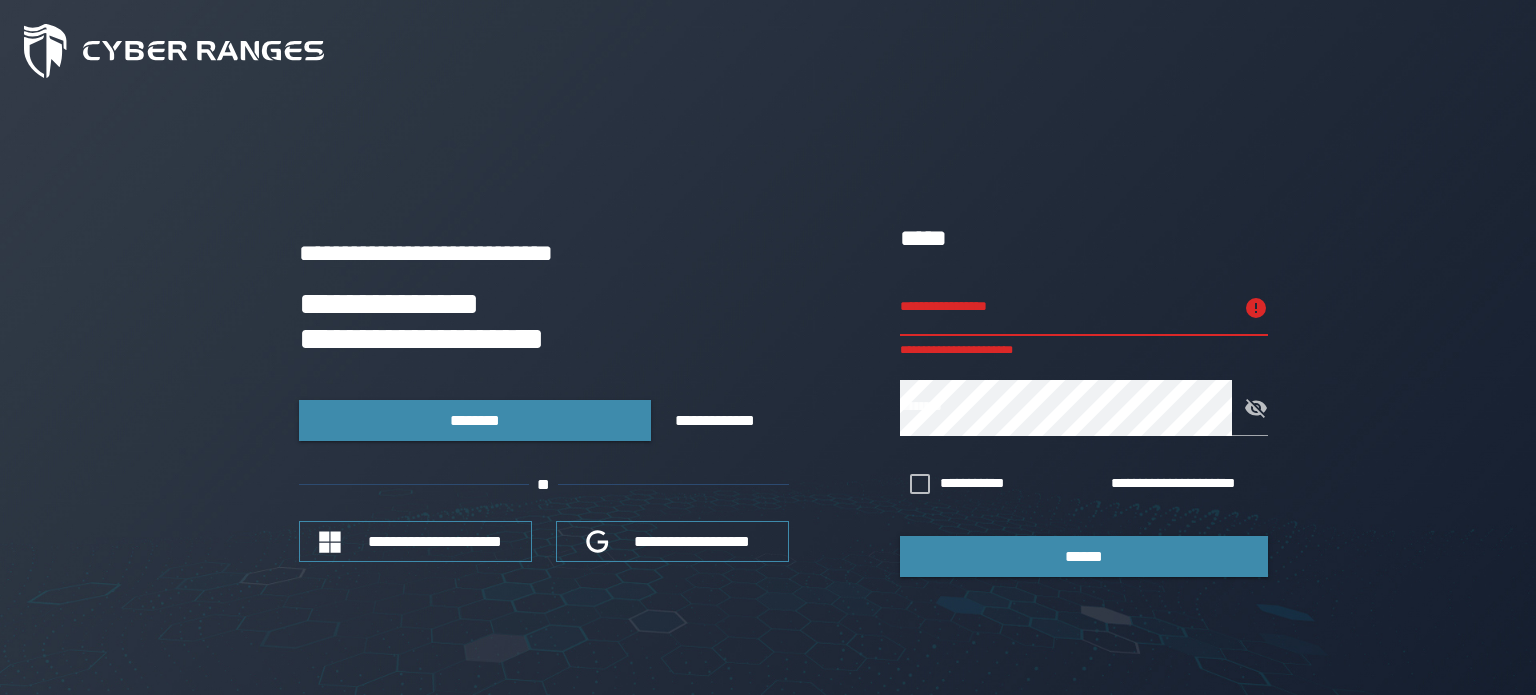 click on "**********" at bounding box center [1066, 308] 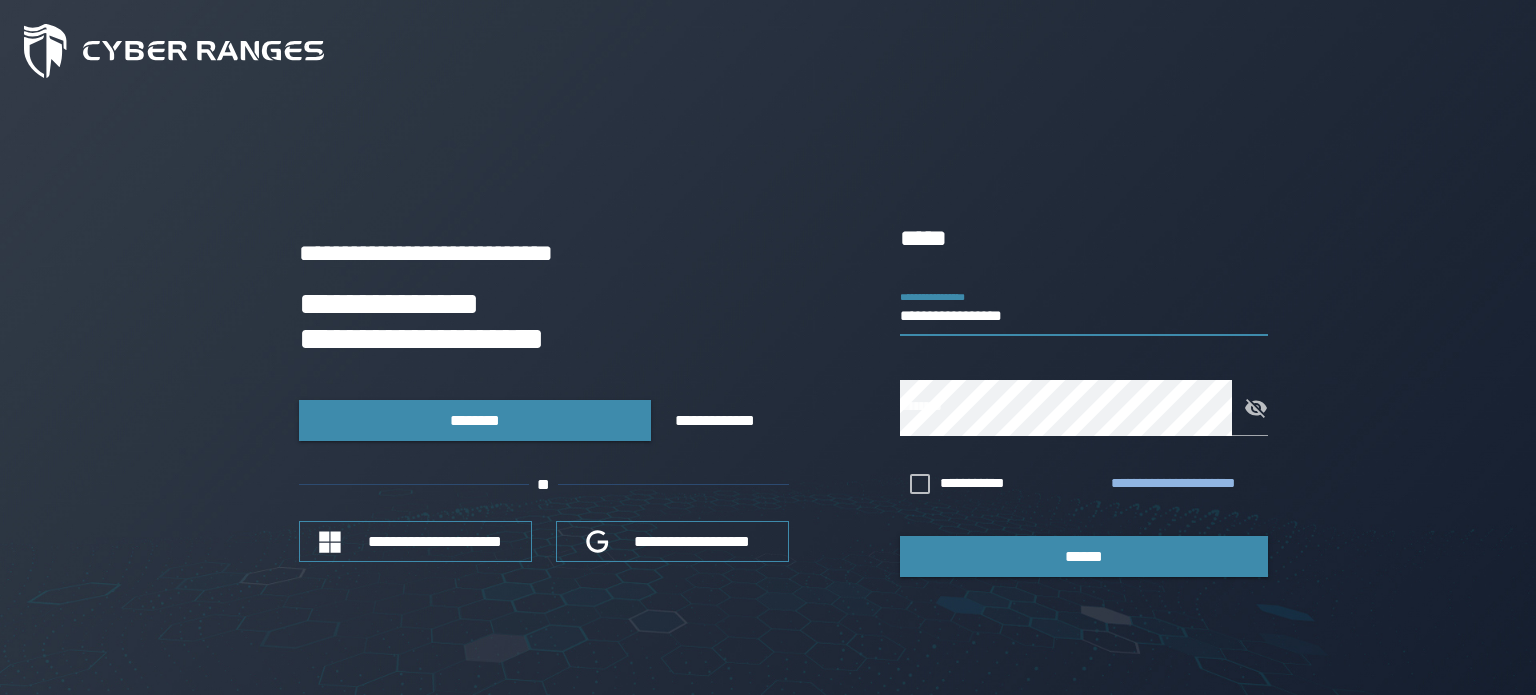 type on "**********" 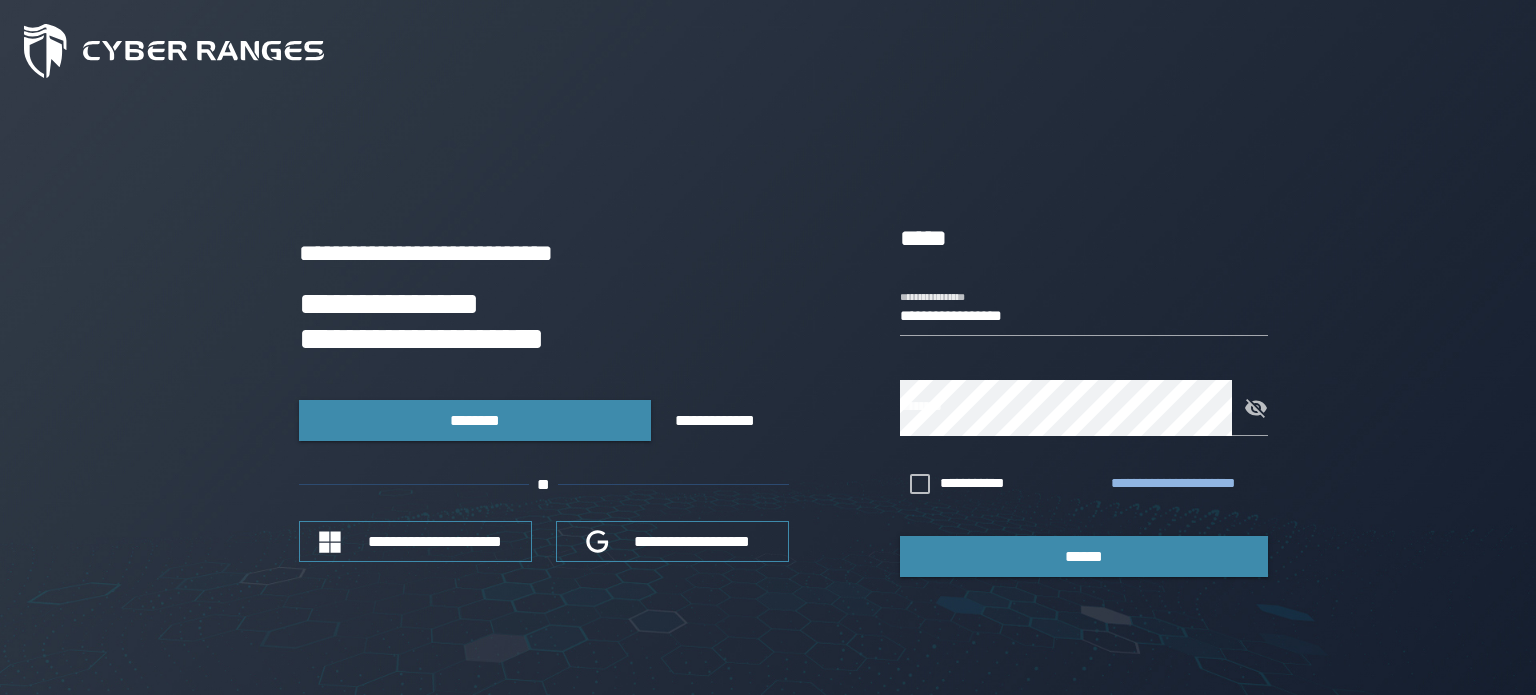 click on "**********" at bounding box center [1185, 484] 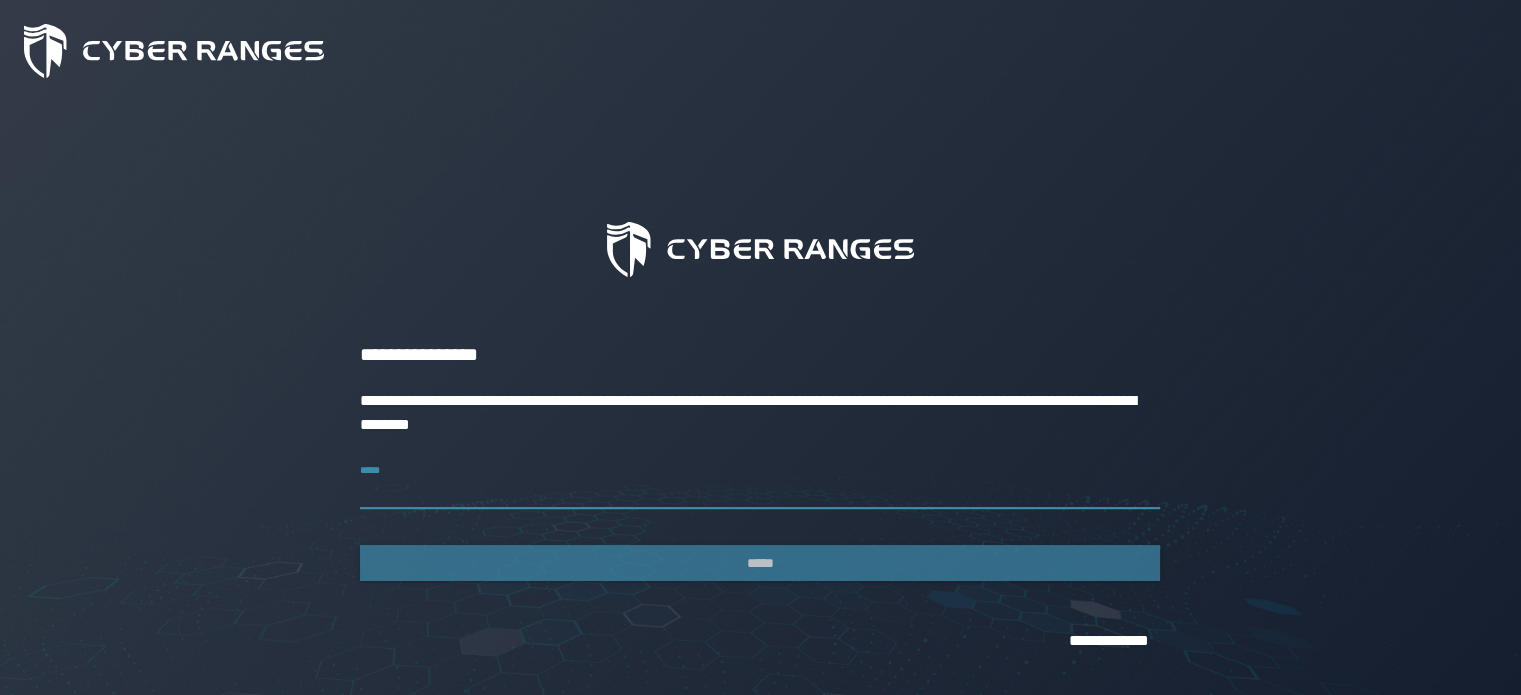 click on "*****" at bounding box center (760, 481) 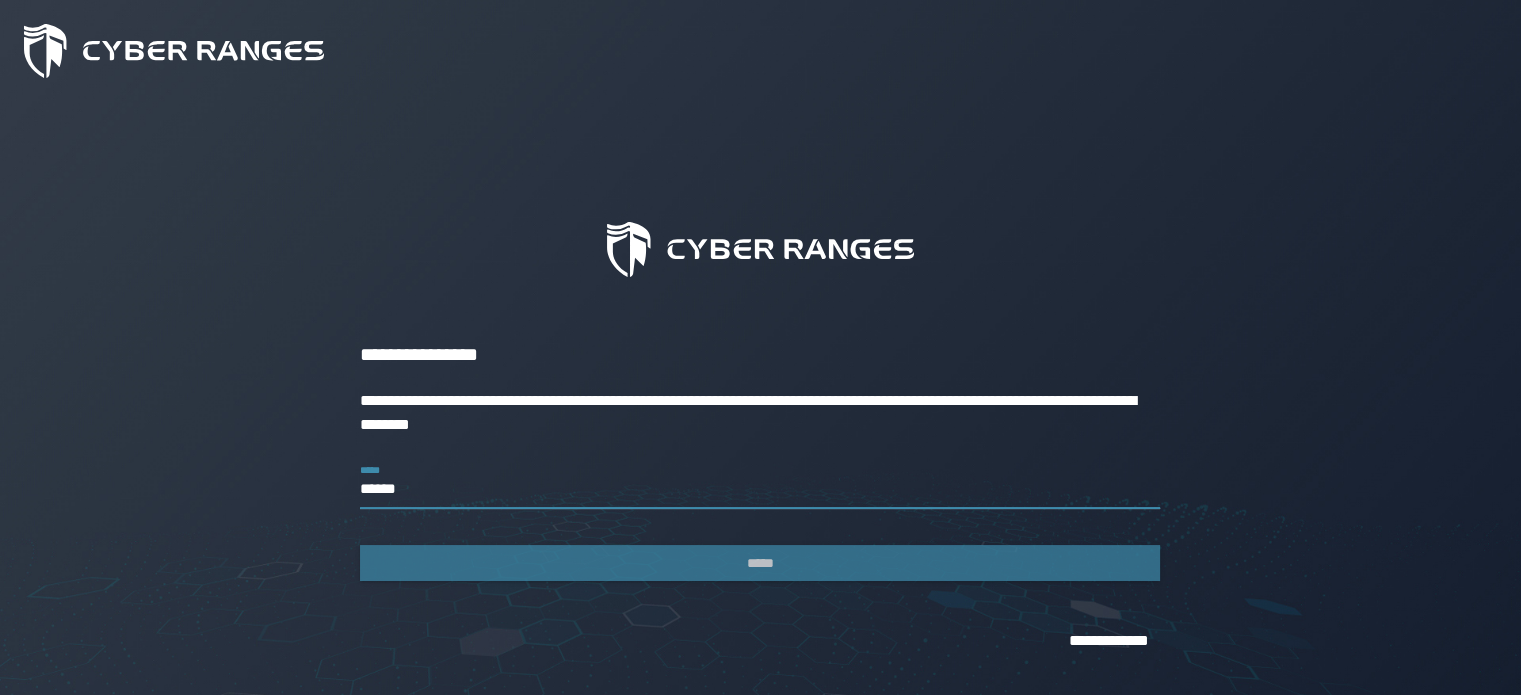 type on "*******" 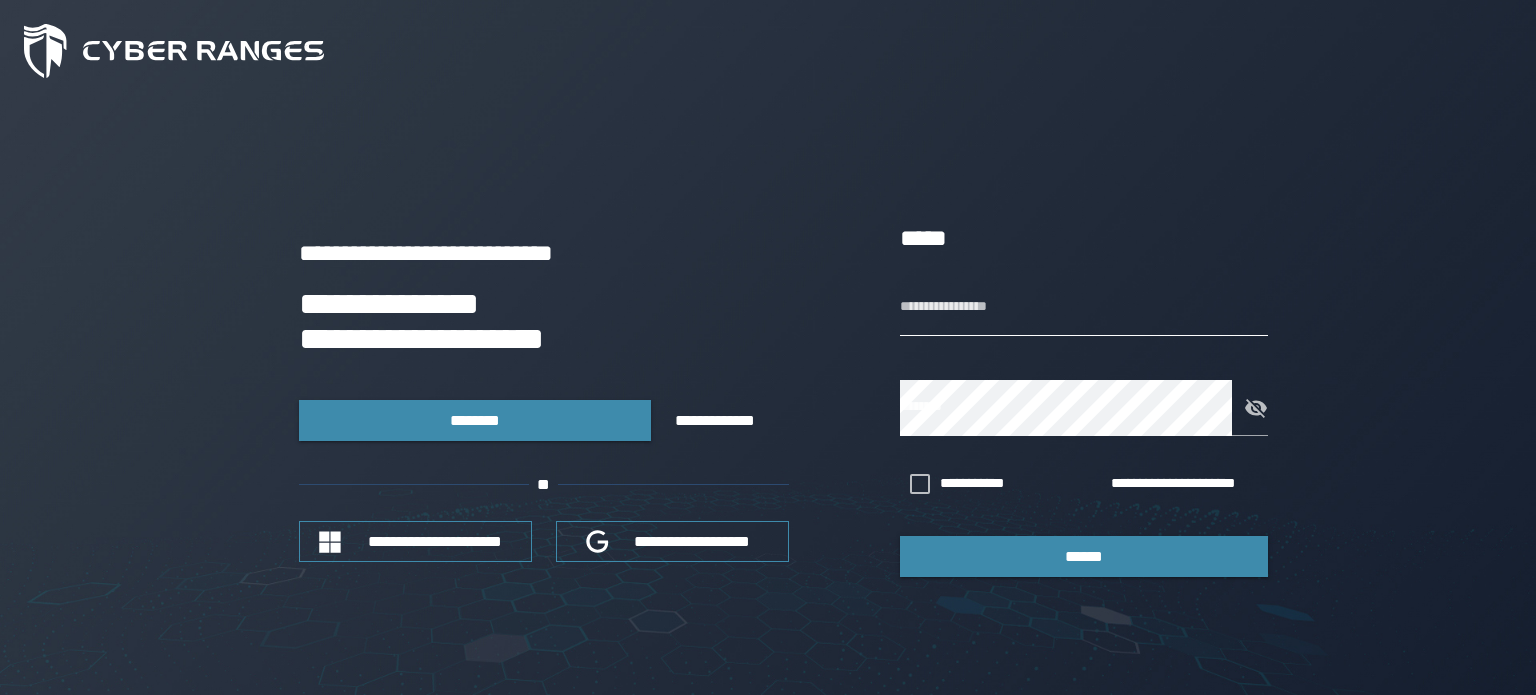 click on "**********" at bounding box center [1084, 308] 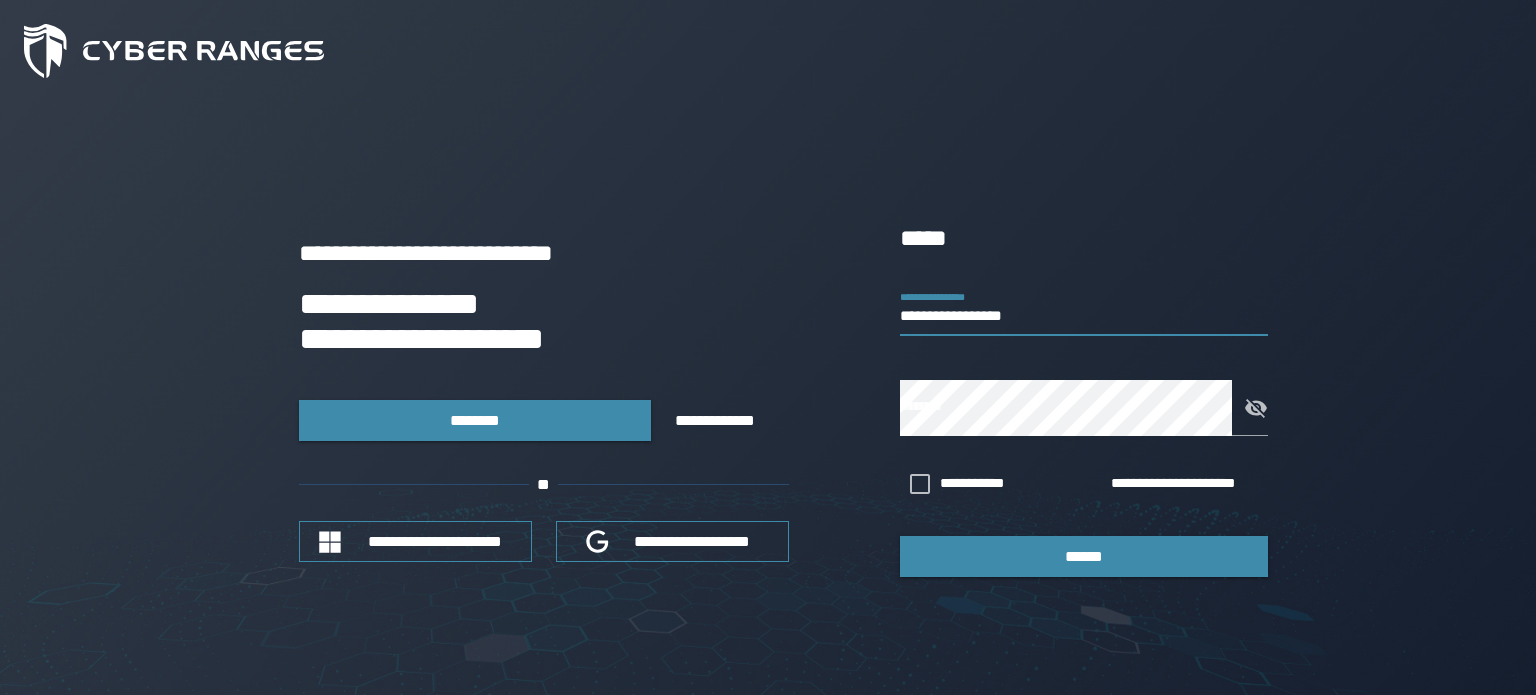 drag, startPoint x: 1053, startPoint y: 323, endPoint x: 633, endPoint y: 310, distance: 420.20114 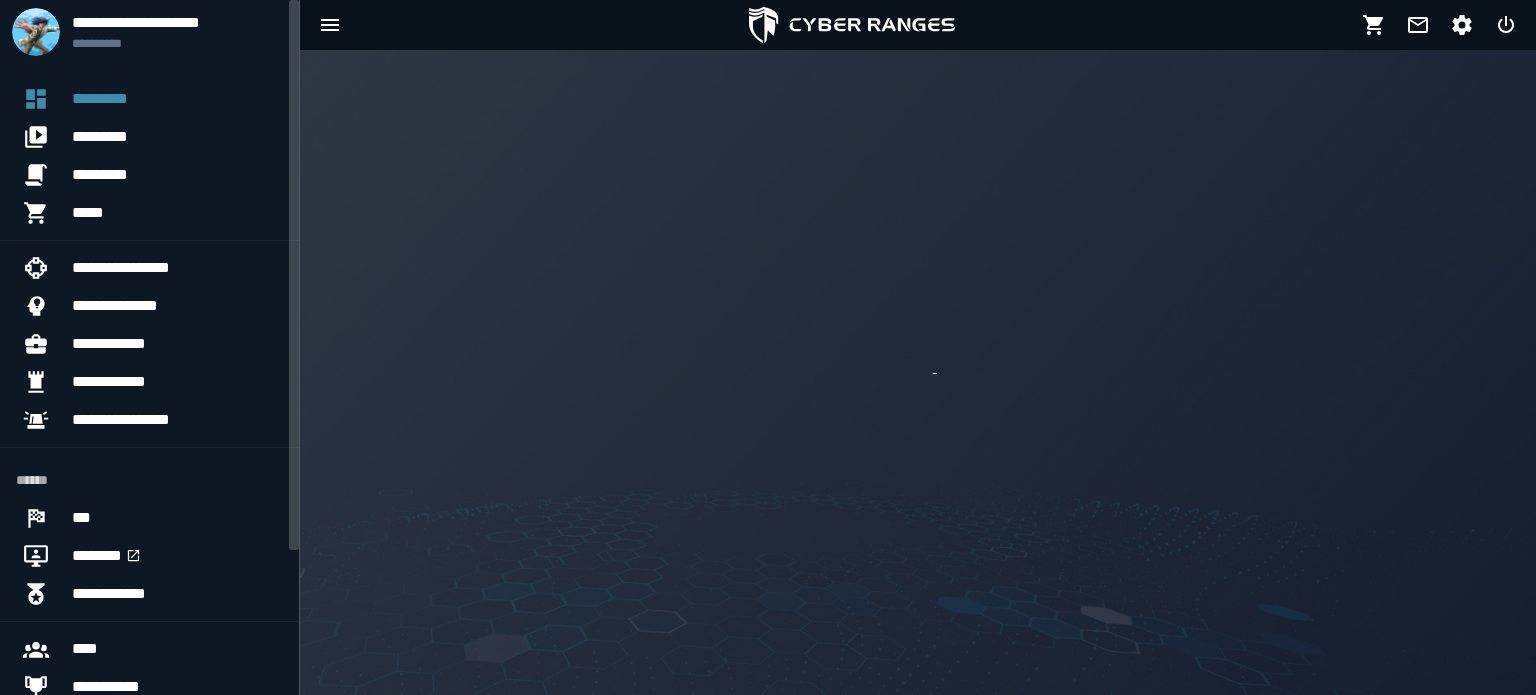 click at bounding box center [918, 372] 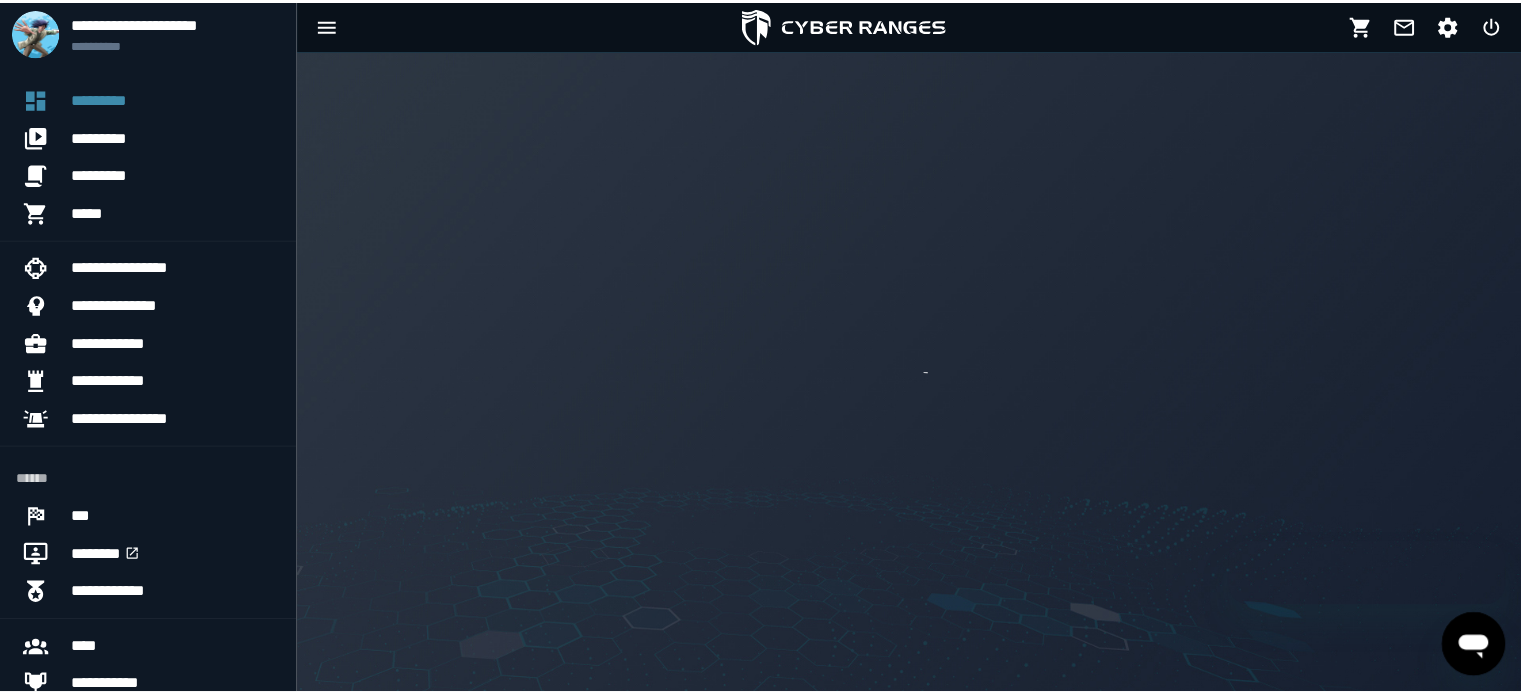 scroll, scrollTop: 0, scrollLeft: 0, axis: both 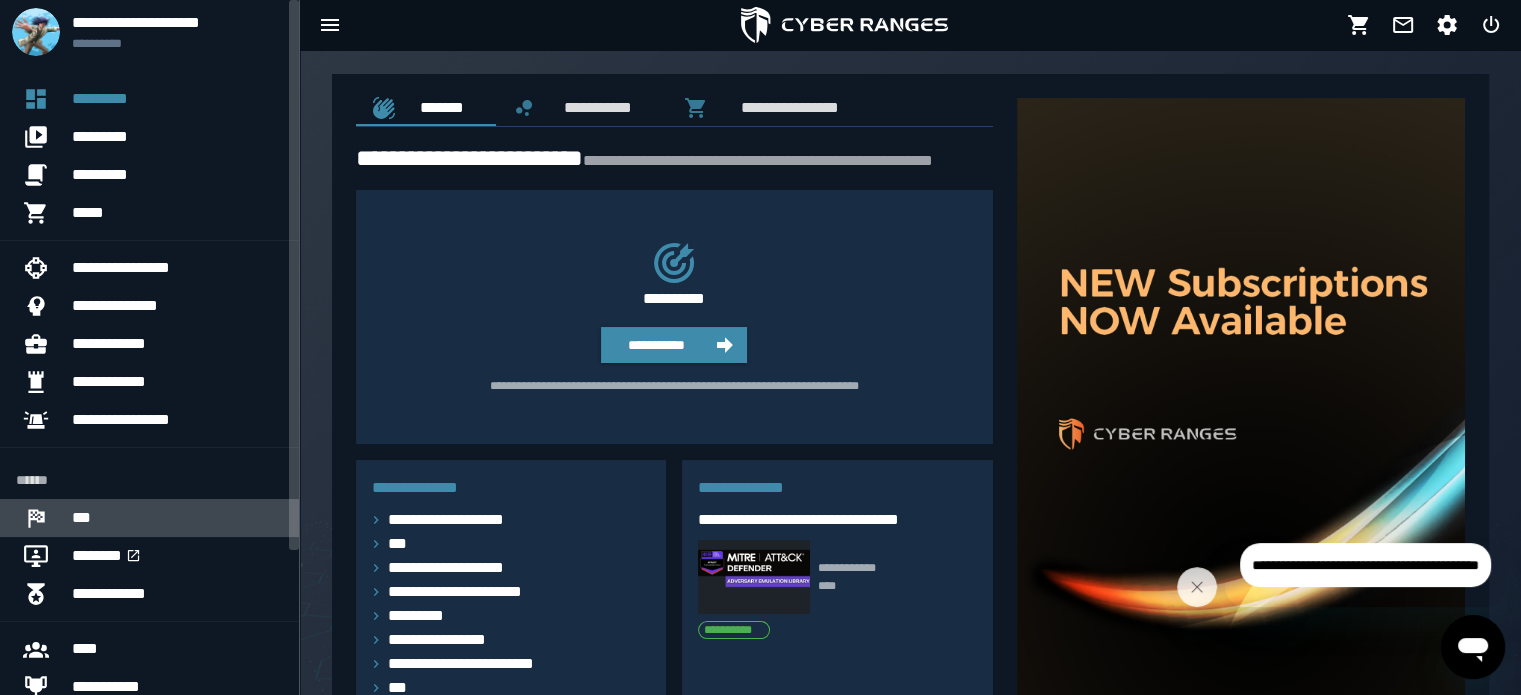 click on "***" at bounding box center [177, 518] 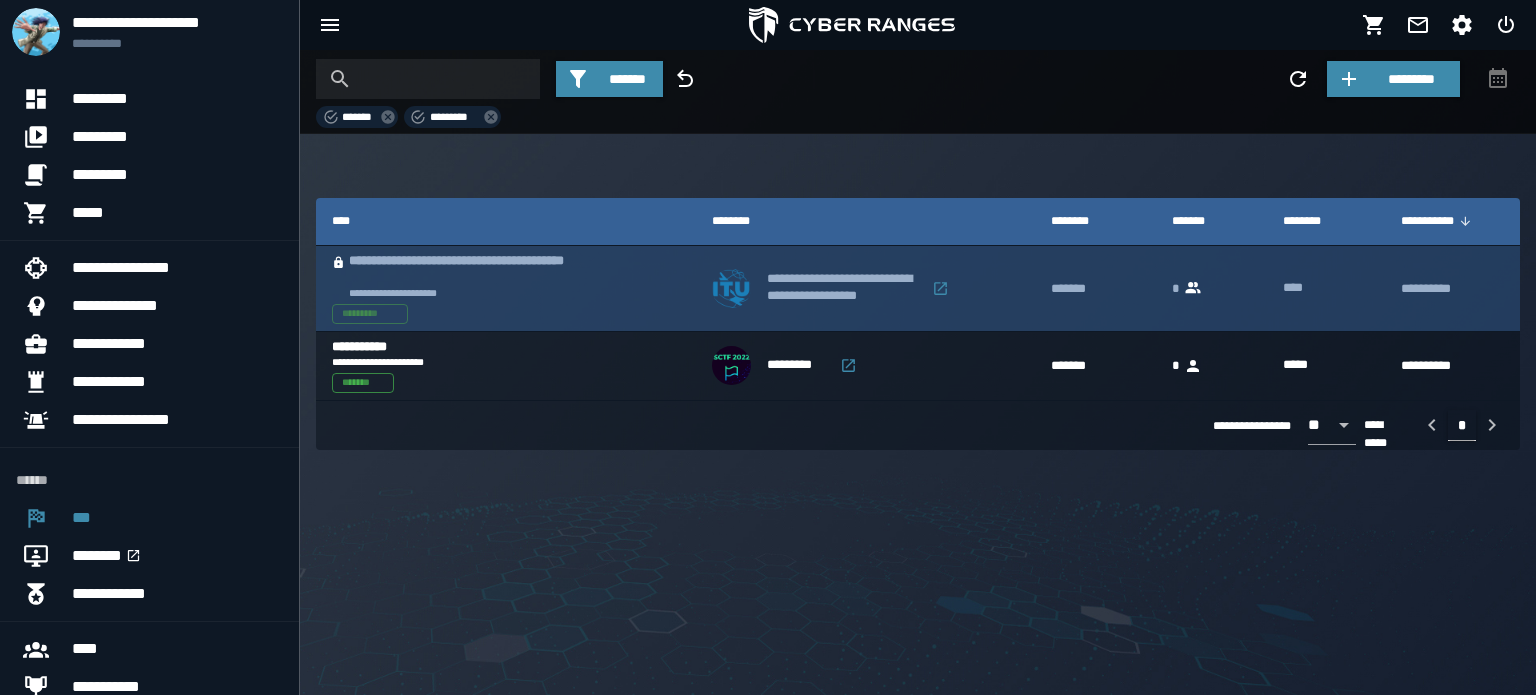 click on "**********" at bounding box center [479, 270] 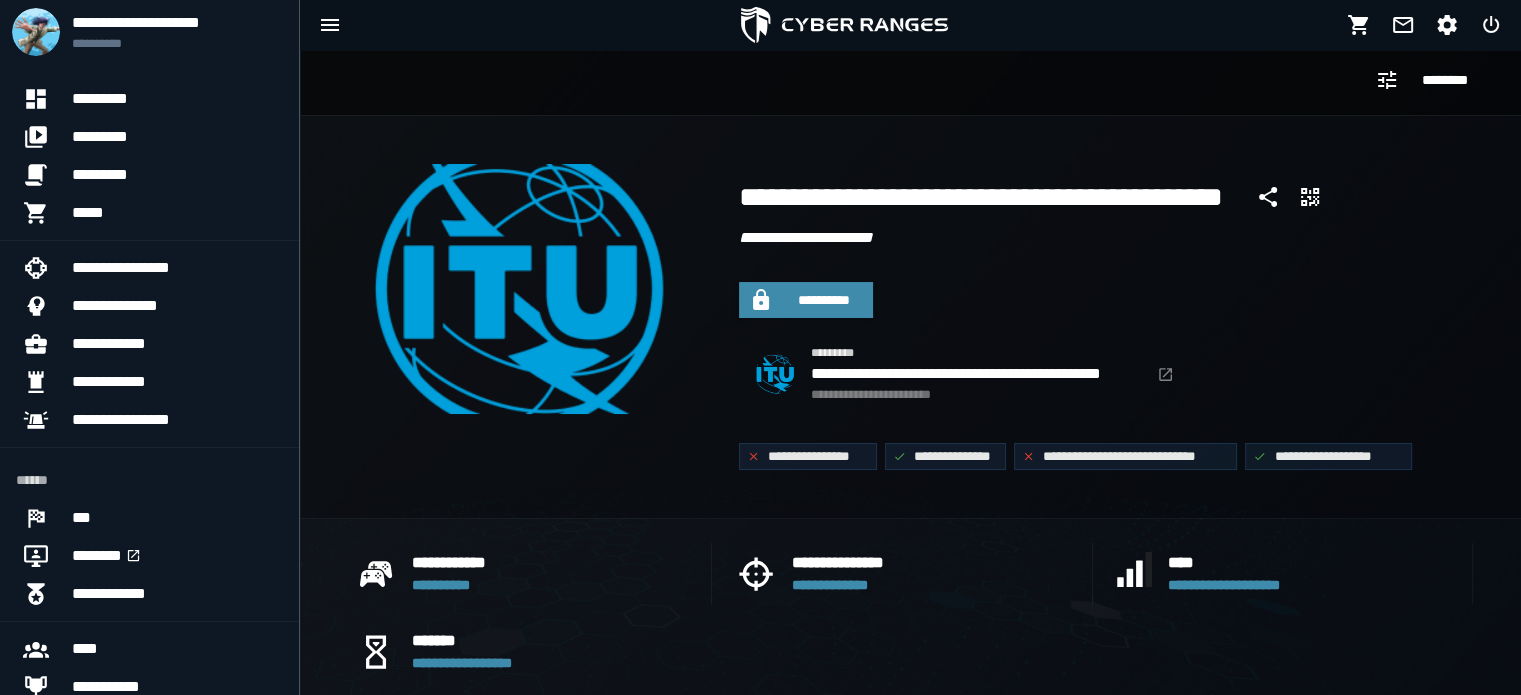 scroll, scrollTop: 0, scrollLeft: 0, axis: both 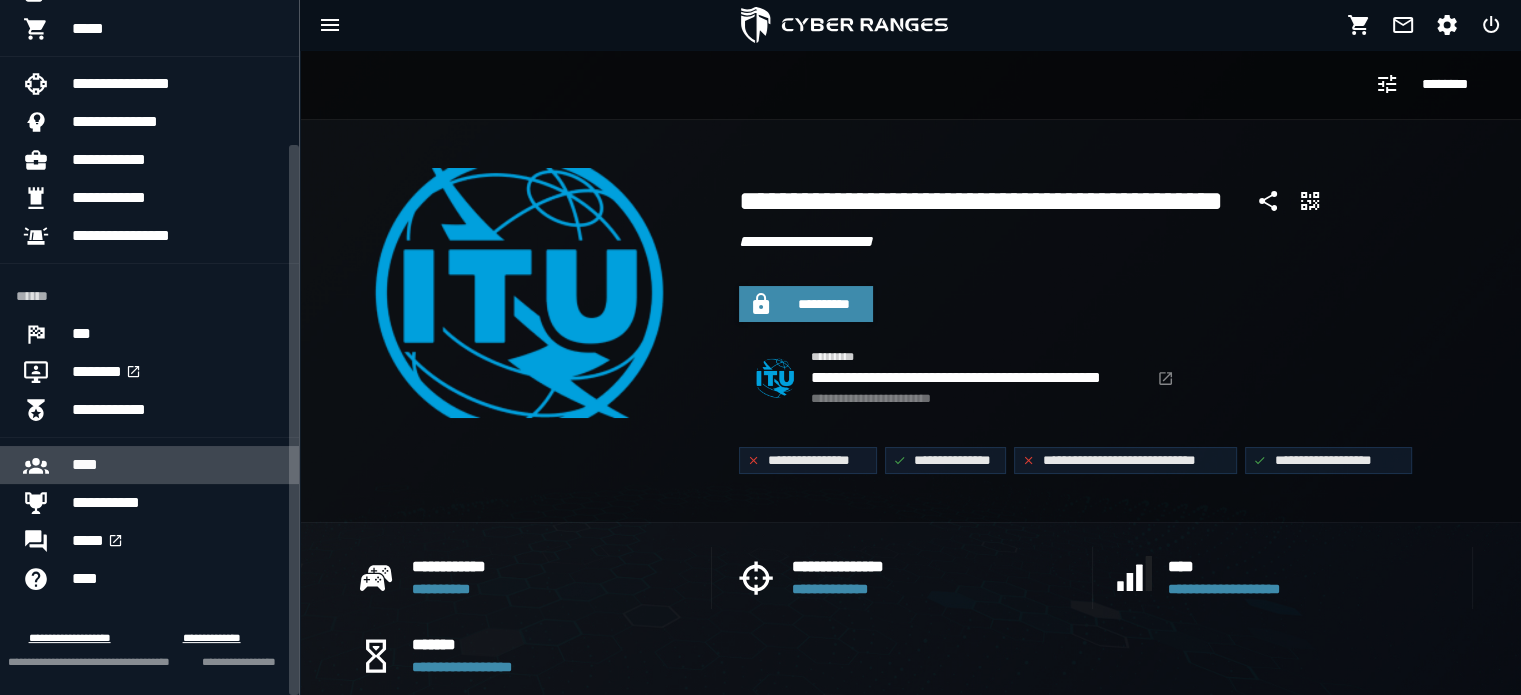 click on "****" at bounding box center (177, 465) 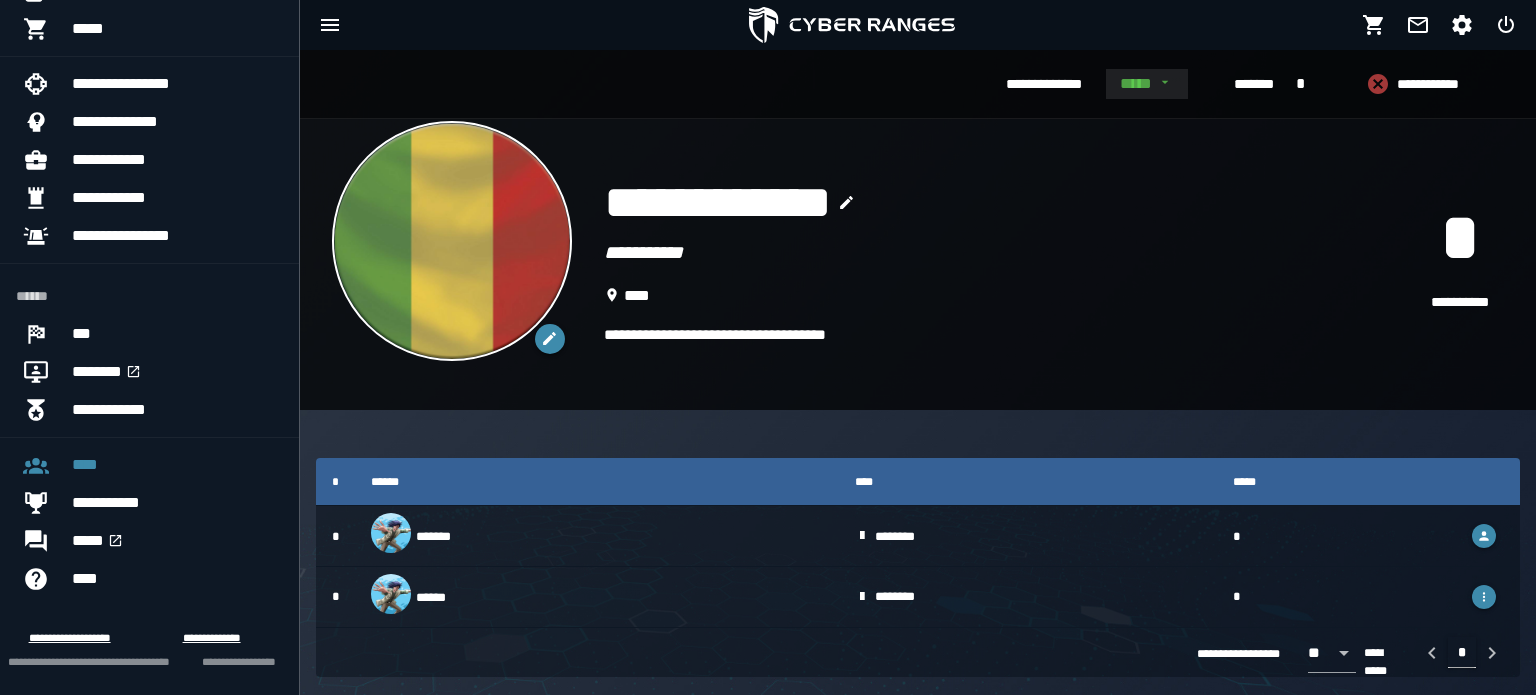 click 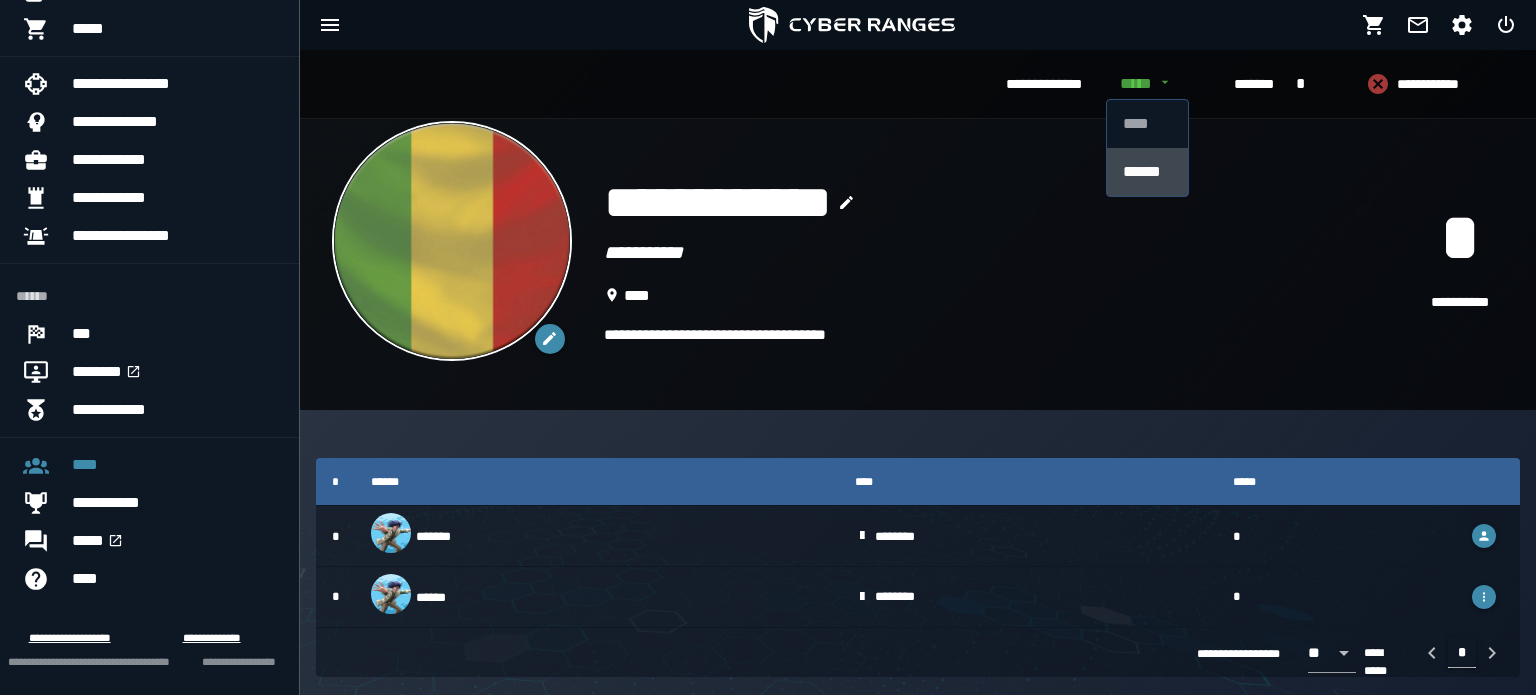 click on "******" at bounding box center (1147, 172) 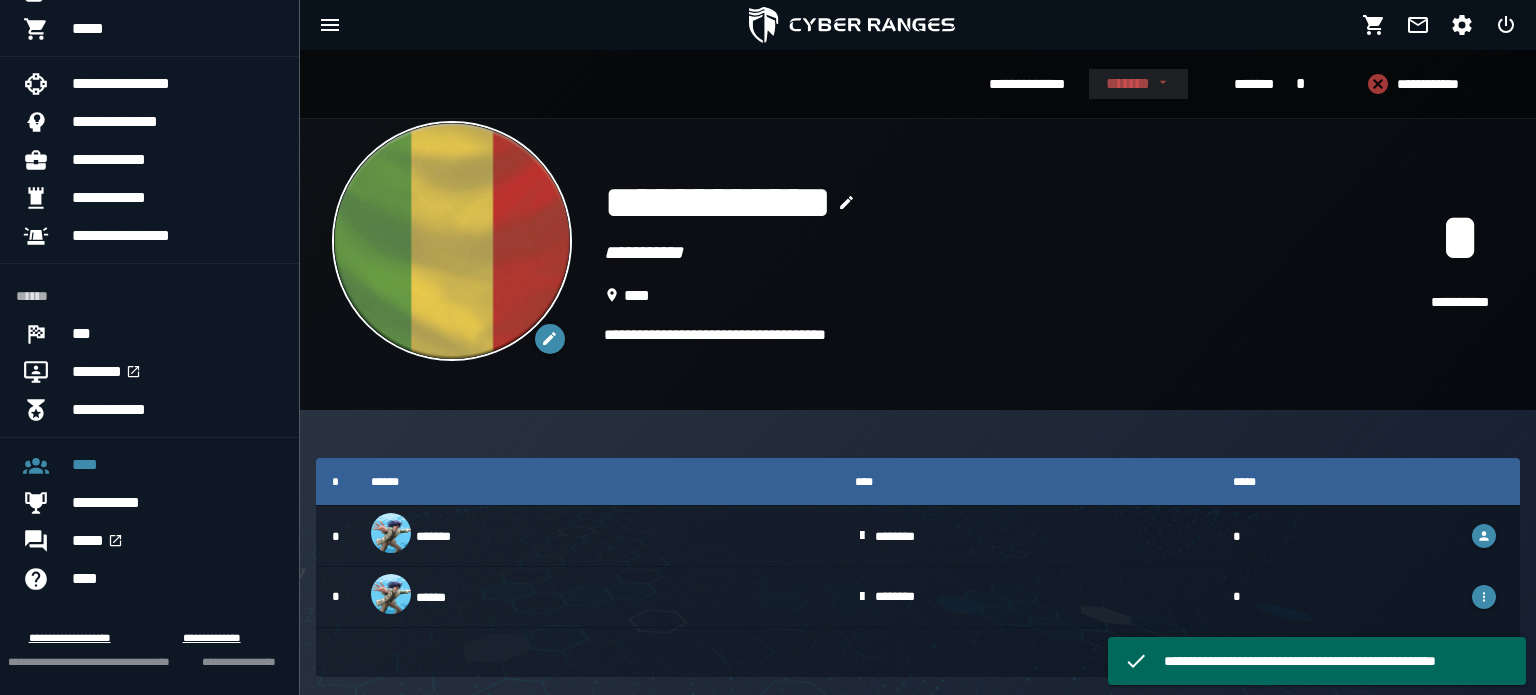 click on "******" at bounding box center [1139, 84] 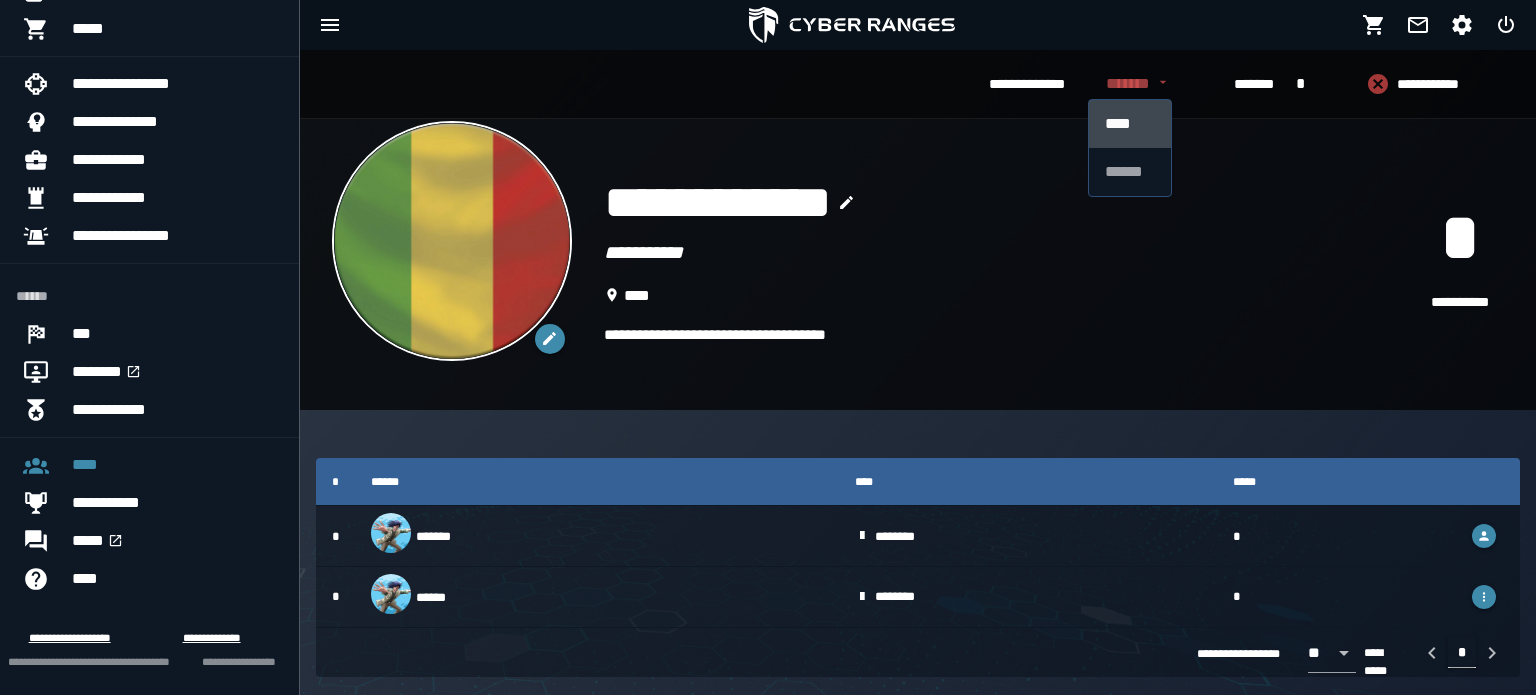 click on "****" at bounding box center (1129, 124) 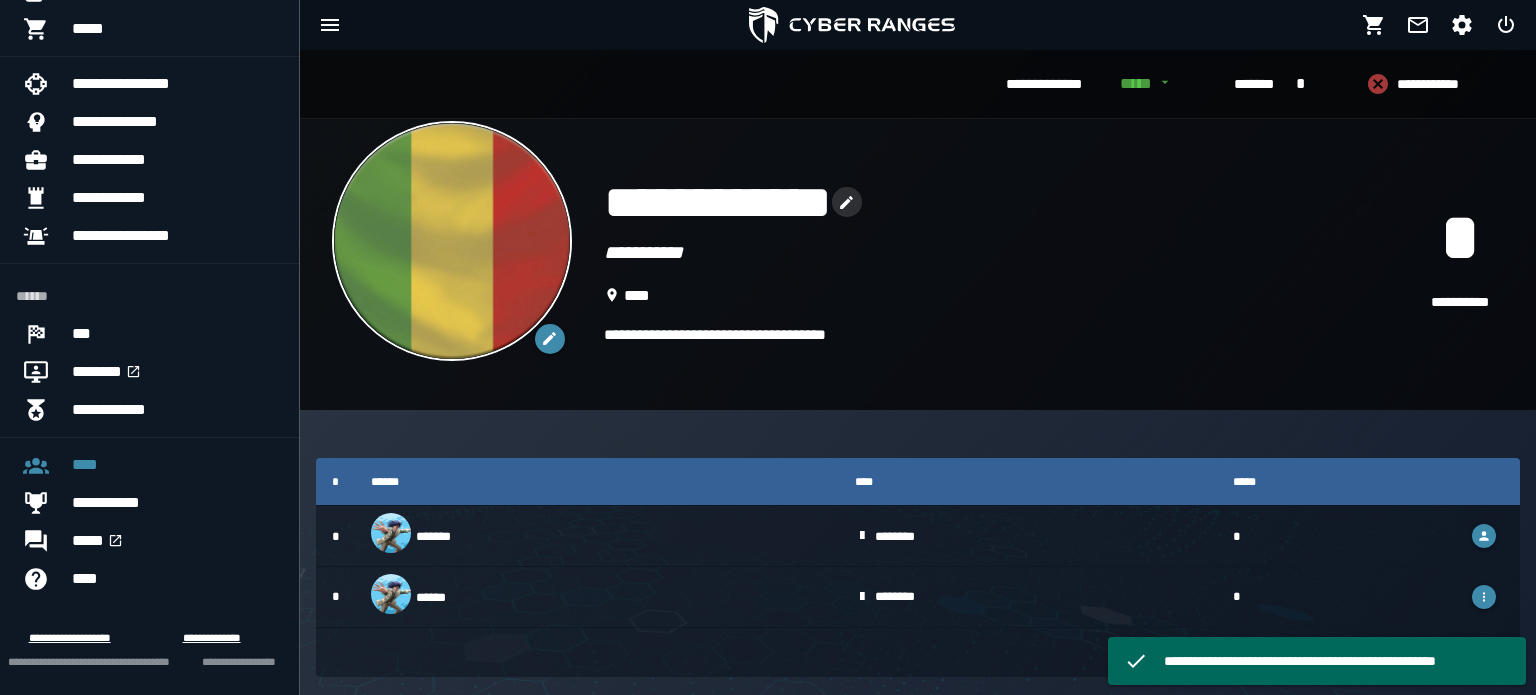 click at bounding box center (847, 202) 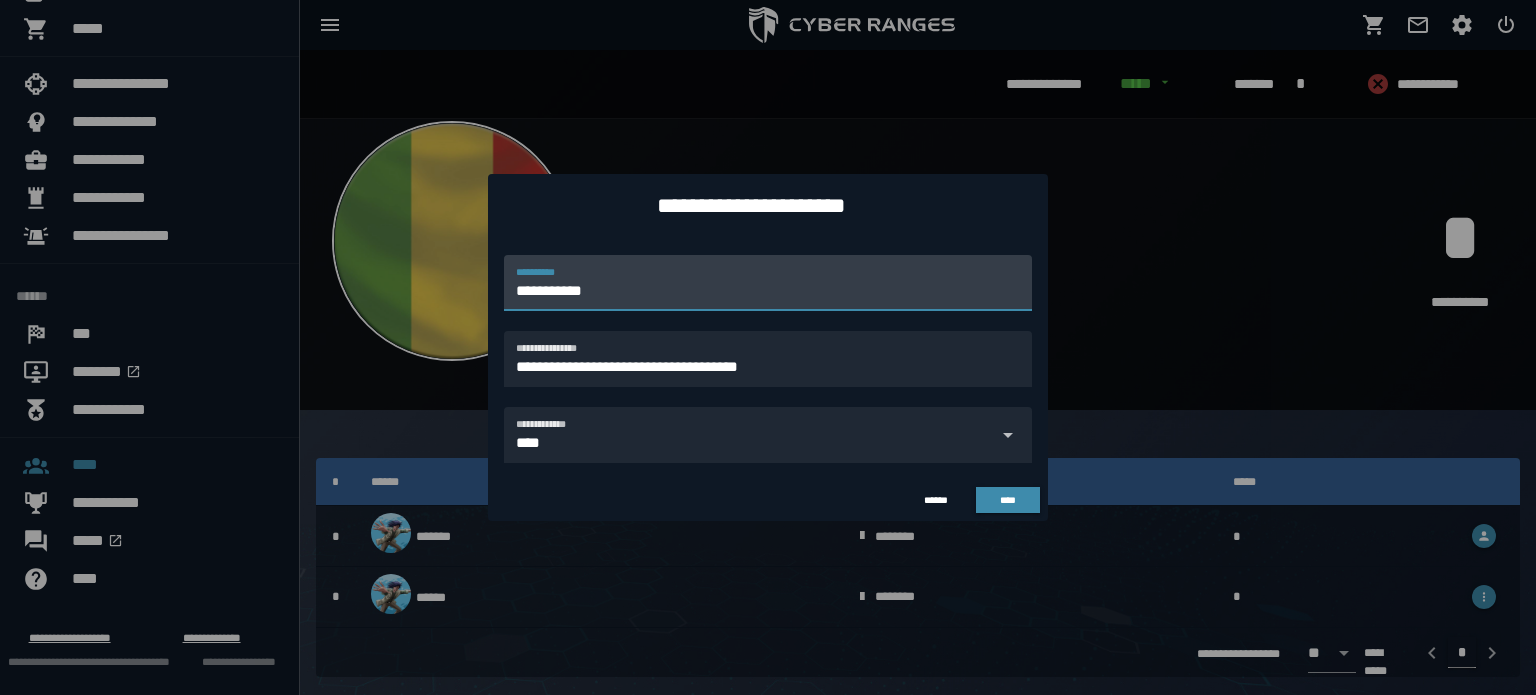 drag, startPoint x: 616, startPoint y: 293, endPoint x: 438, endPoint y: 295, distance: 178.01123 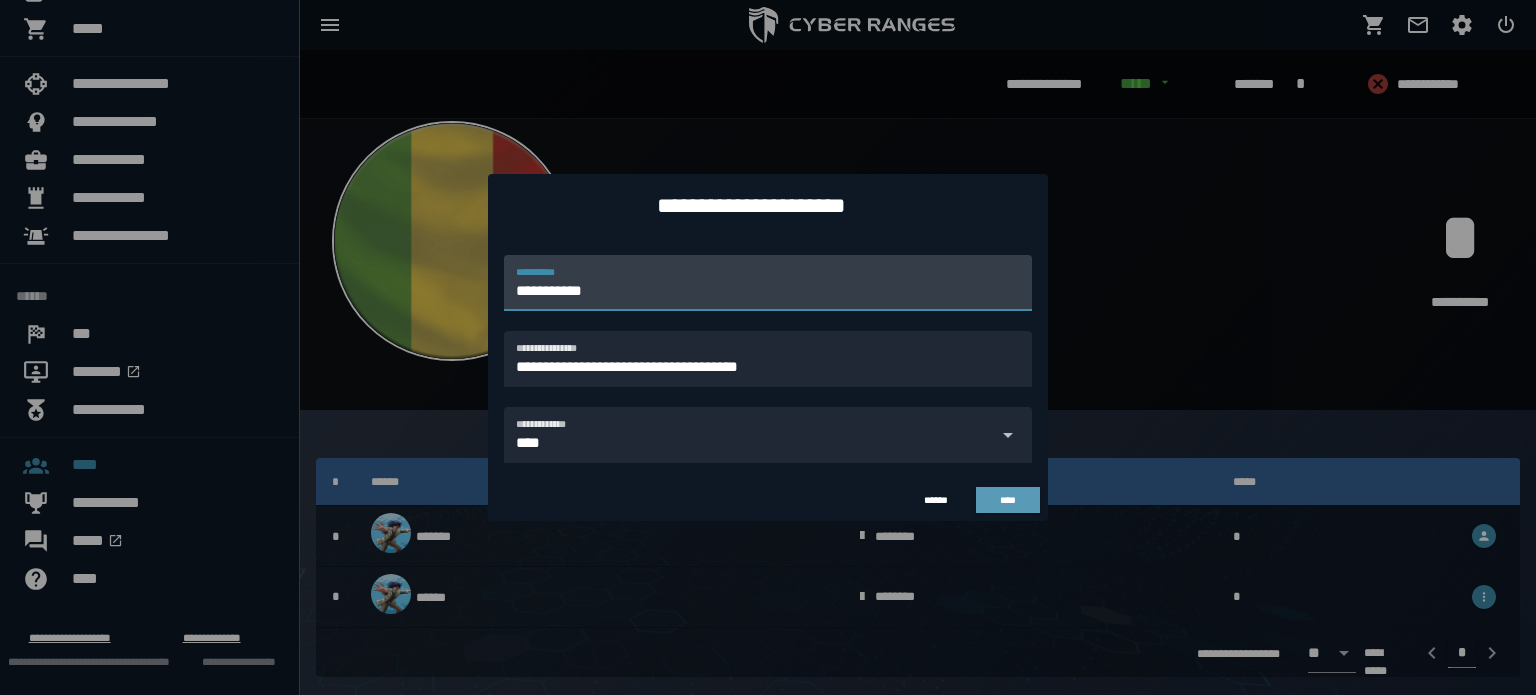 type on "**********" 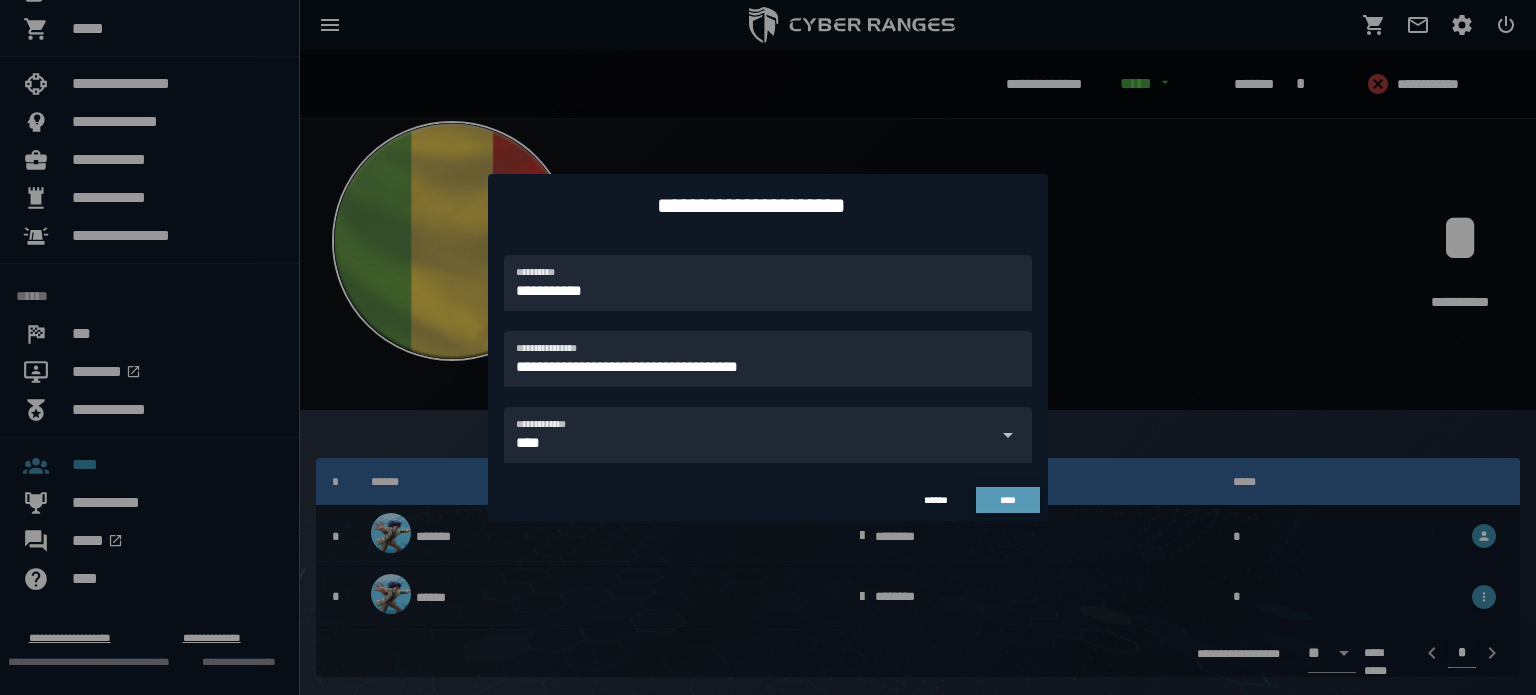 click on "****" at bounding box center [1008, 500] 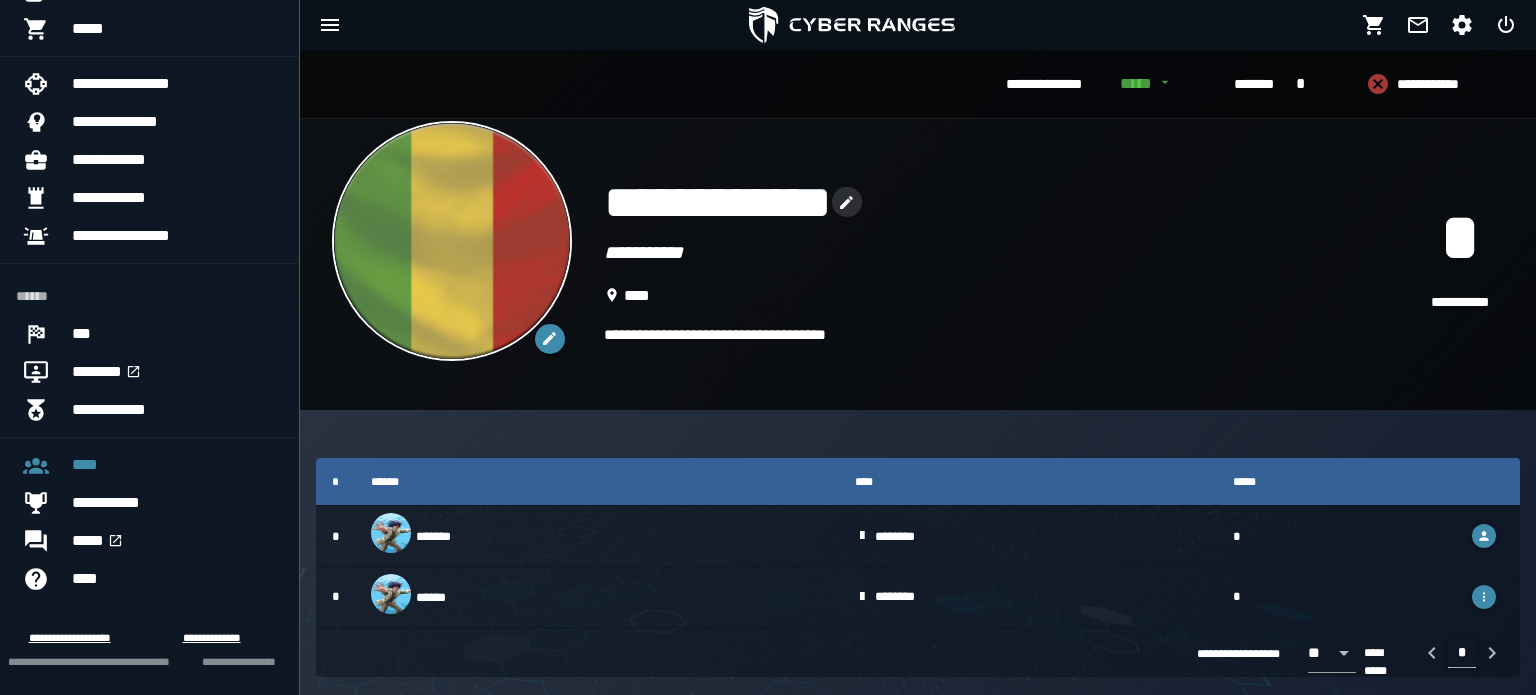 click 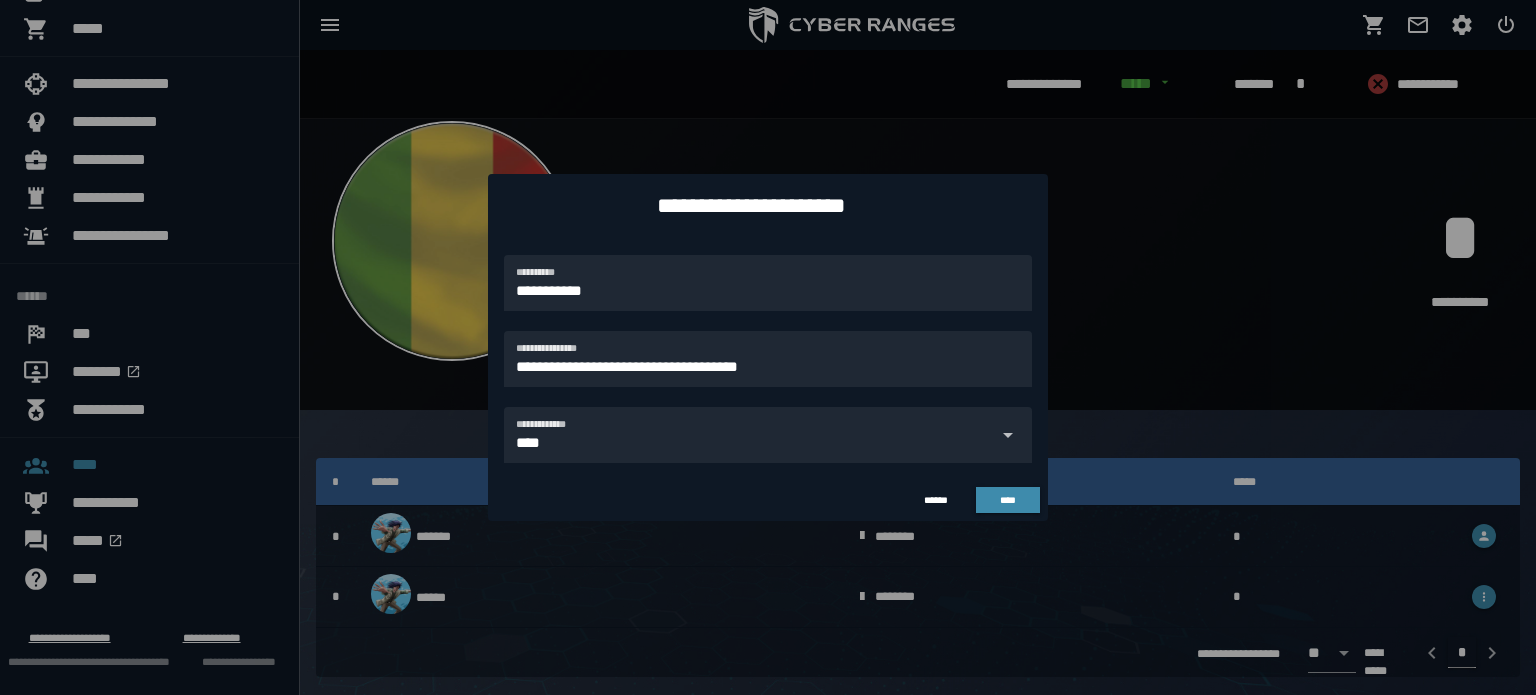 click on "**********" 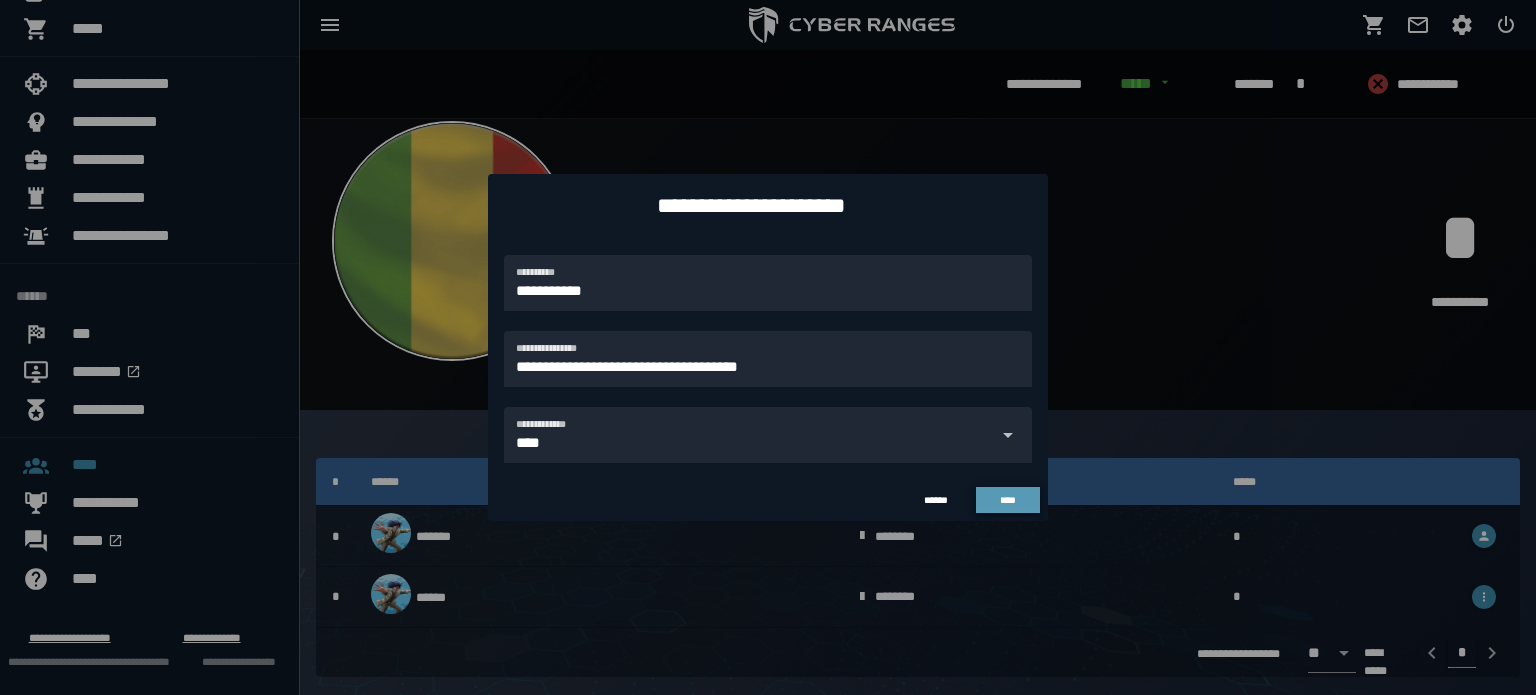 click on "****" at bounding box center (1008, 500) 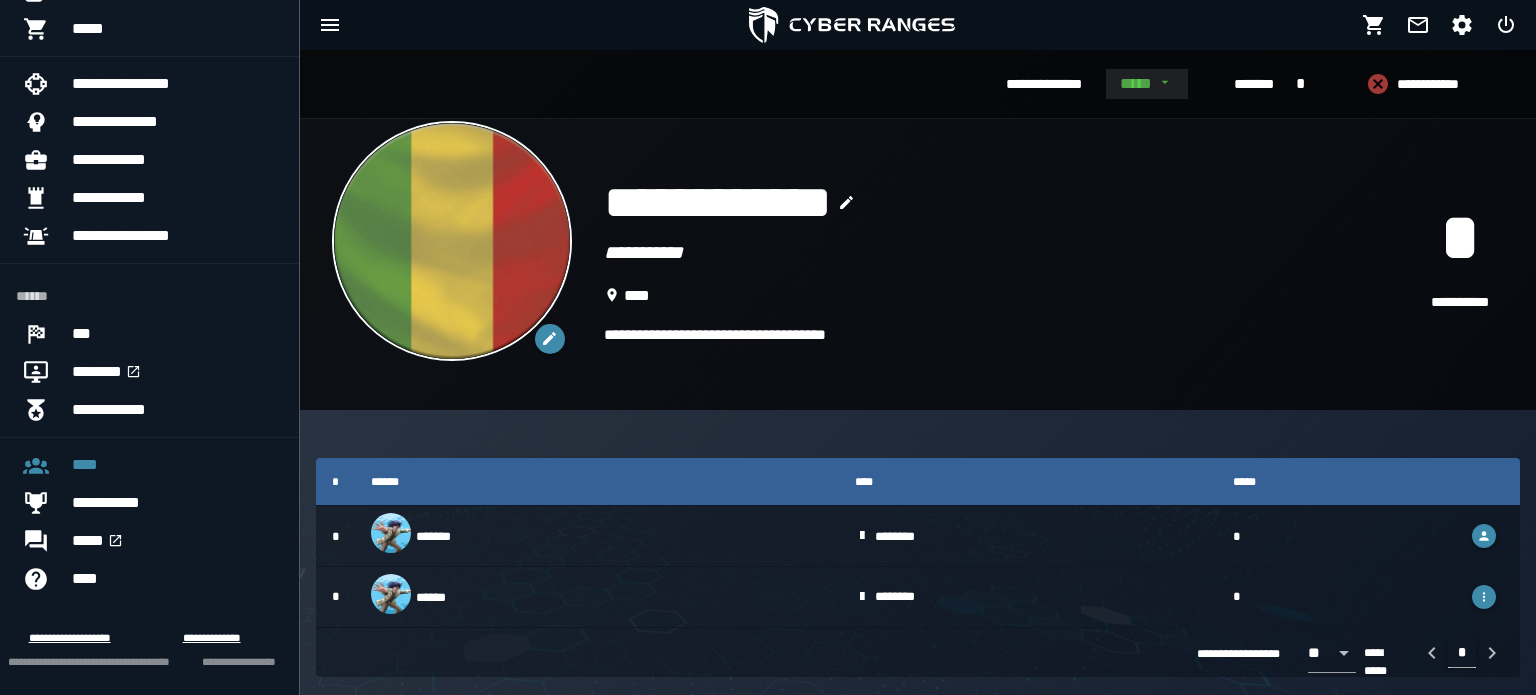 click on "****" at bounding box center [1147, 84] 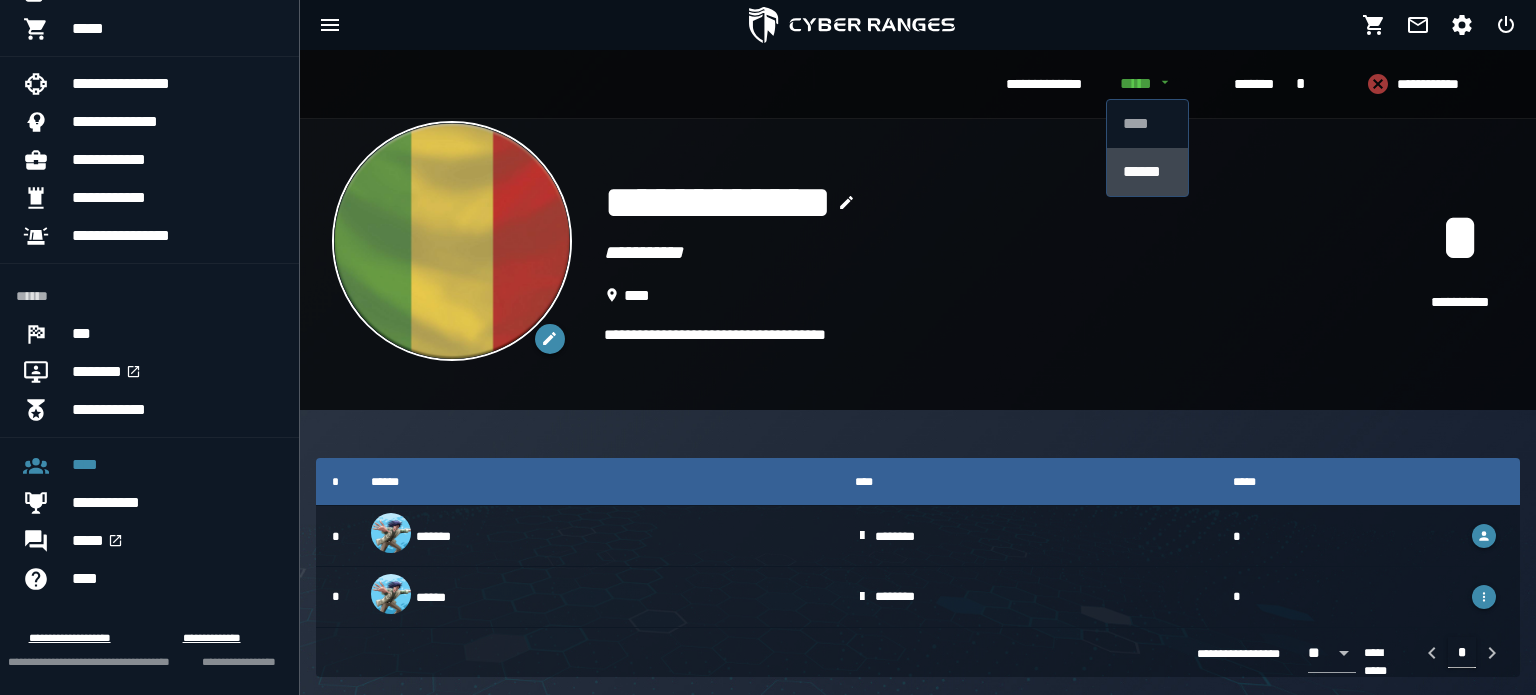 click on "******" at bounding box center (1147, 172) 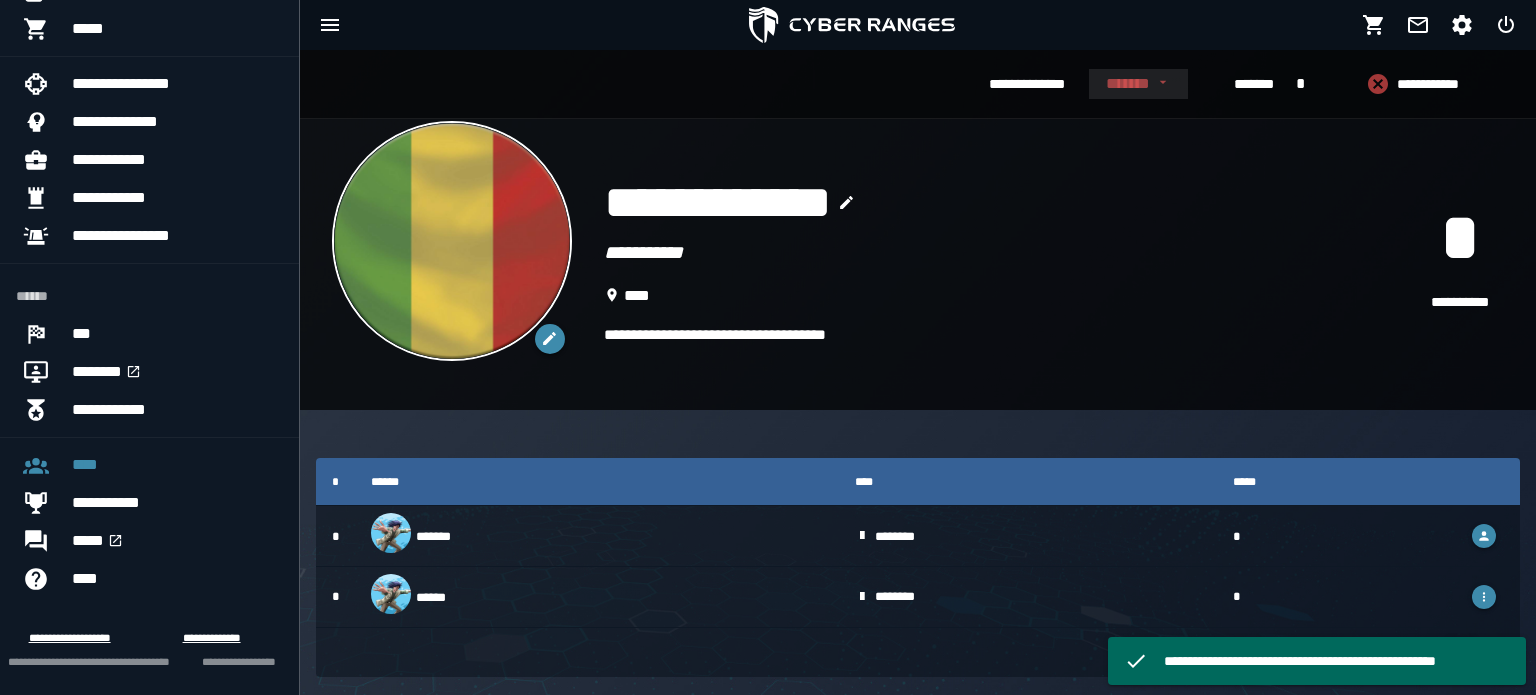 click on "******" at bounding box center [1139, 84] 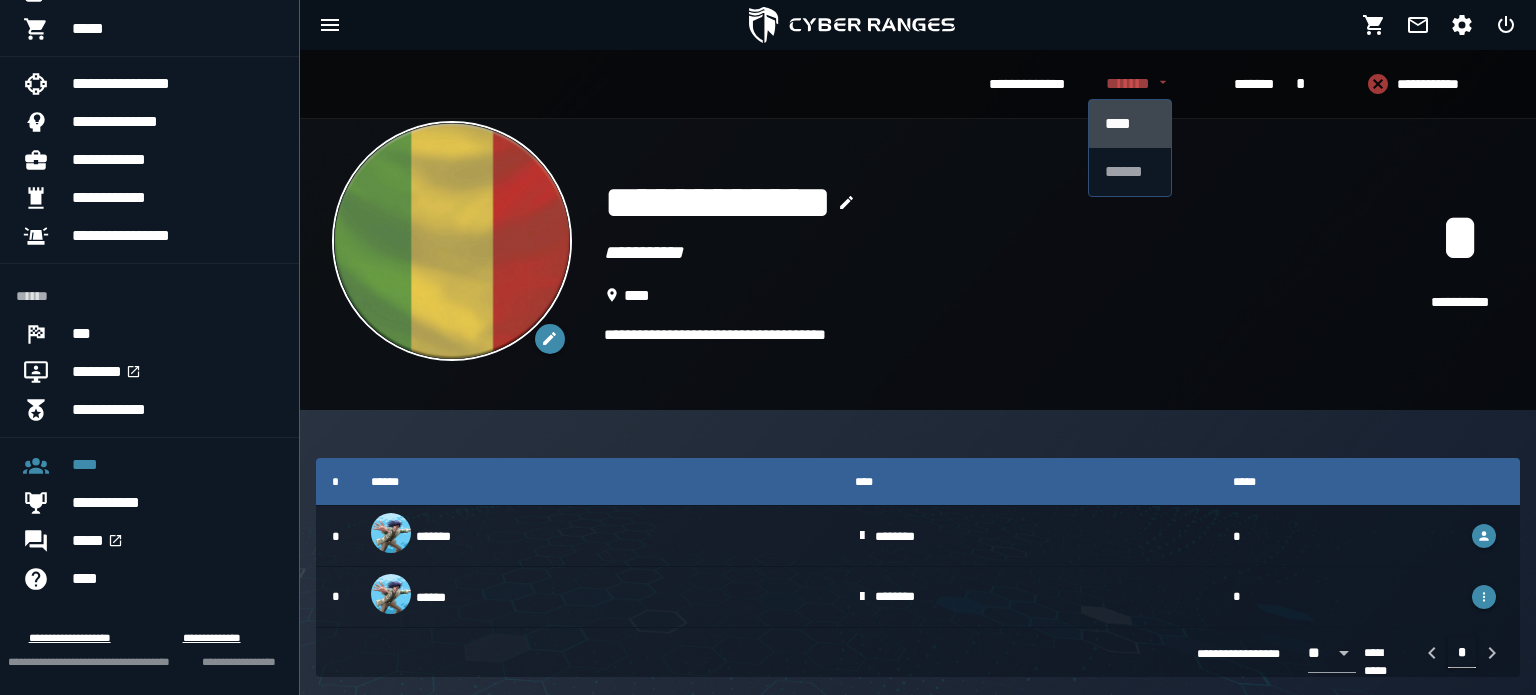 click on "****" at bounding box center (1129, 124) 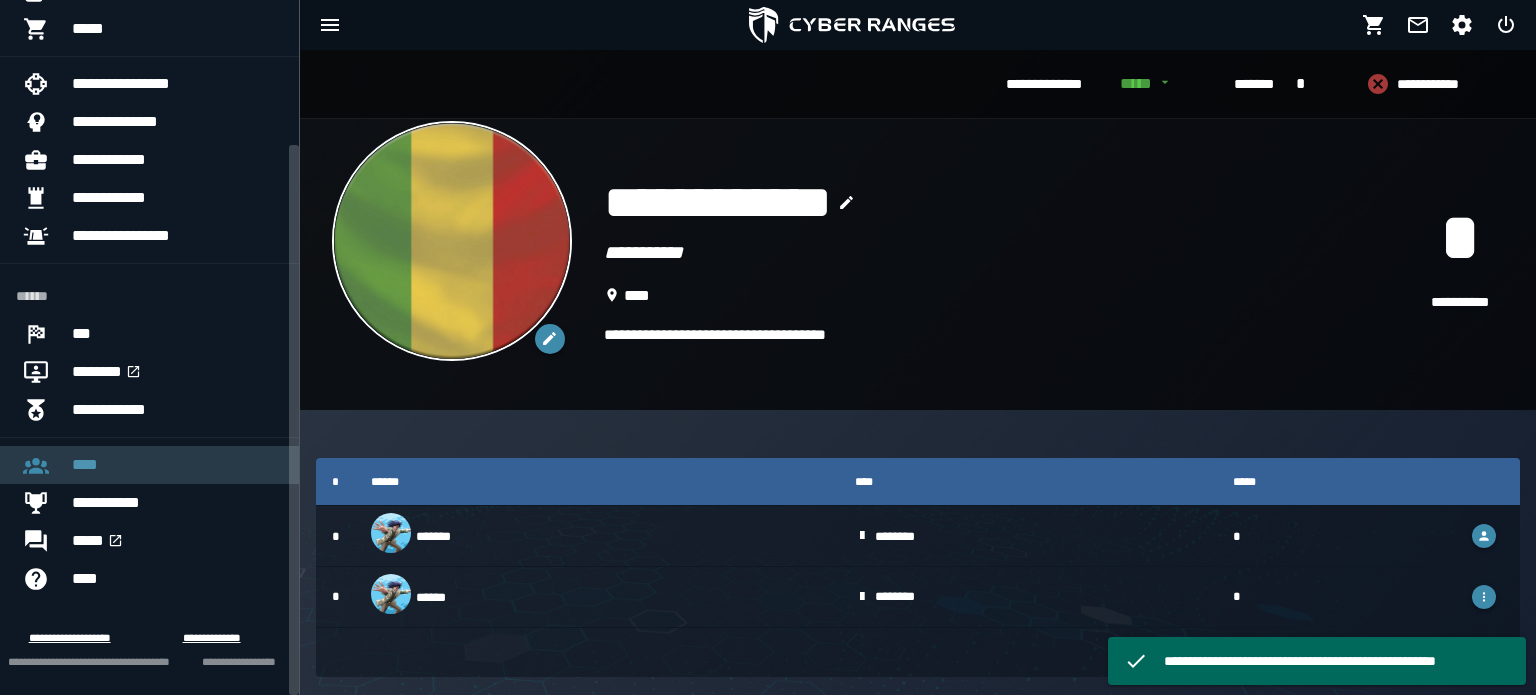 click on "****" at bounding box center (177, 465) 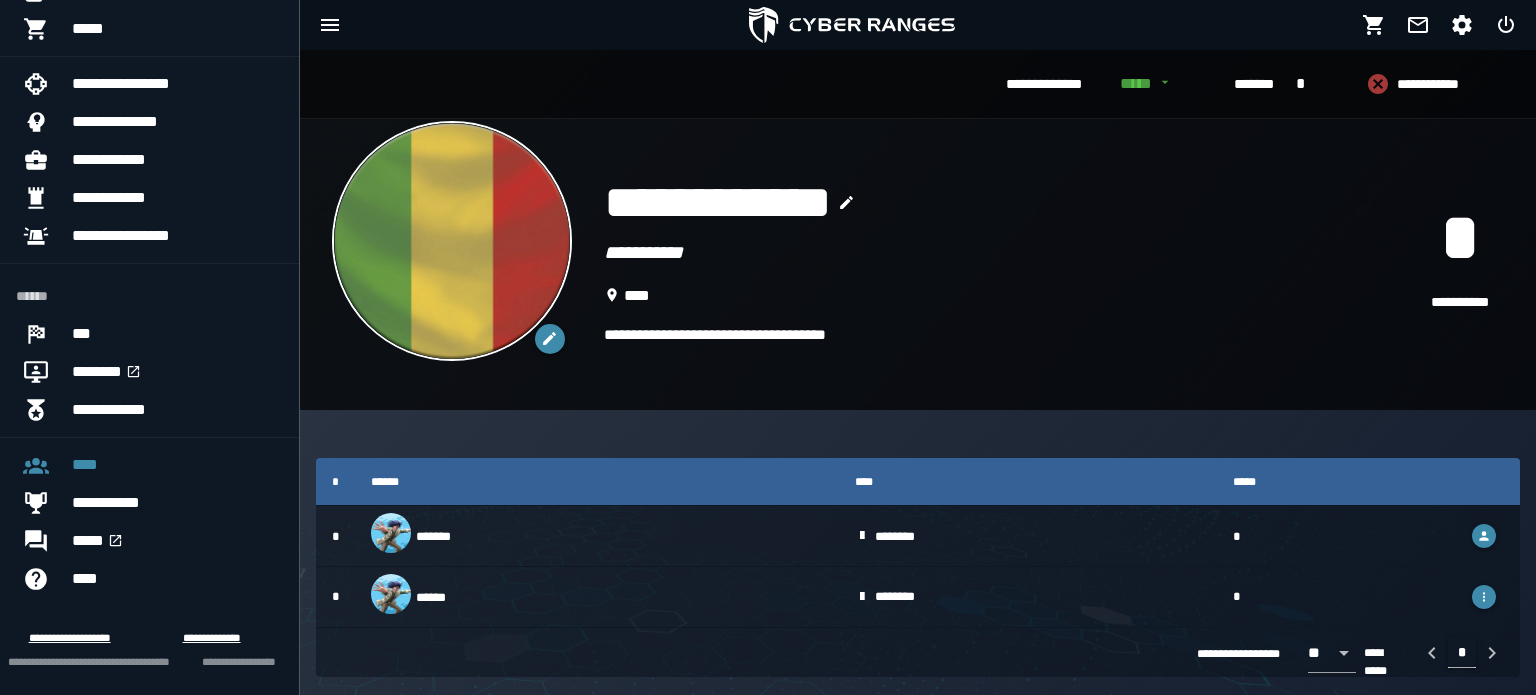 click on "*" at bounding box center (1300, 84) 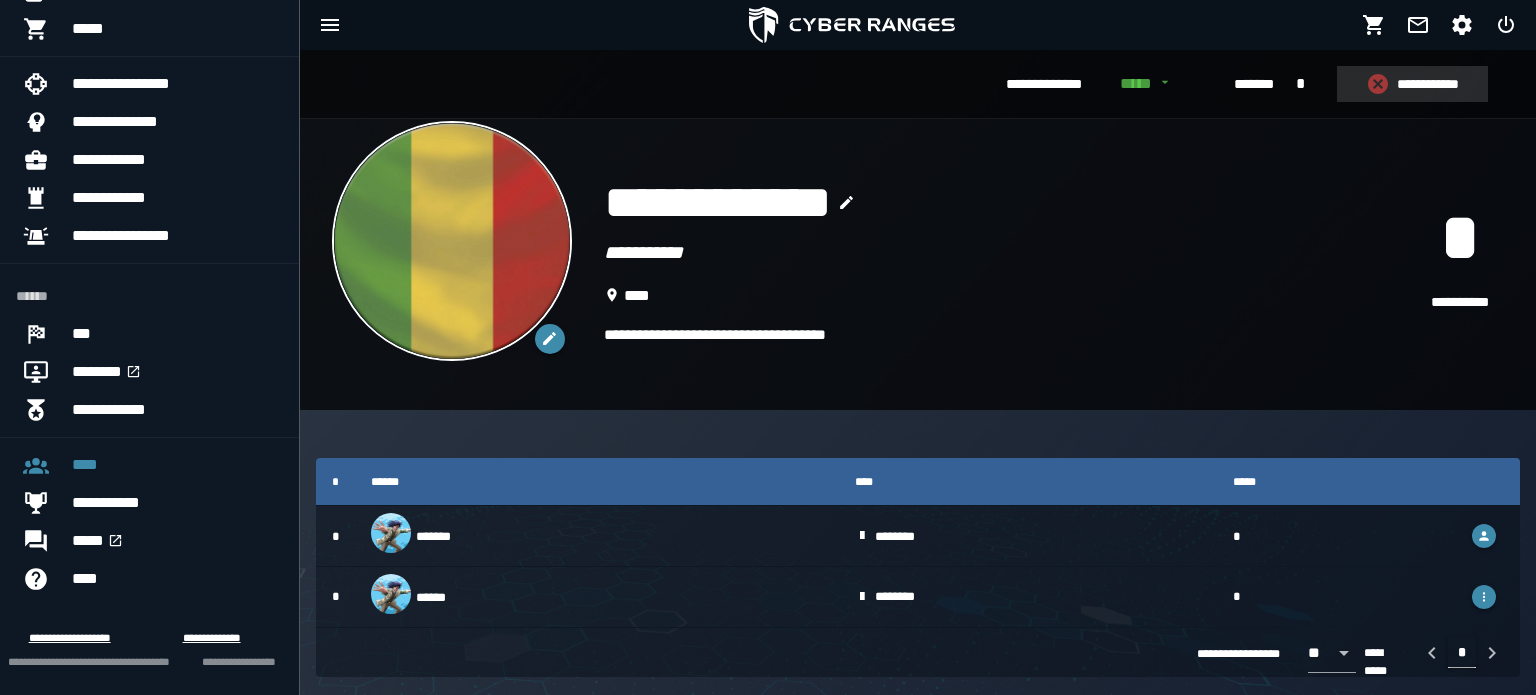 click on "**********" at bounding box center [1412, 84] 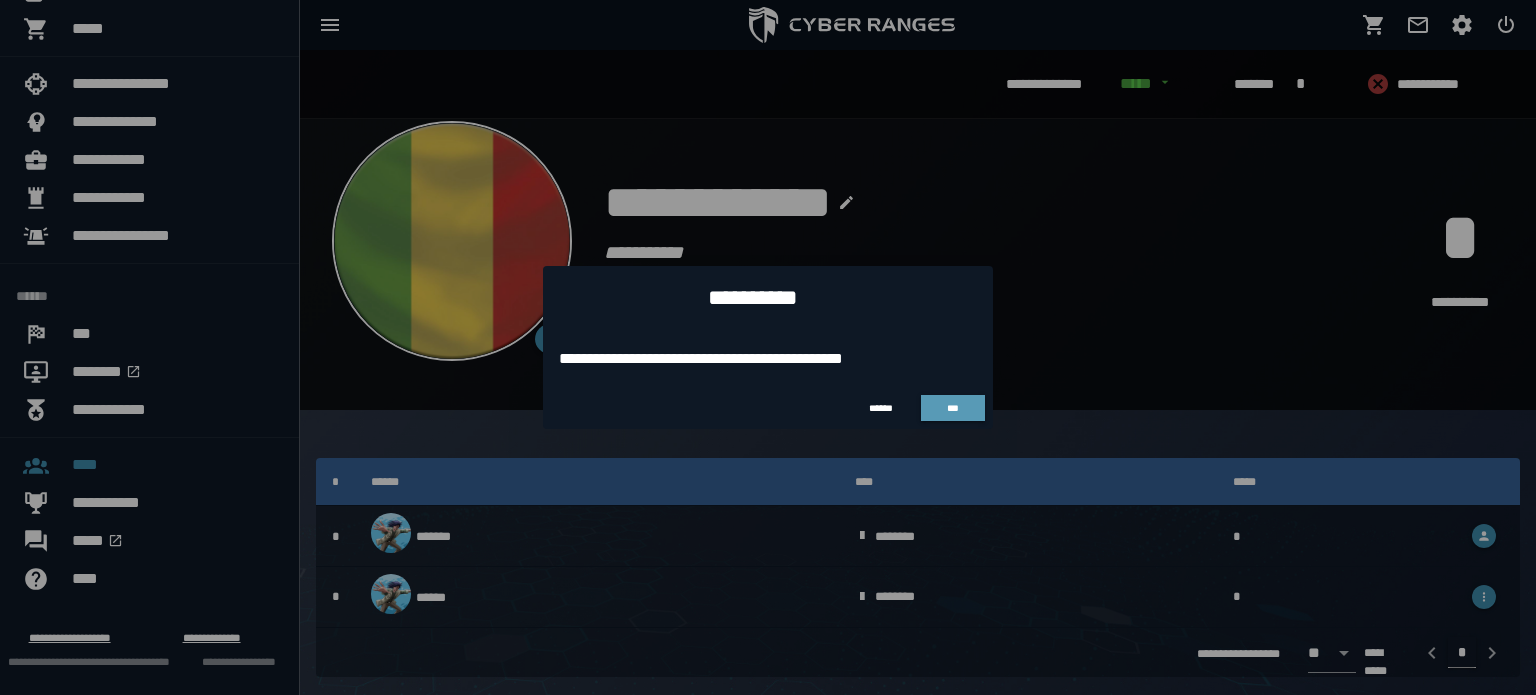 click on "***" at bounding box center [953, 408] 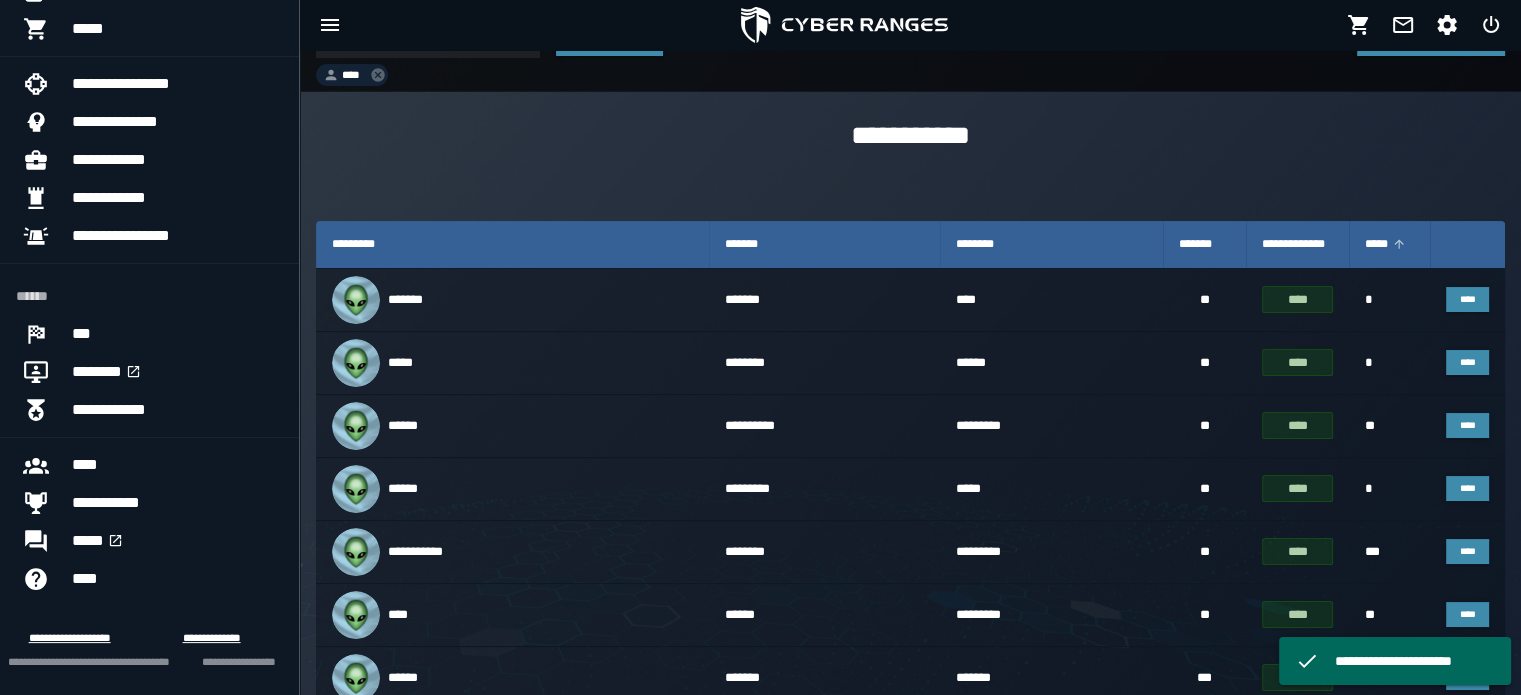 scroll, scrollTop: 0, scrollLeft: 0, axis: both 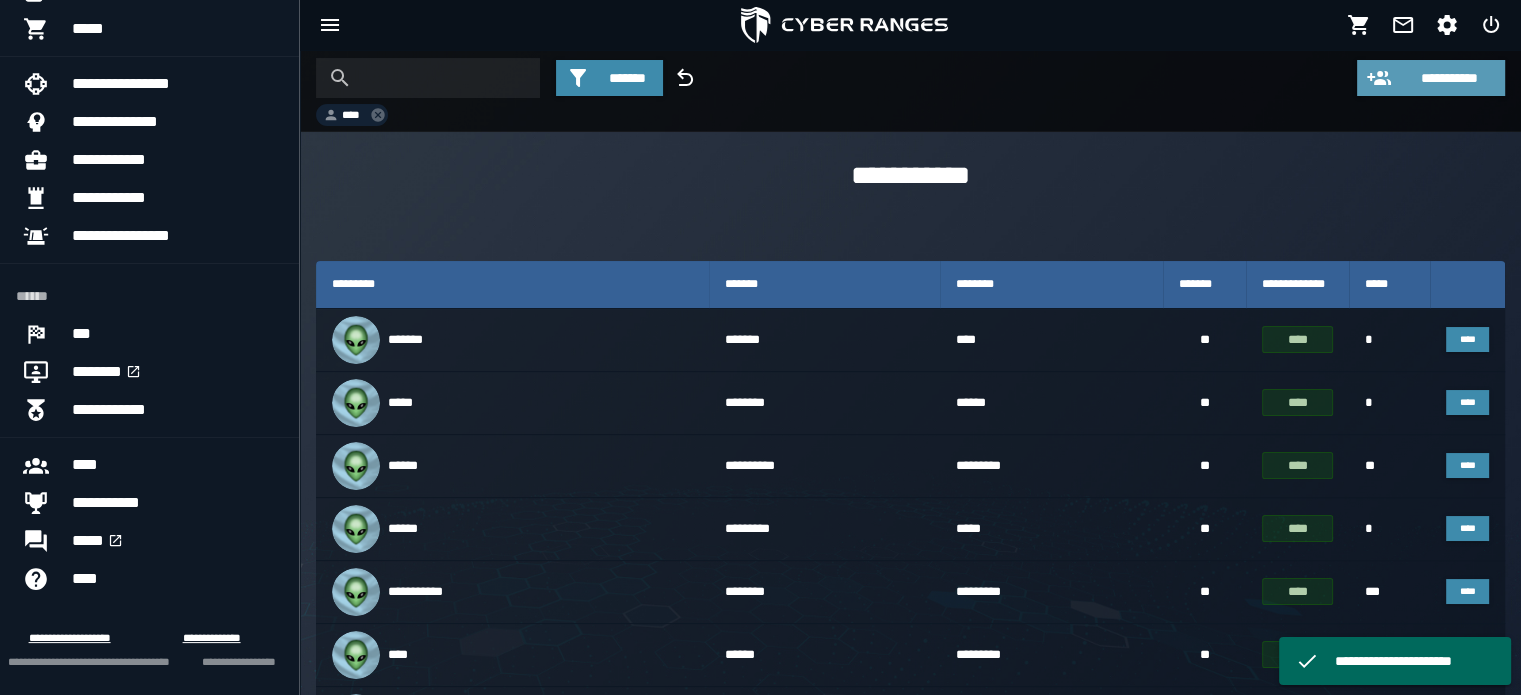 click on "**********" at bounding box center [1449, 78] 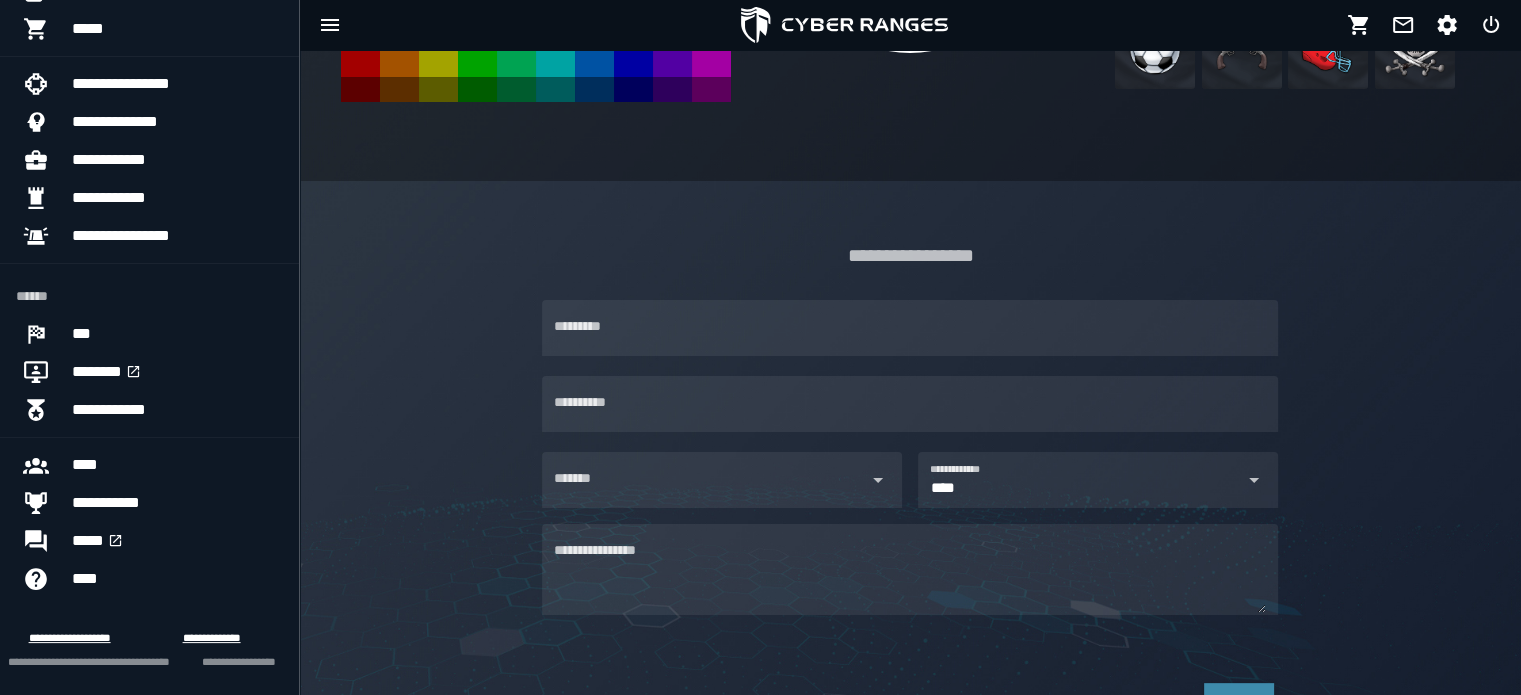 scroll, scrollTop: 400, scrollLeft: 0, axis: vertical 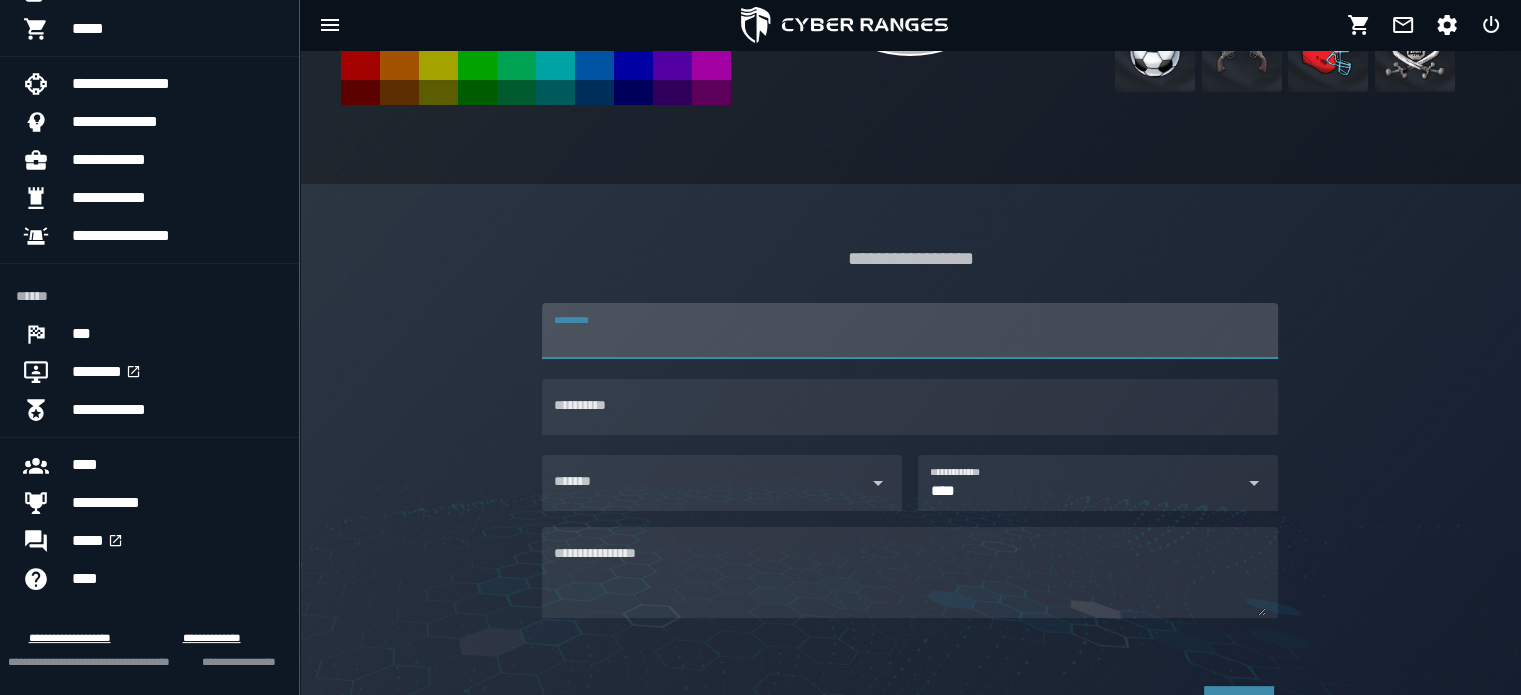 click on "*********" at bounding box center [910, 331] 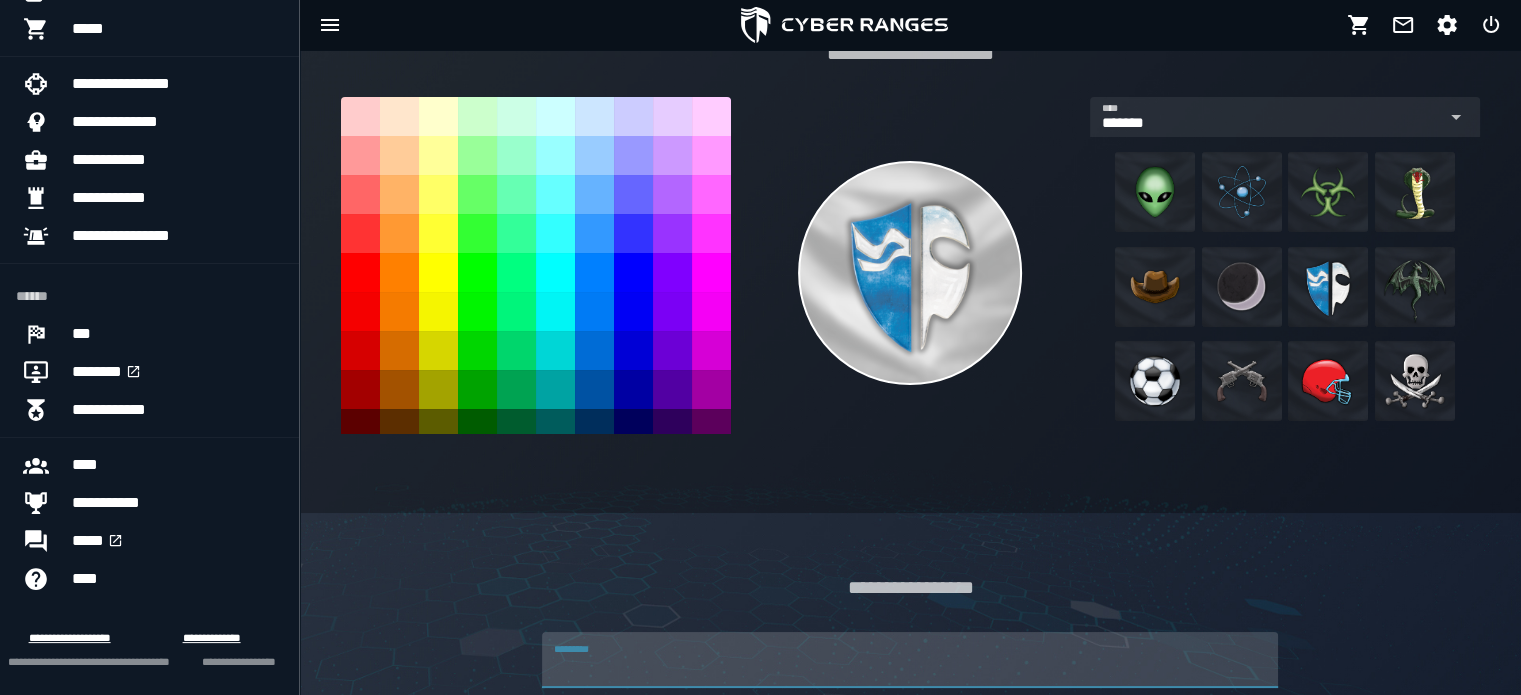 scroll, scrollTop: 400, scrollLeft: 0, axis: vertical 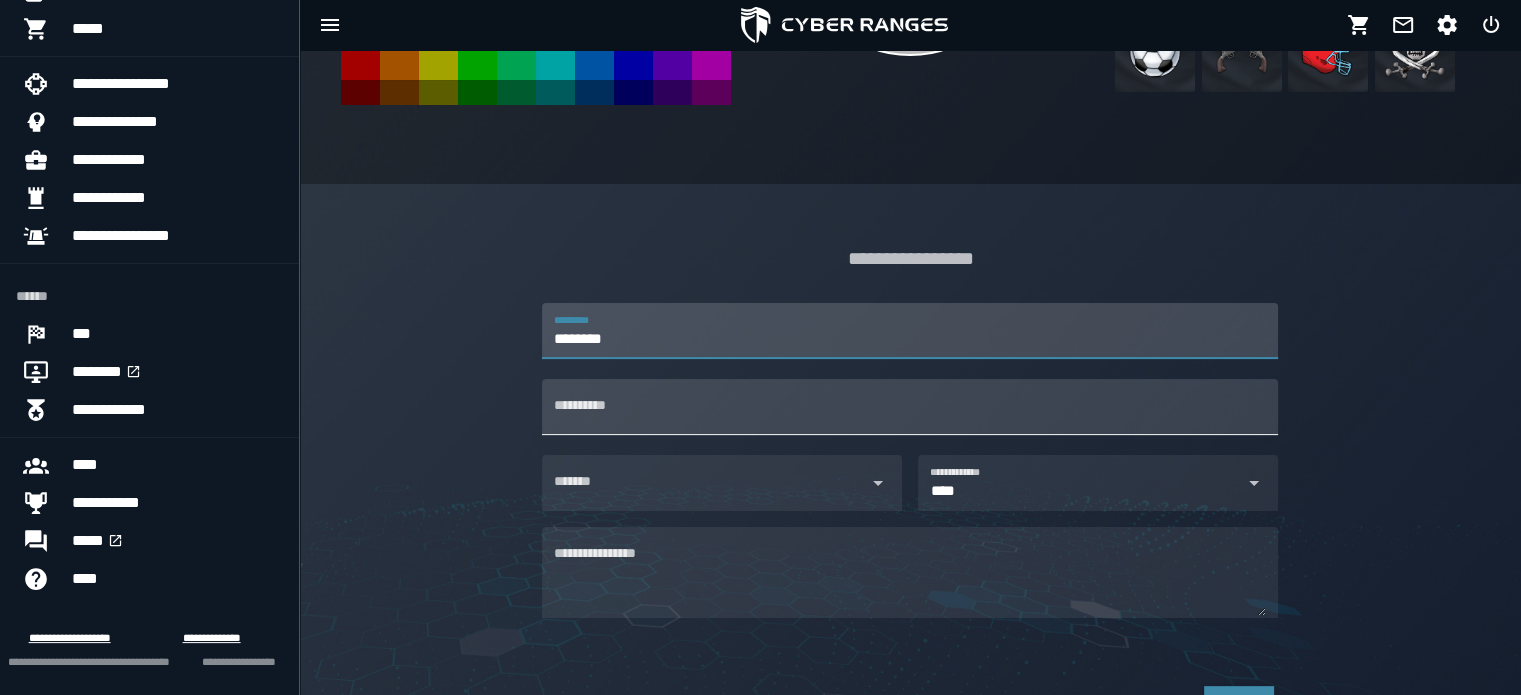 type on "********" 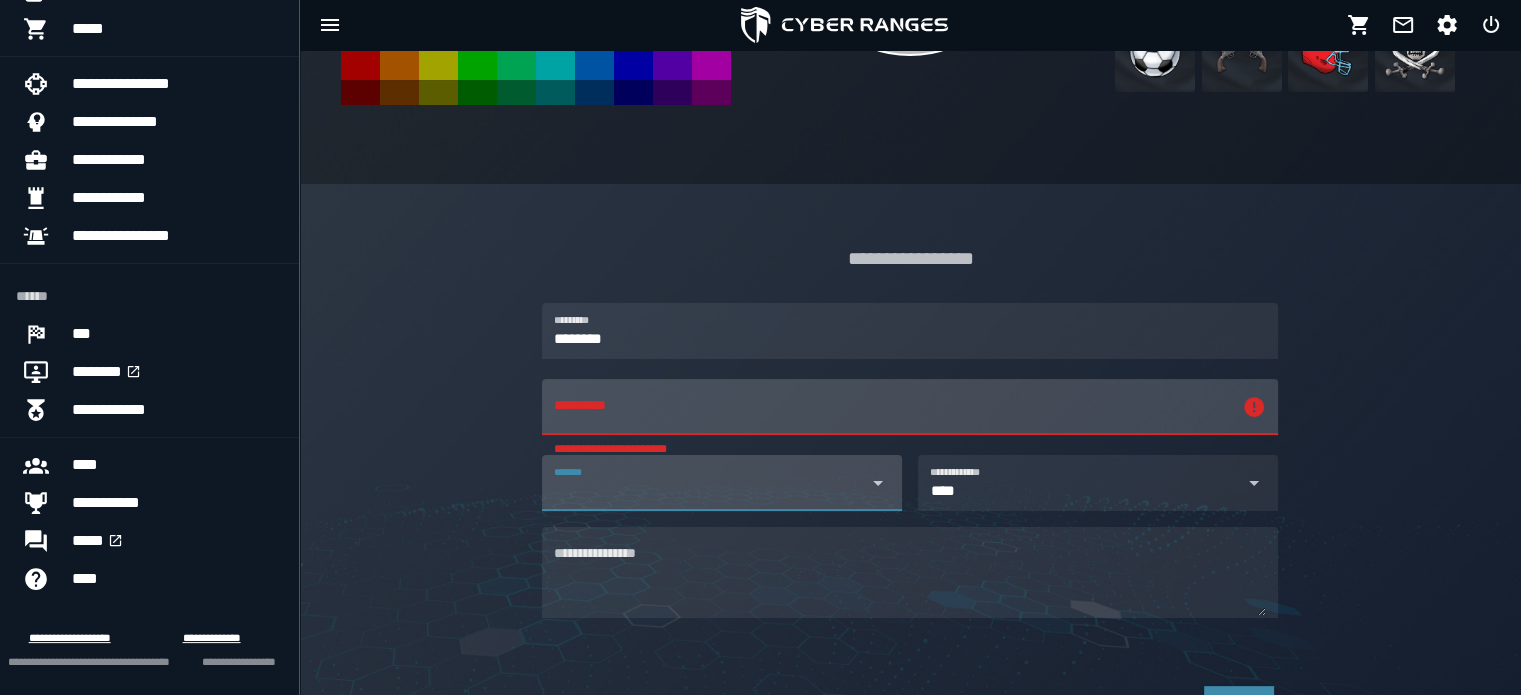 click on "*******" at bounding box center [704, 491] 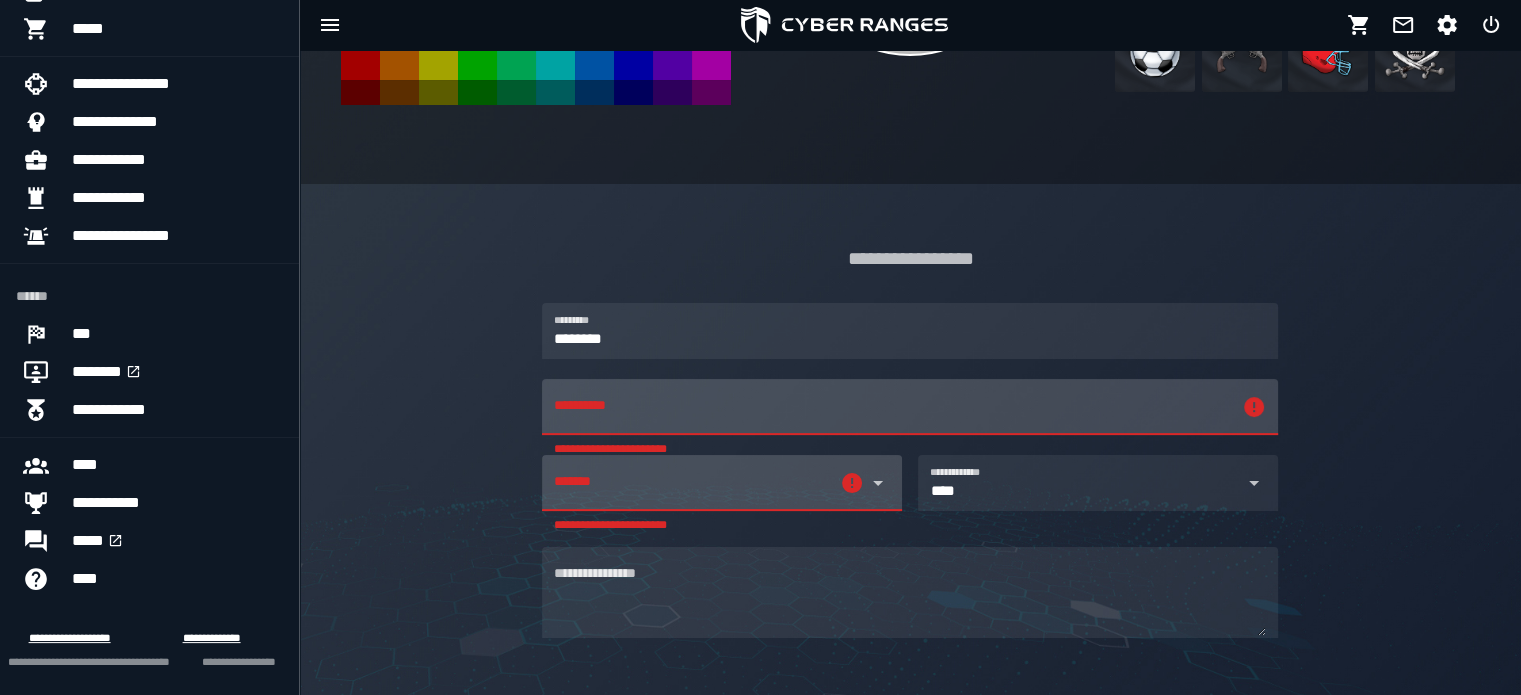 click on "**********" at bounding box center (910, 492) 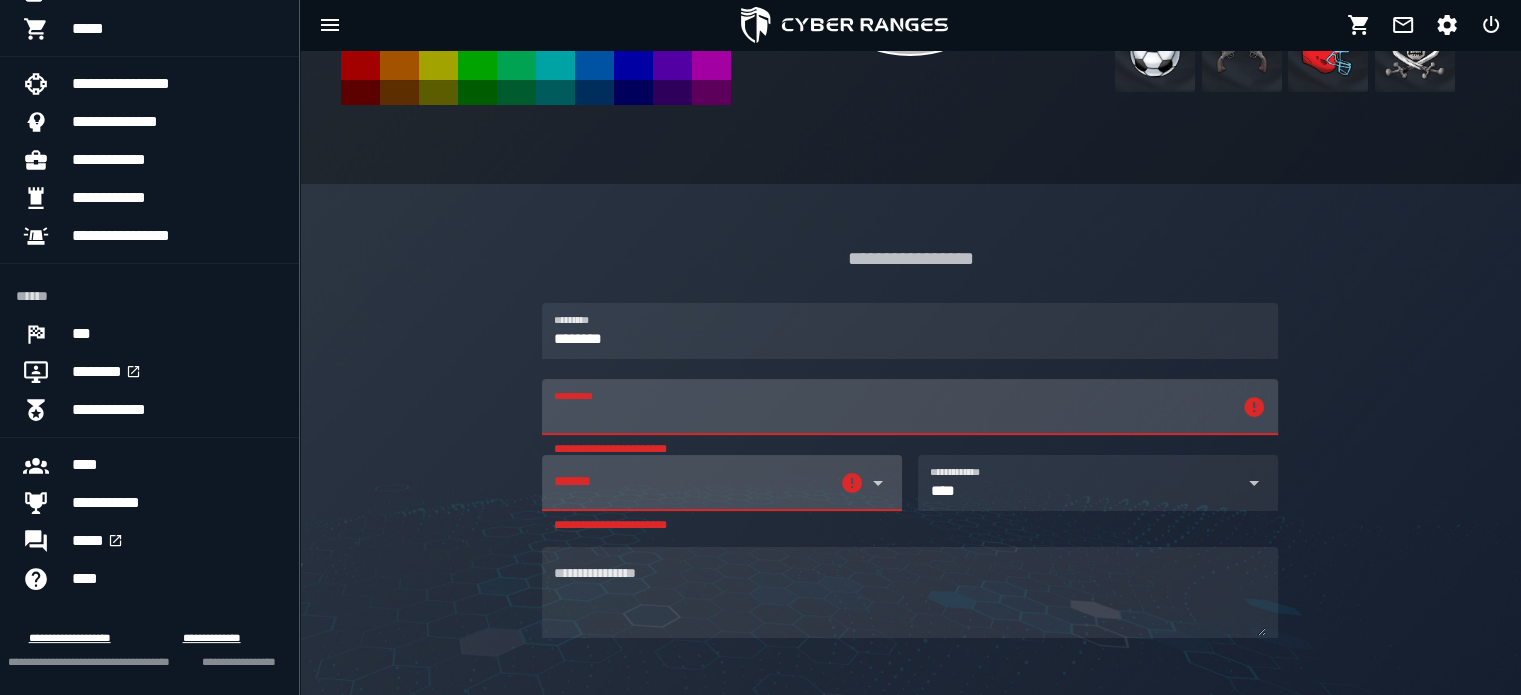 click on "**********" at bounding box center [892, 407] 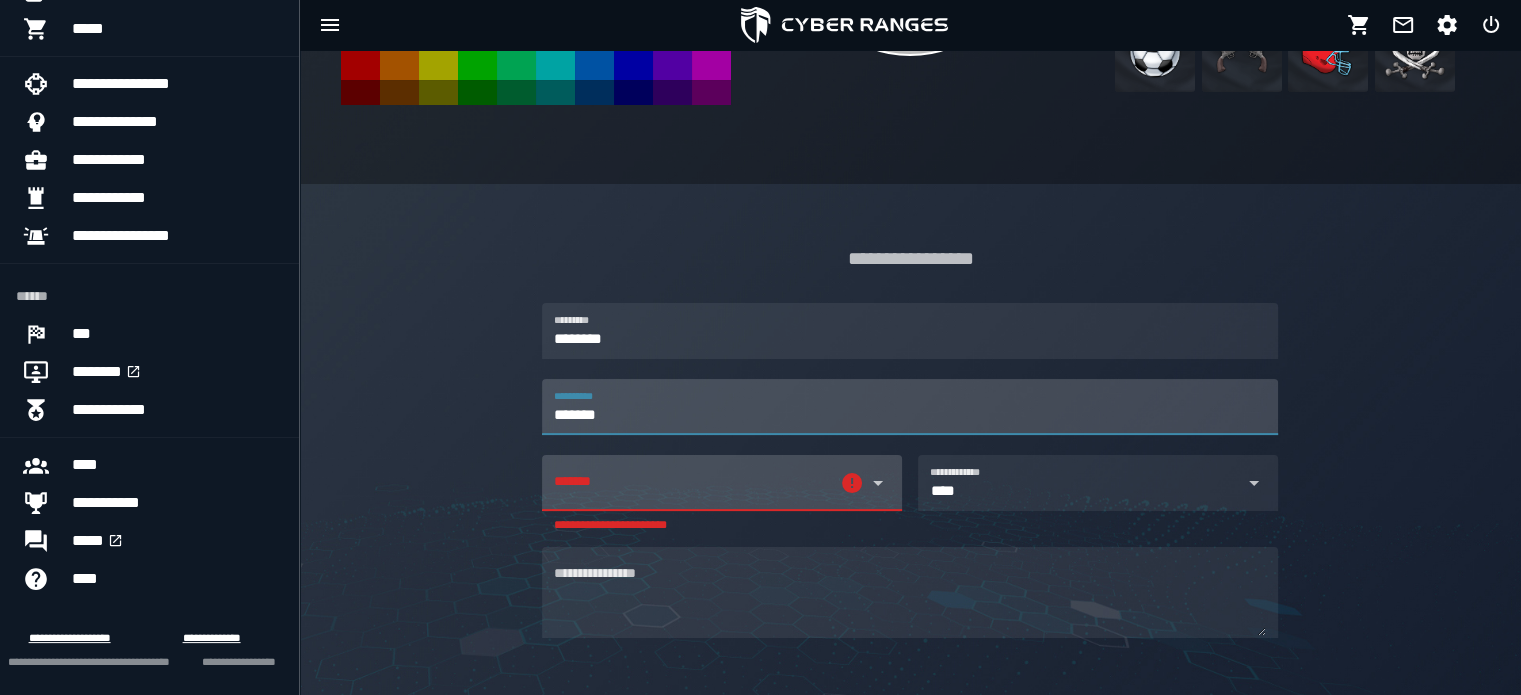 type on "*******" 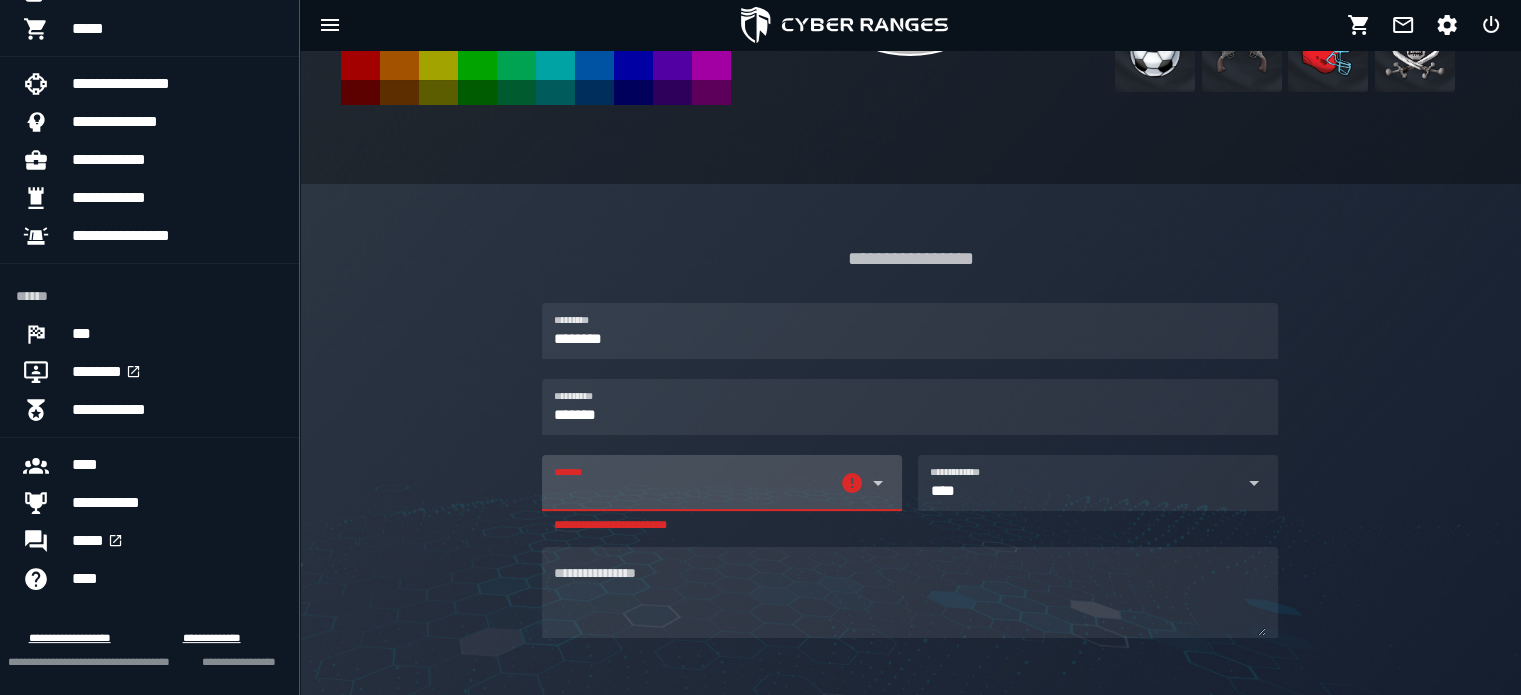 click on "**********" at bounding box center (691, 491) 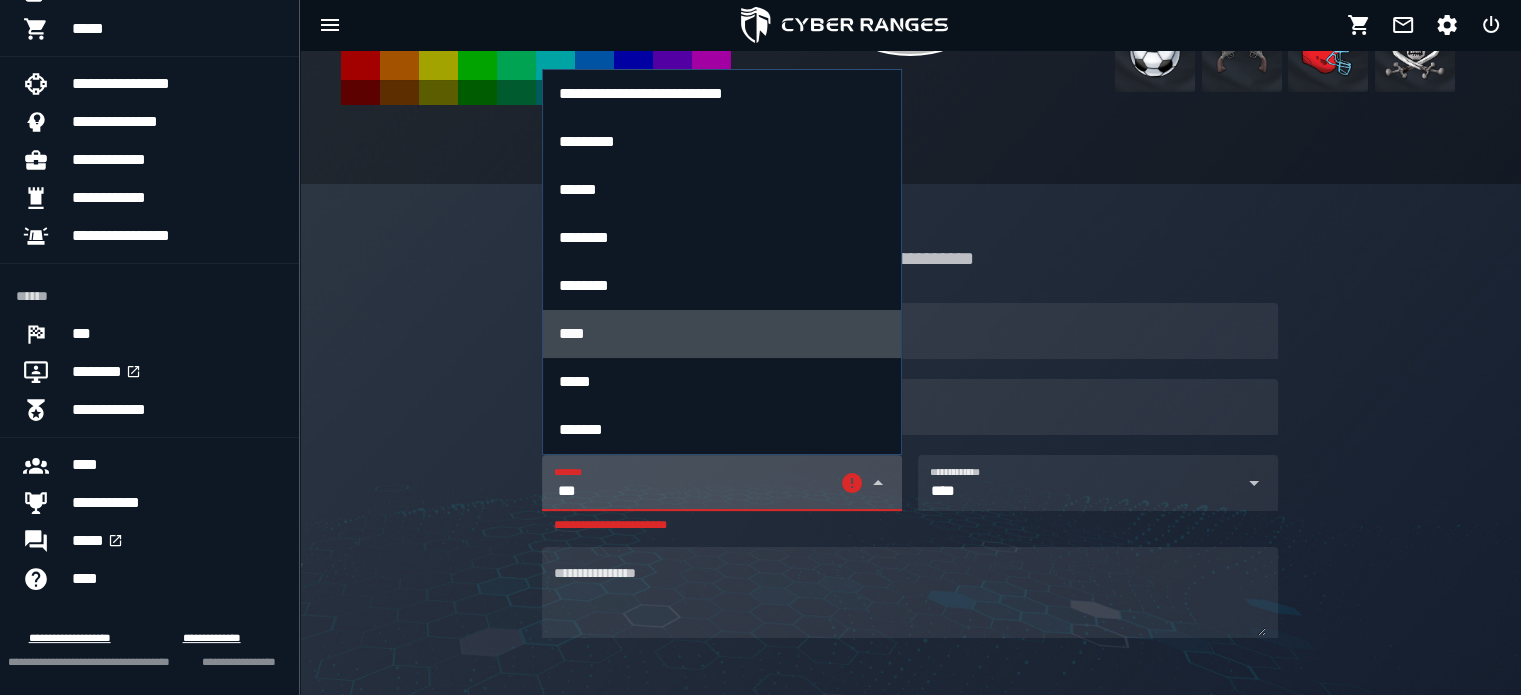 type on "***" 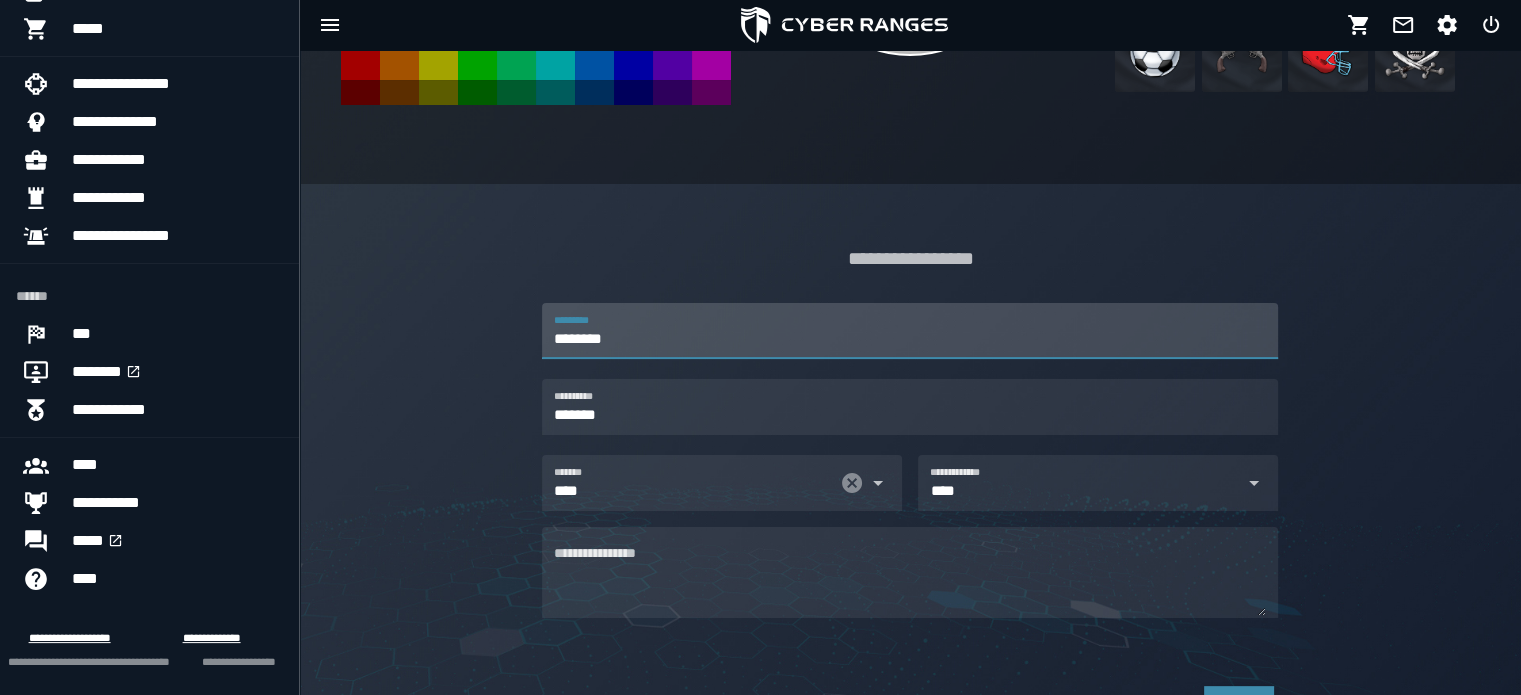 click on "********" at bounding box center [910, 331] 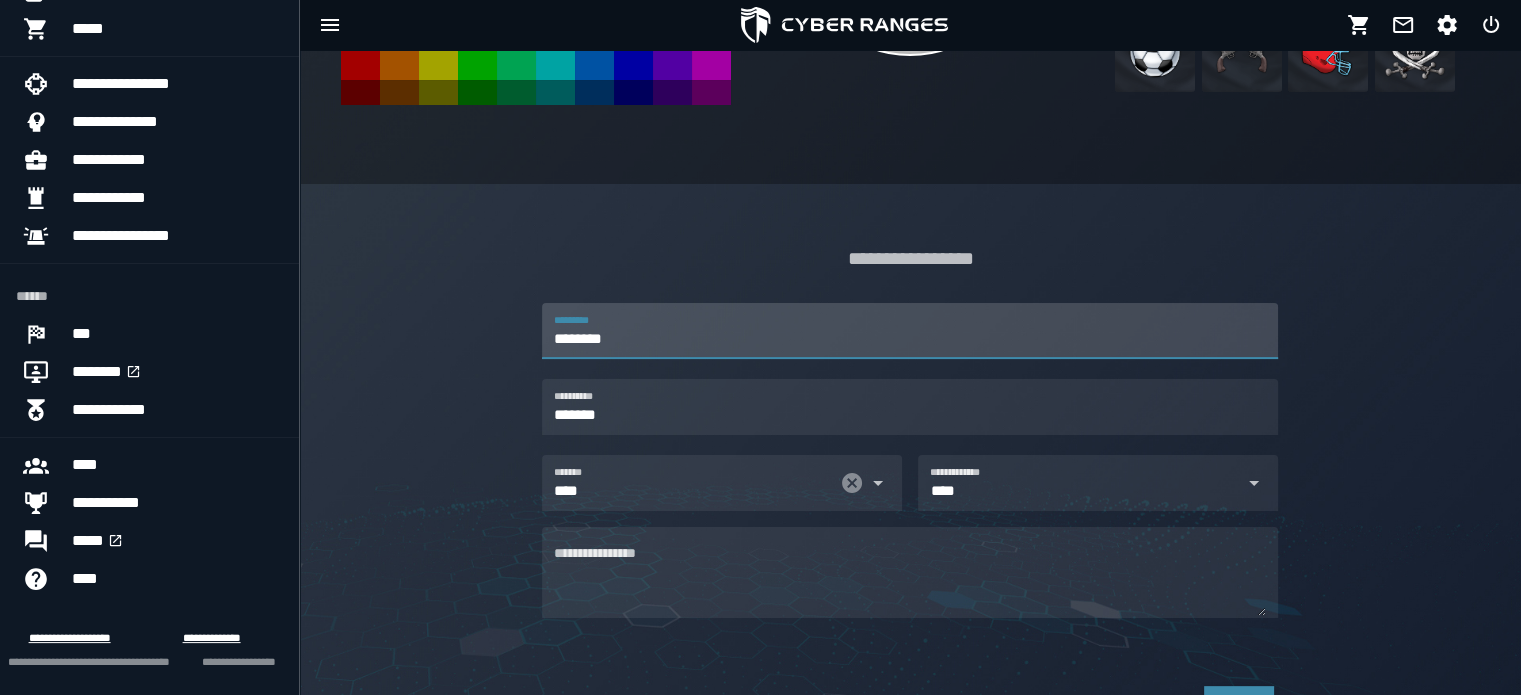 drag, startPoint x: 635, startPoint y: 334, endPoint x: 397, endPoint y: 337, distance: 238.0189 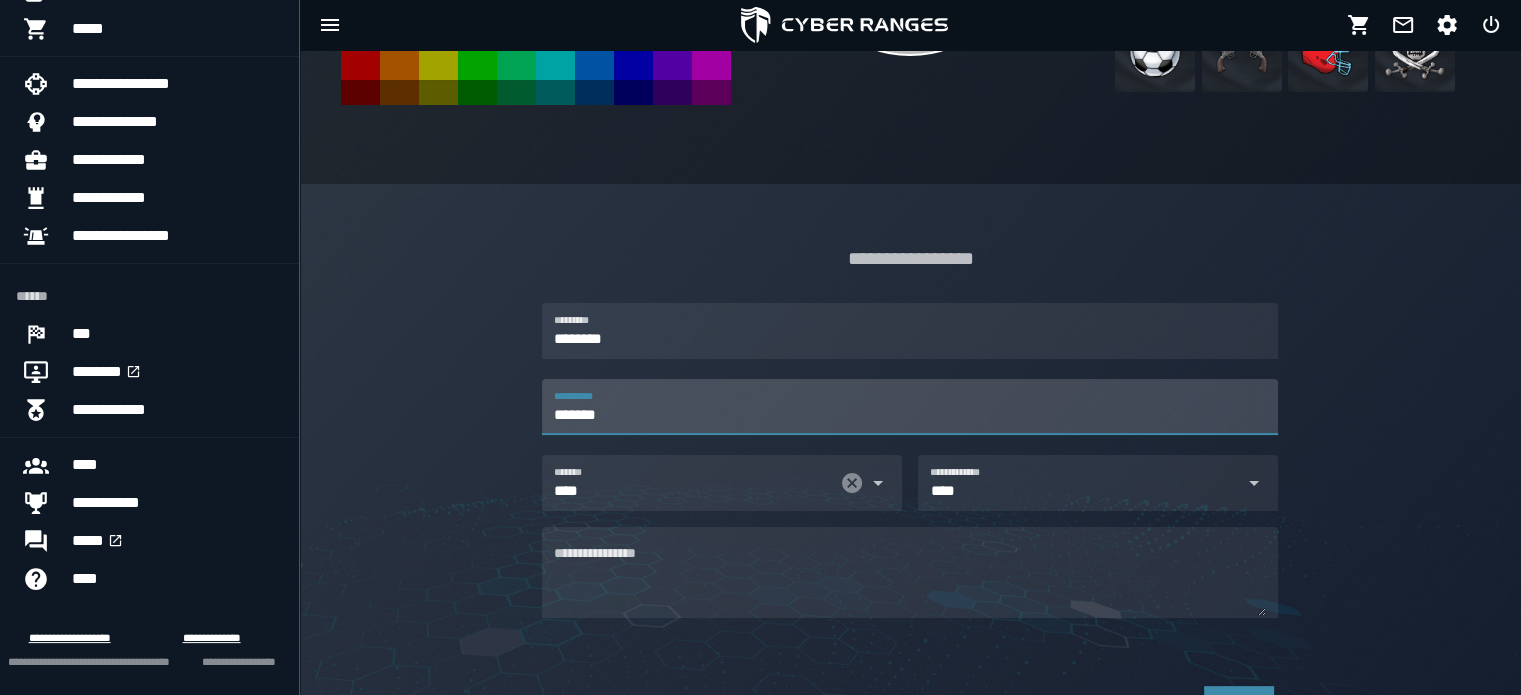 drag, startPoint x: 621, startPoint y: 413, endPoint x: 334, endPoint y: 417, distance: 287.02786 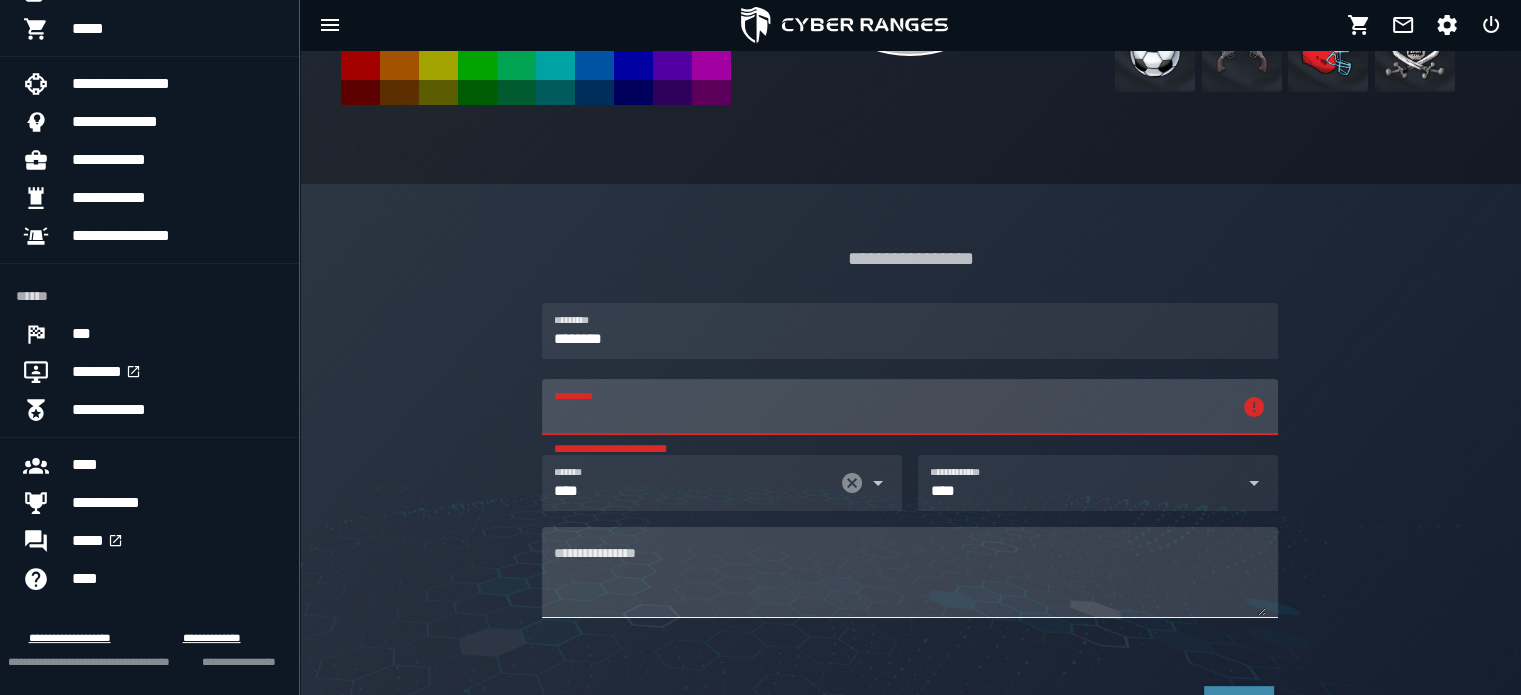 type 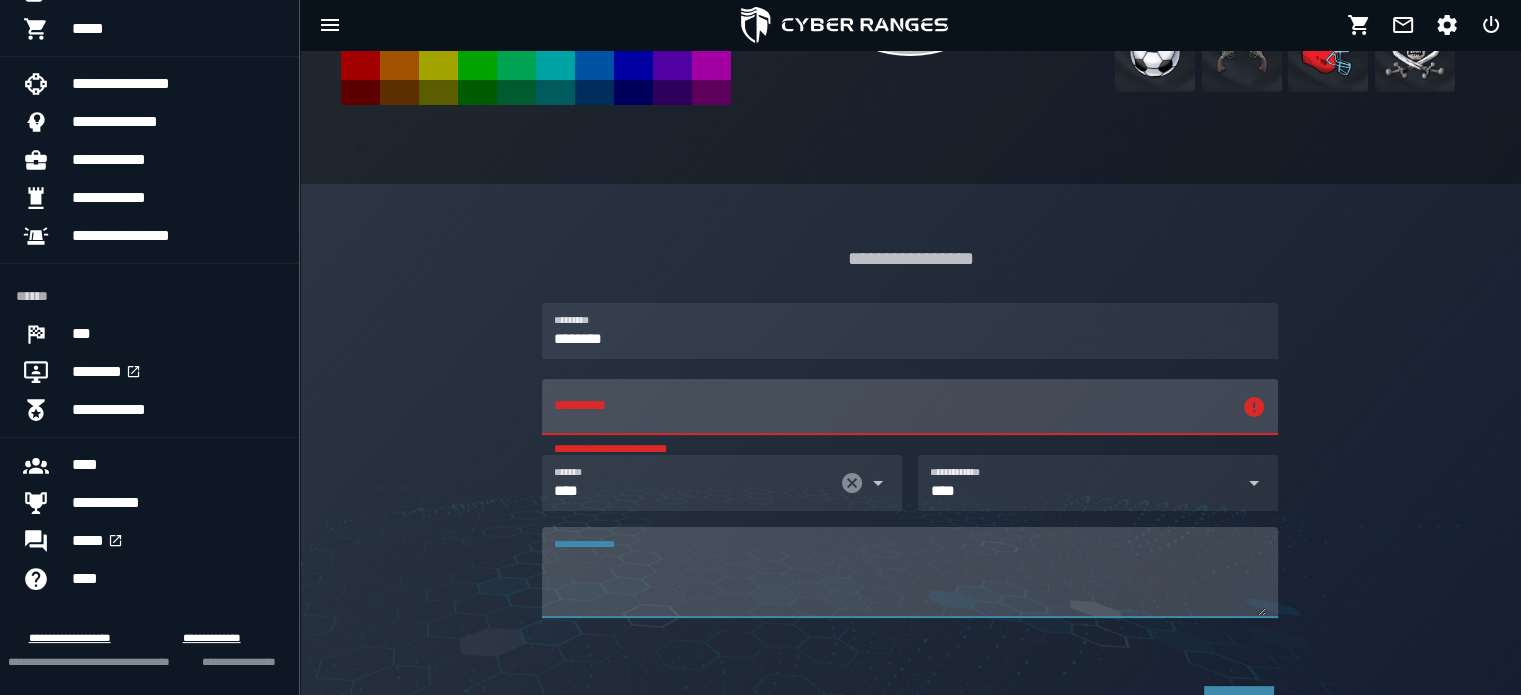 click on "**********" at bounding box center [910, 584] 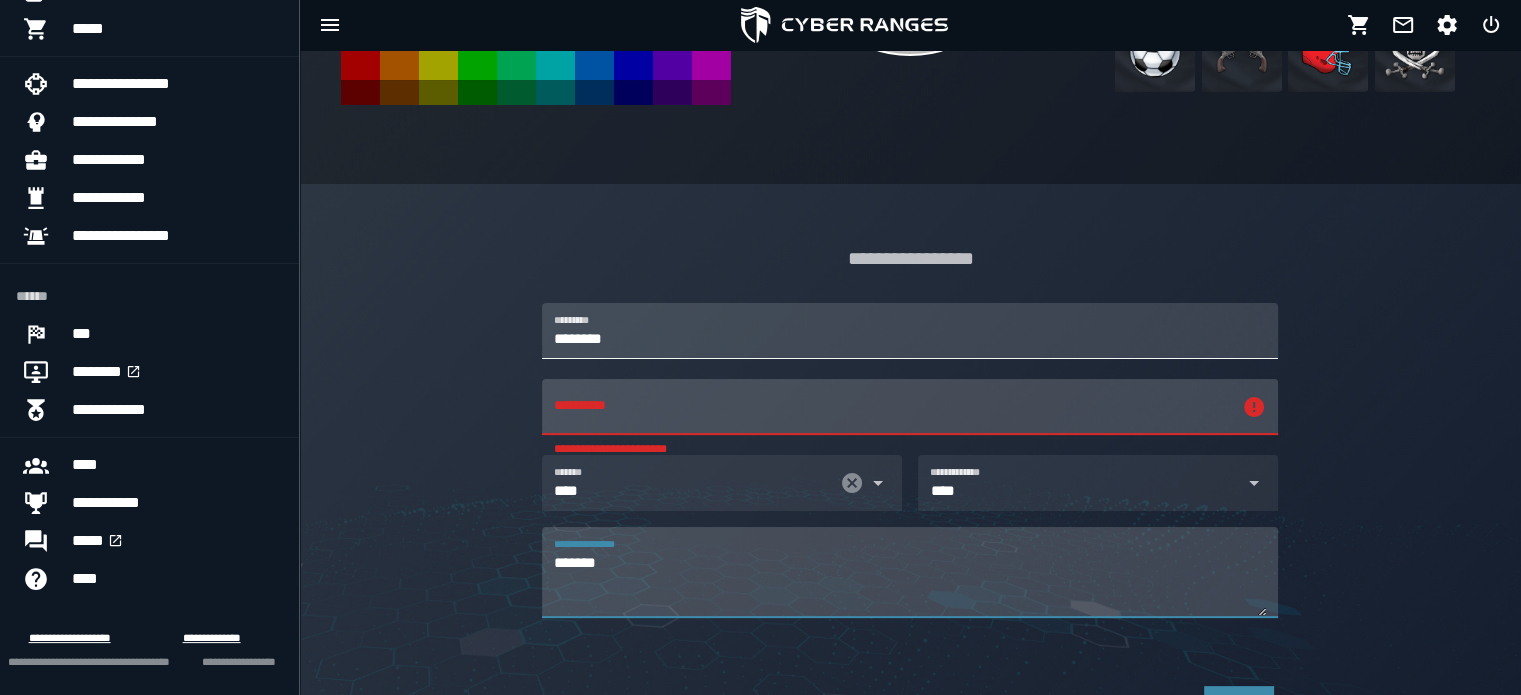 type on "*******" 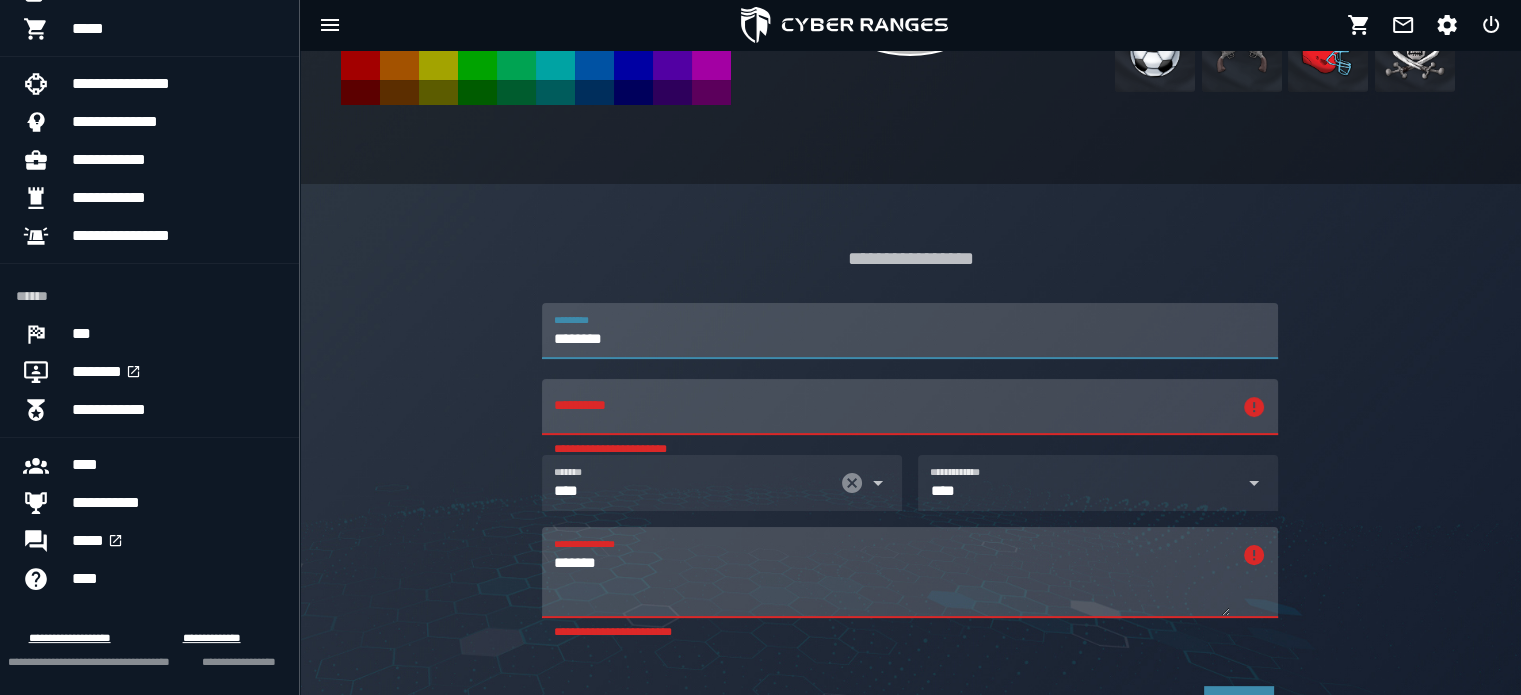 drag, startPoint x: 638, startPoint y: 344, endPoint x: 382, endPoint y: 325, distance: 256.7041 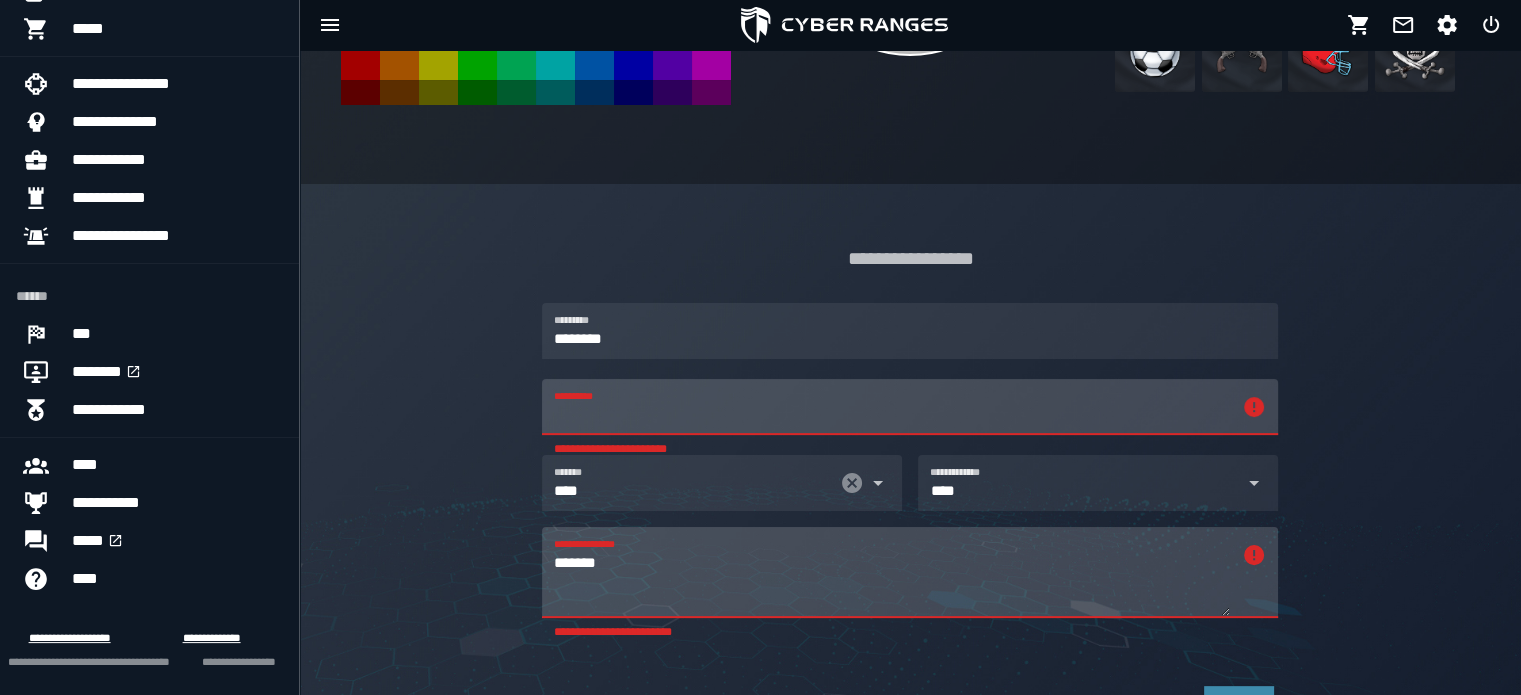 click on "**********" at bounding box center (892, 407) 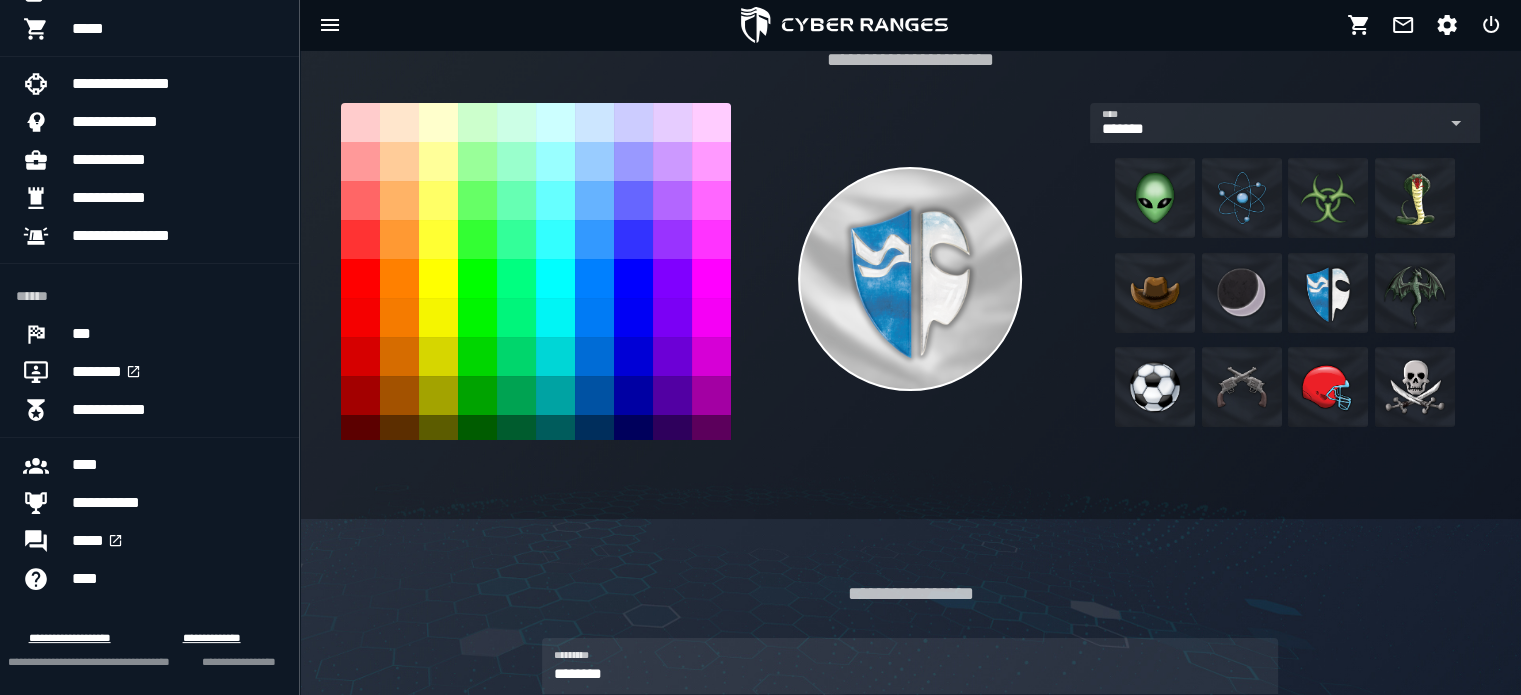 scroll, scrollTop: 0, scrollLeft: 0, axis: both 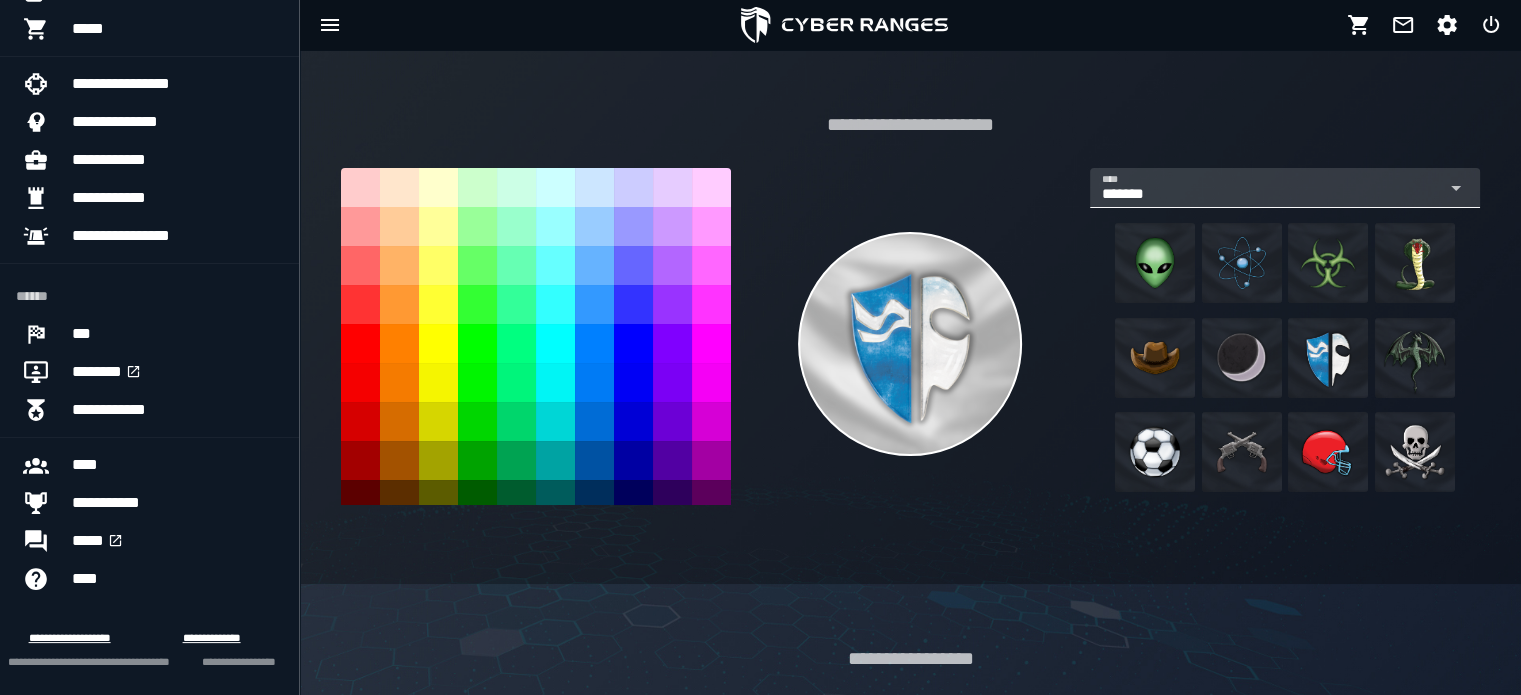type on "********" 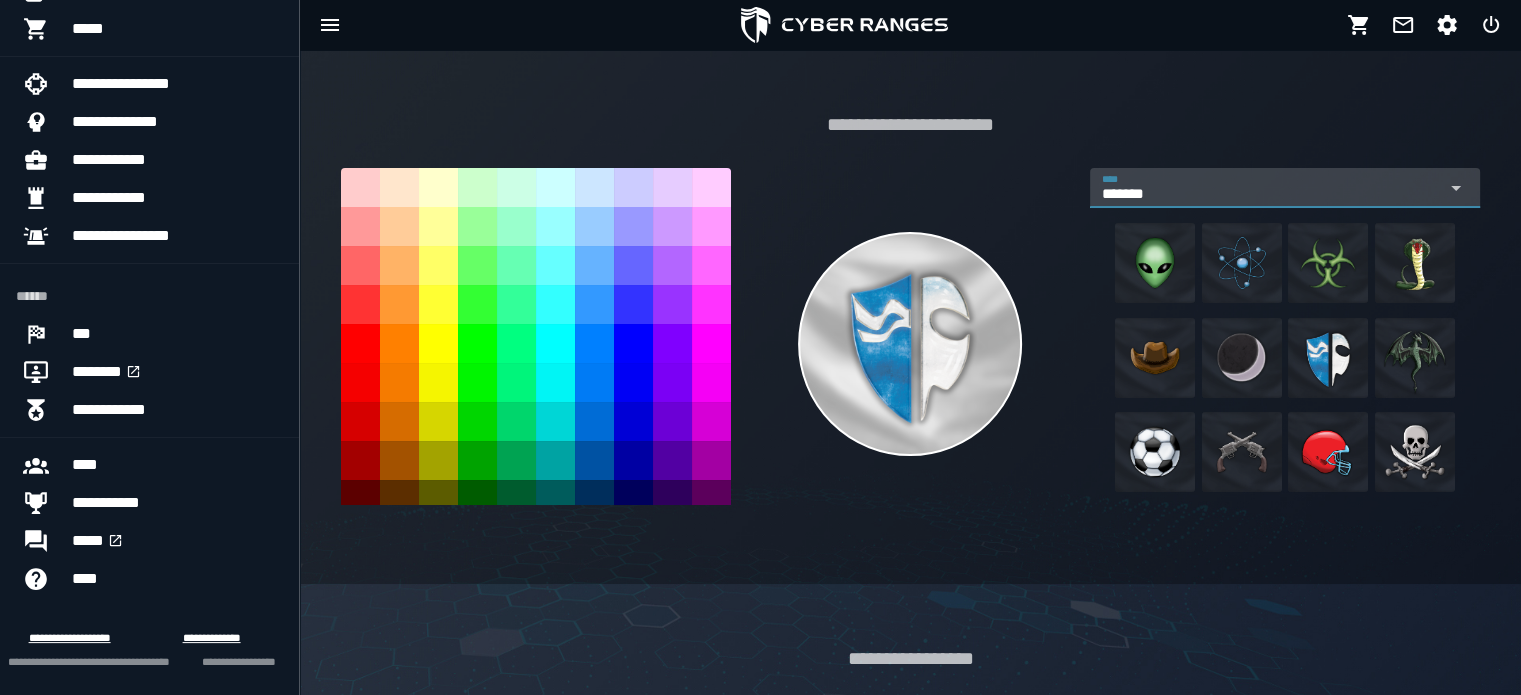 click 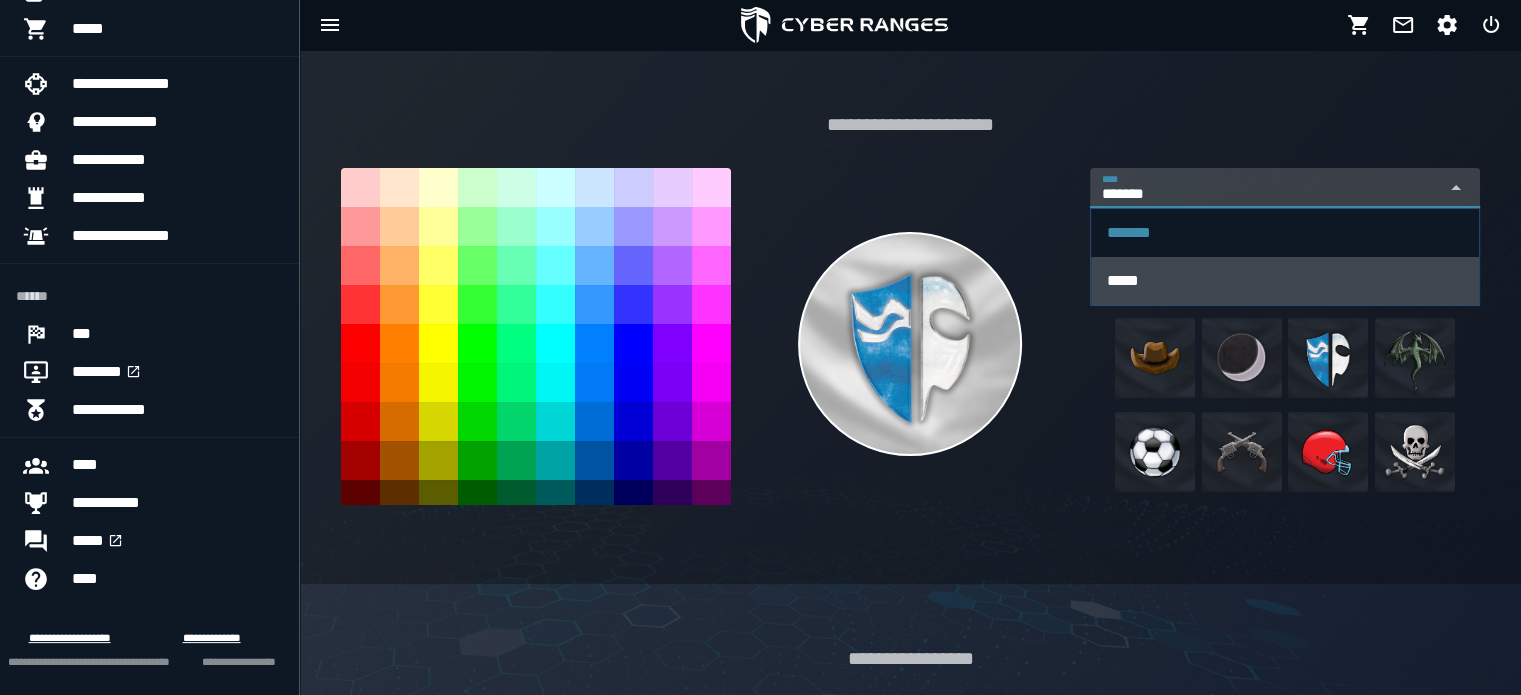 click on "*****" at bounding box center (1285, 281) 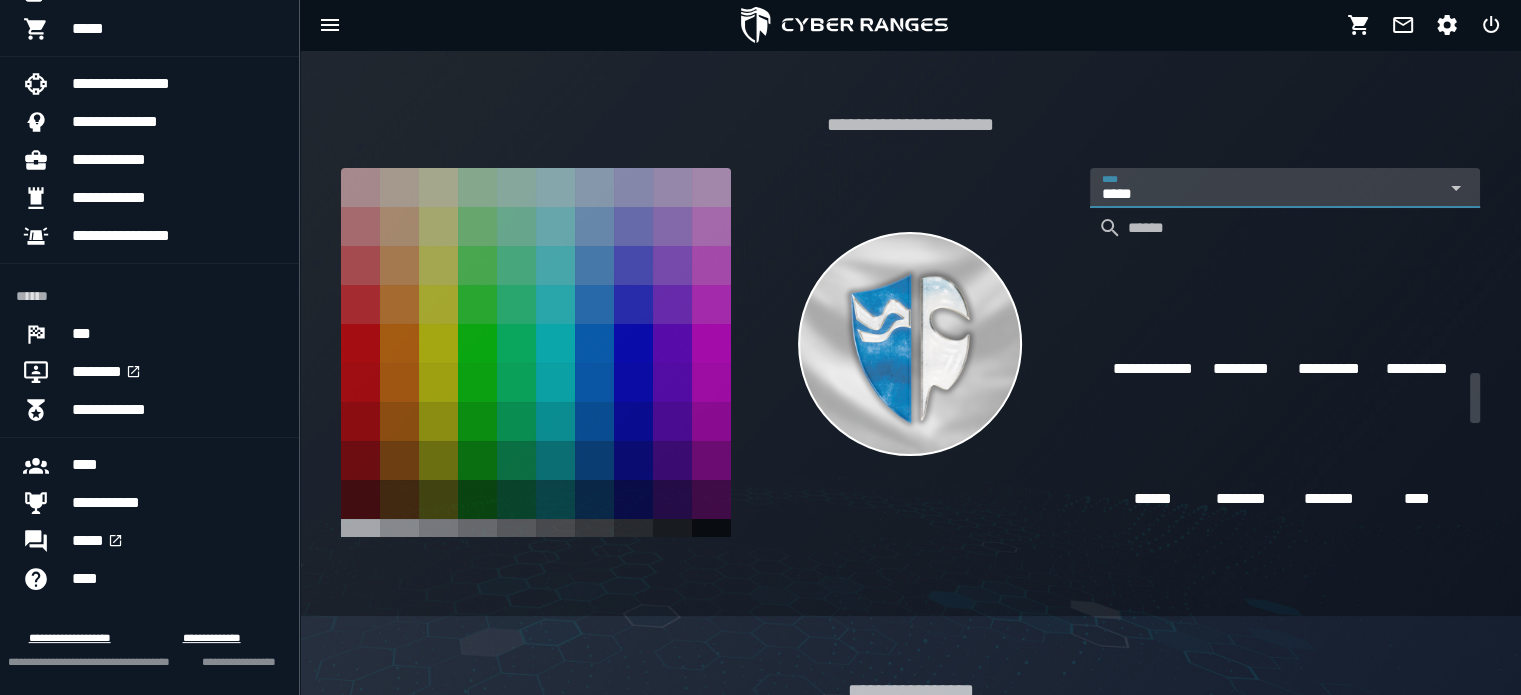 scroll, scrollTop: 3000, scrollLeft: 0, axis: vertical 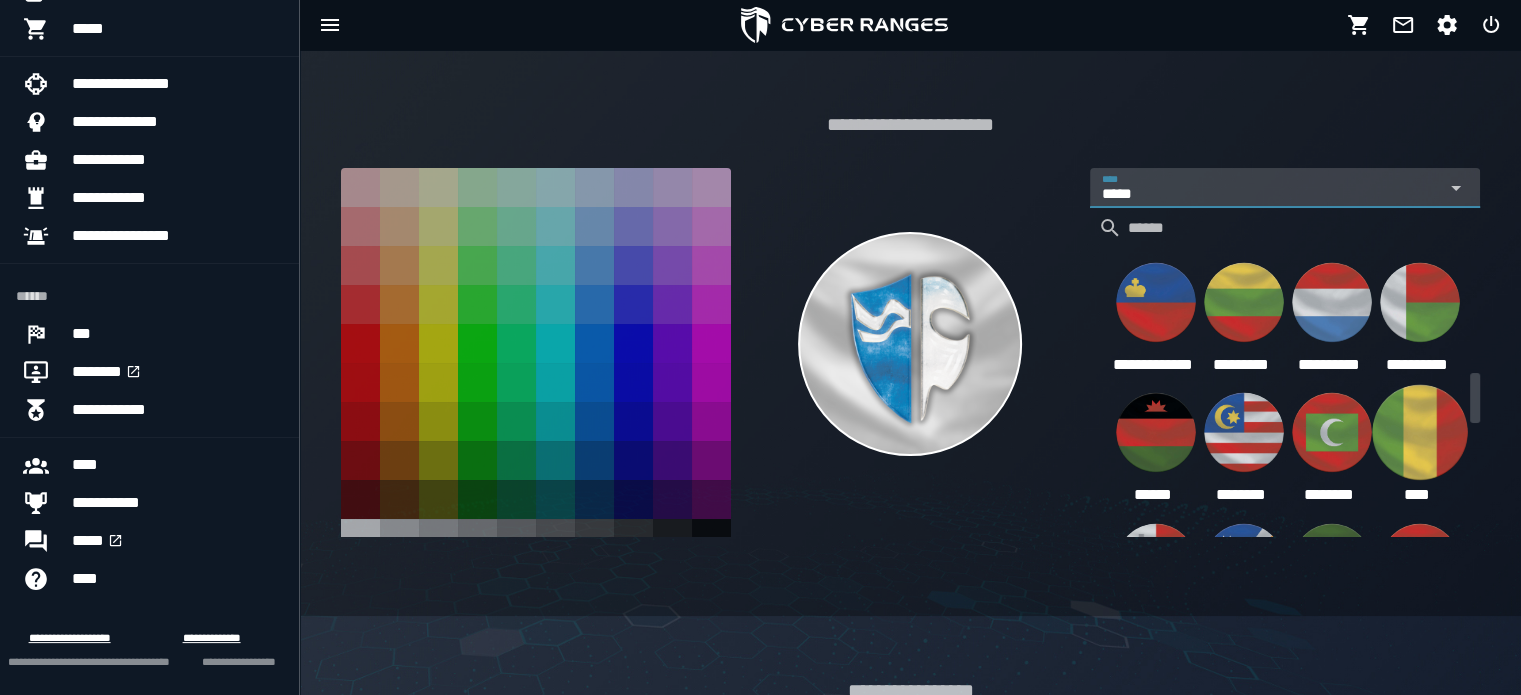 click at bounding box center (1420, 433) 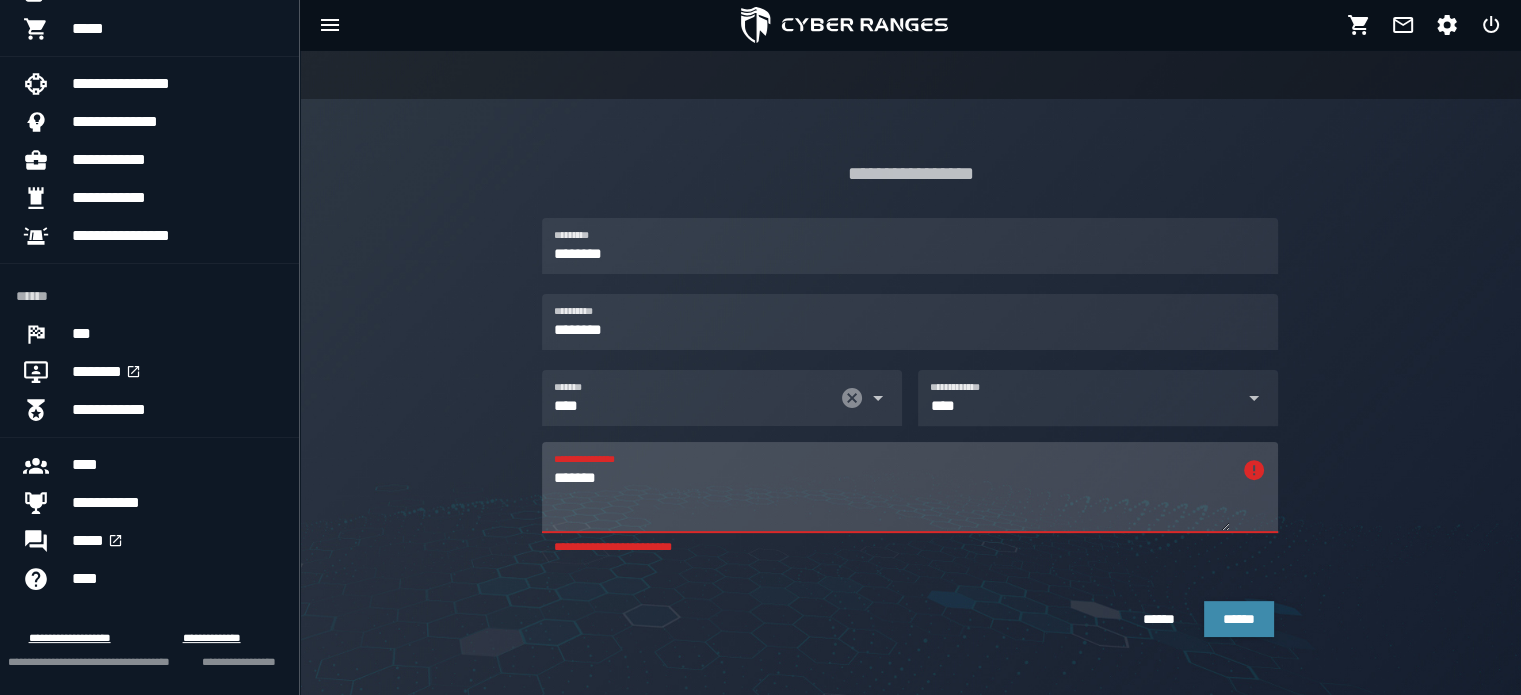 scroll, scrollTop: 554, scrollLeft: 0, axis: vertical 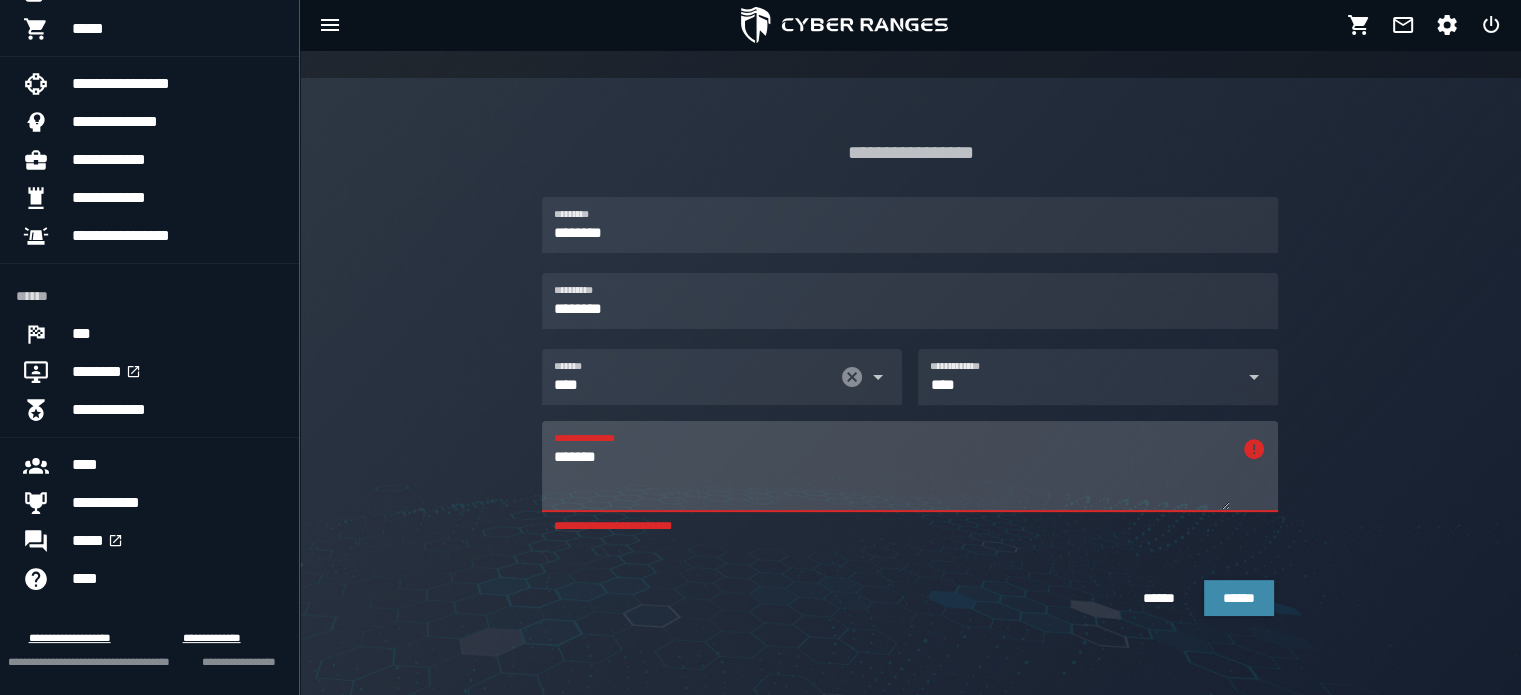 click on "**********" 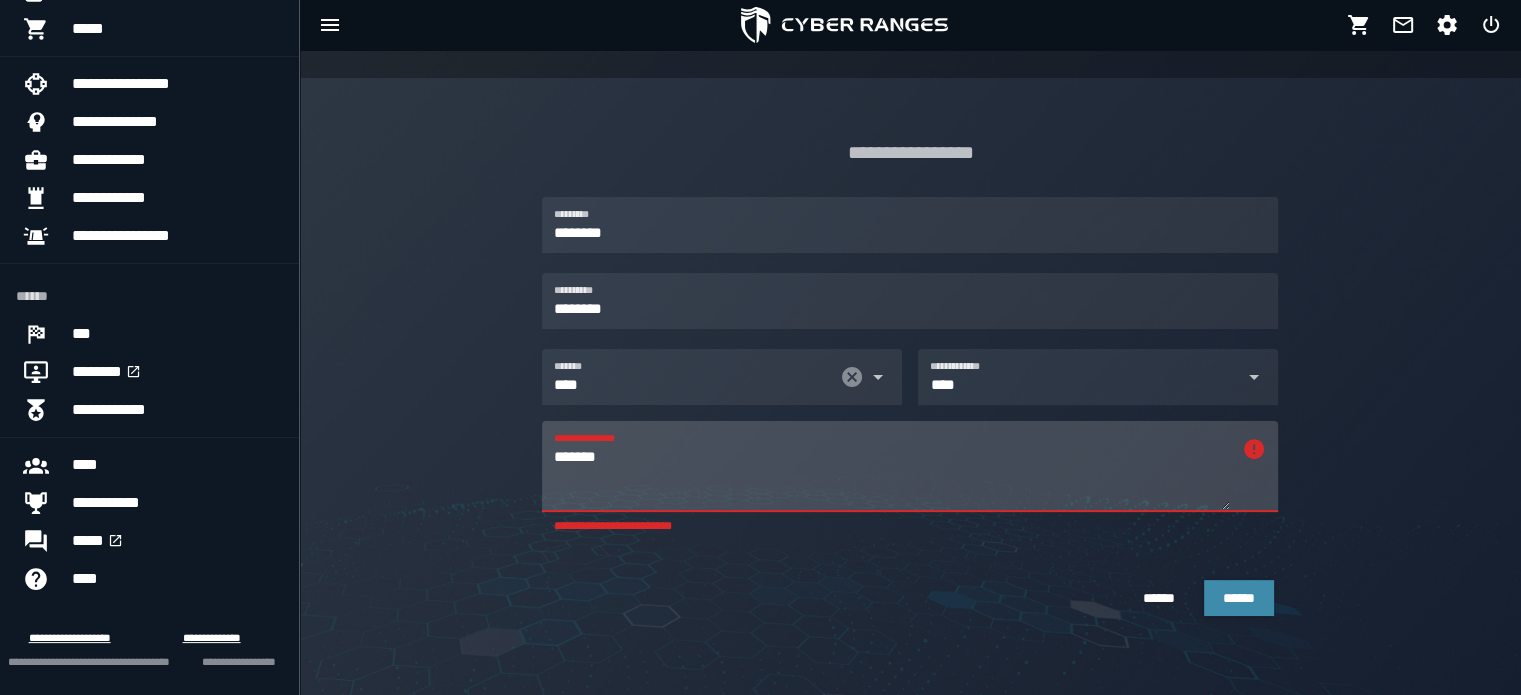 click on "*******" at bounding box center [892, 478] 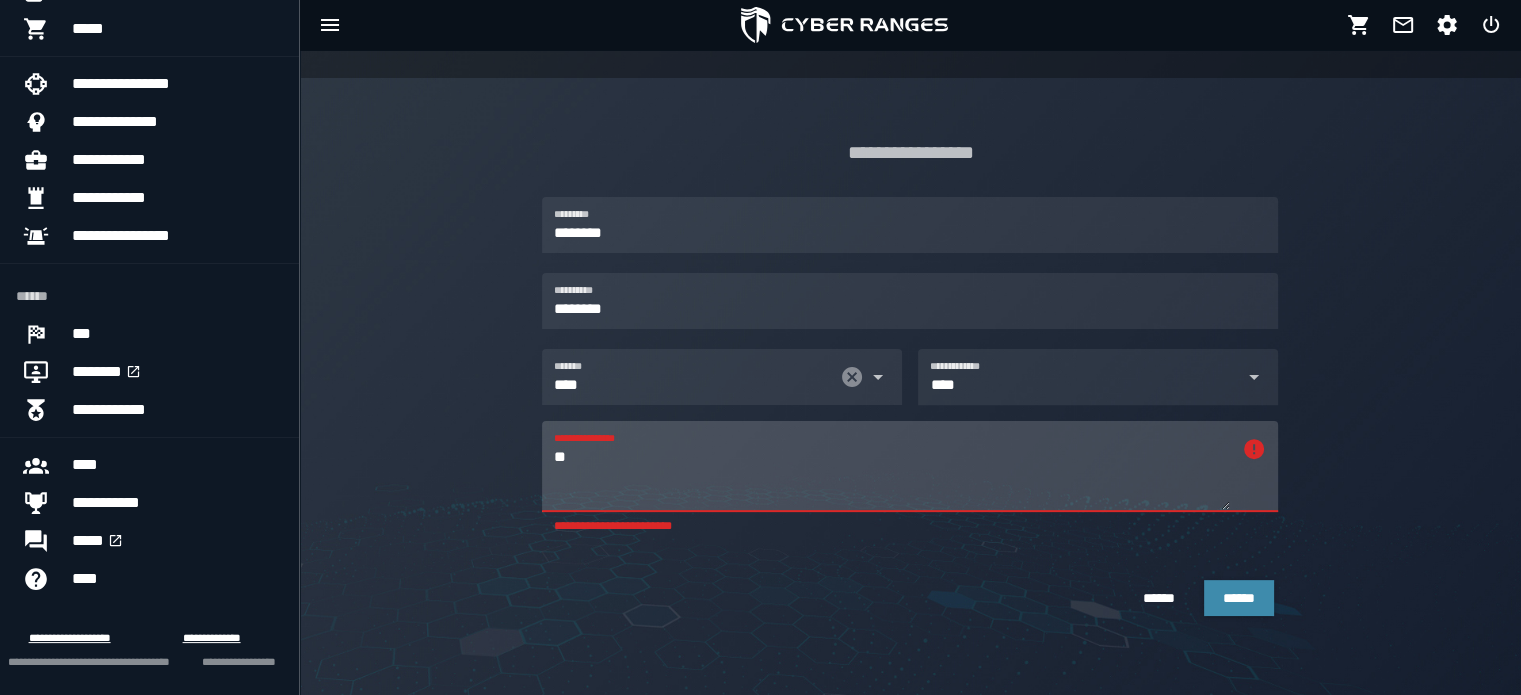 type on "*" 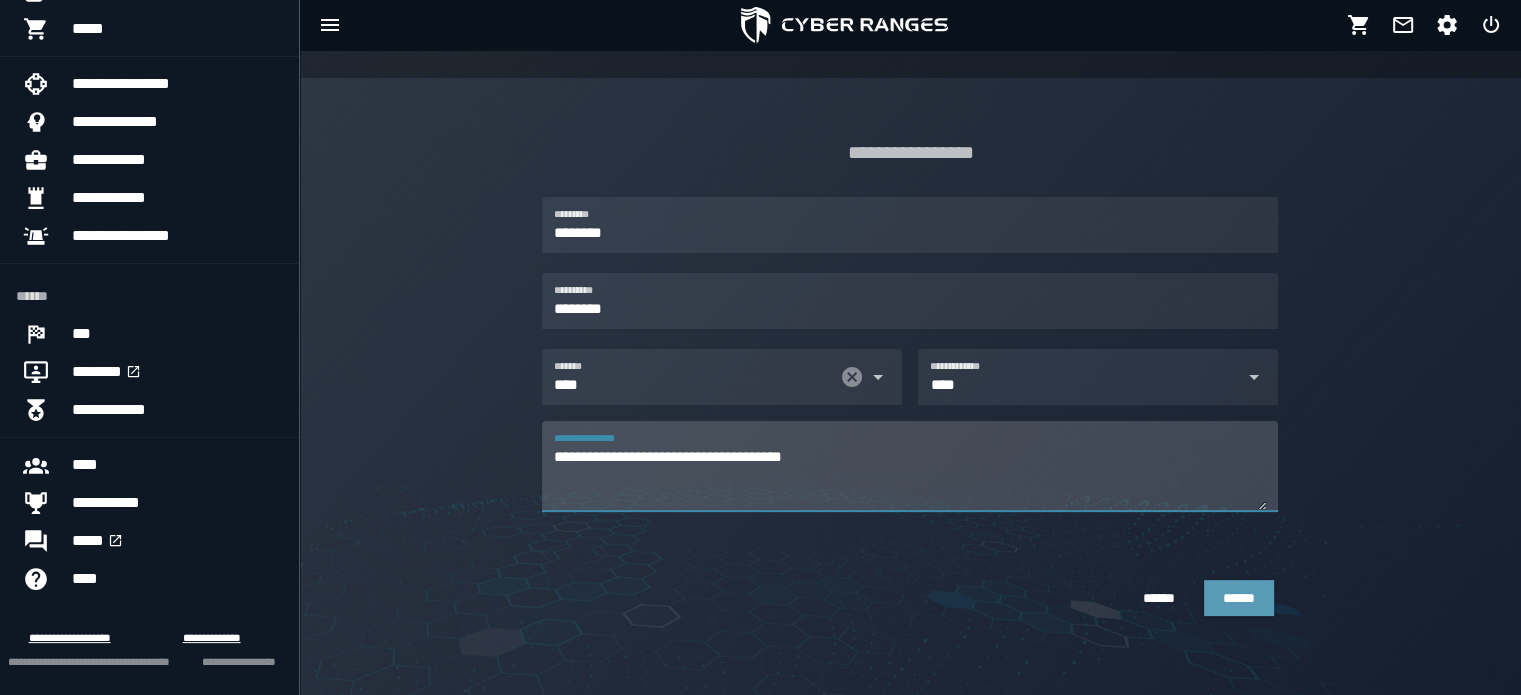 type on "**********" 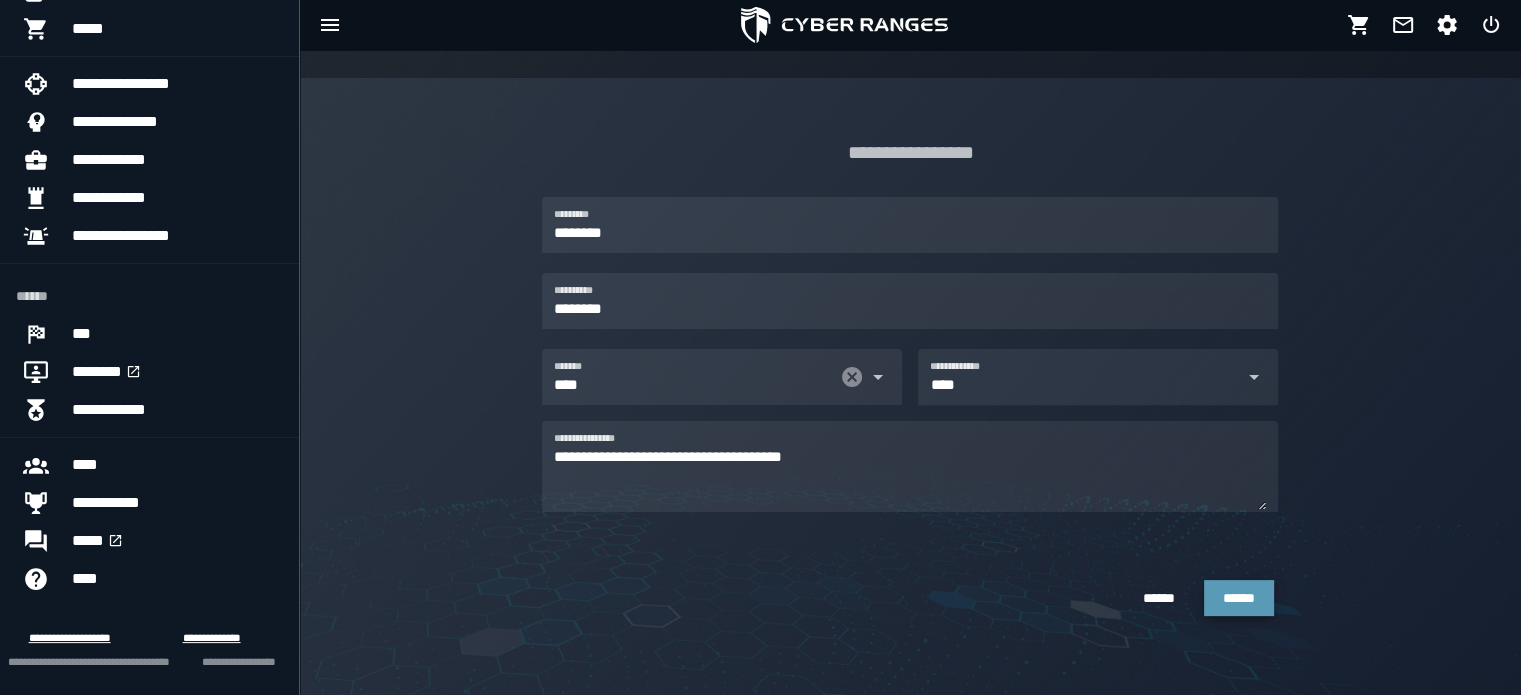 click on "******" at bounding box center [1239, 598] 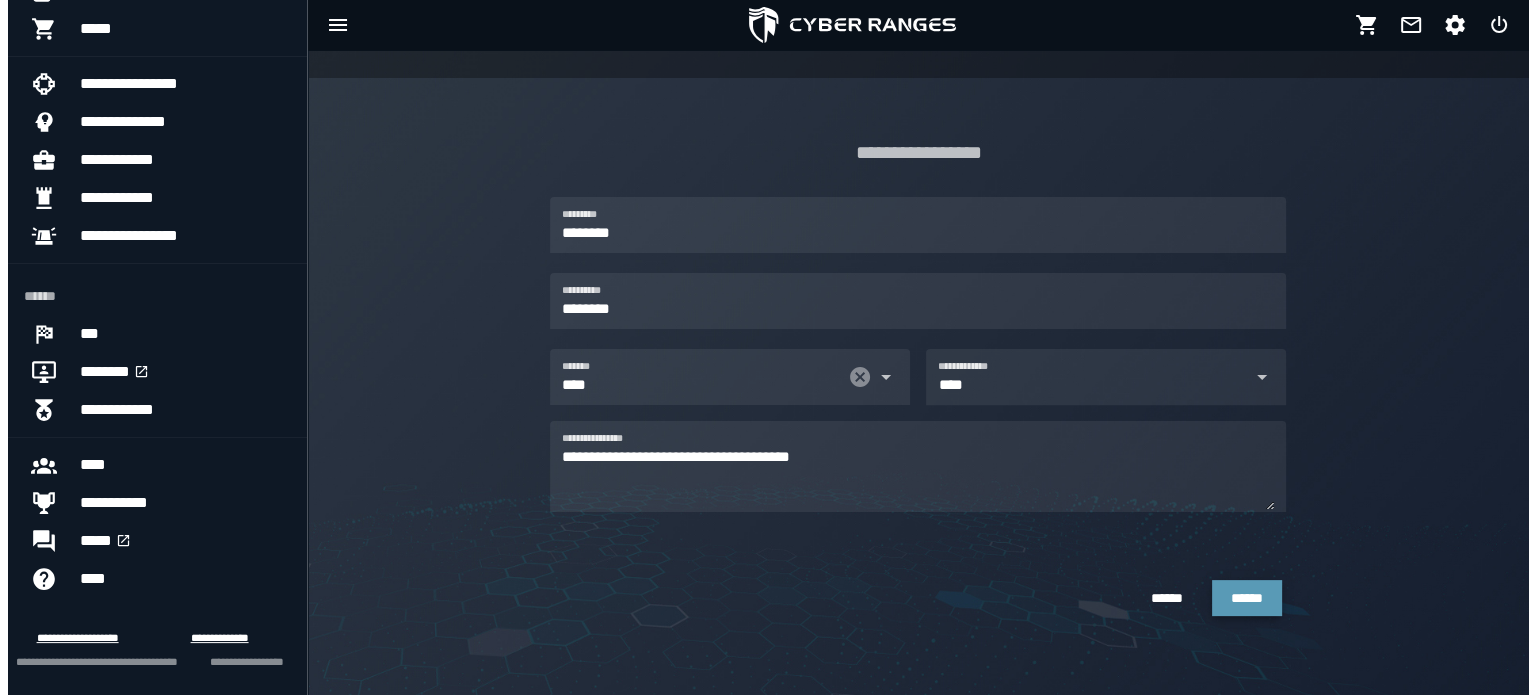scroll, scrollTop: 0, scrollLeft: 0, axis: both 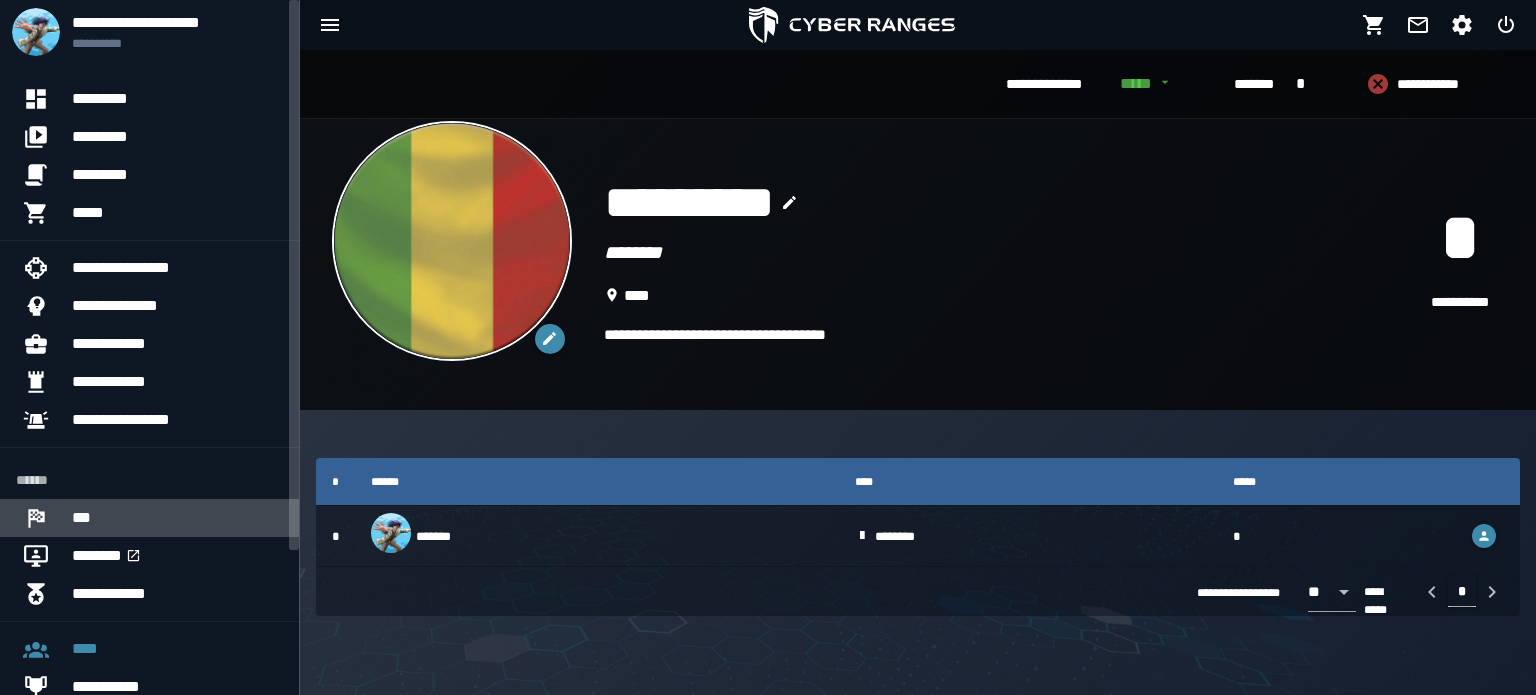 click on "***" at bounding box center [177, 518] 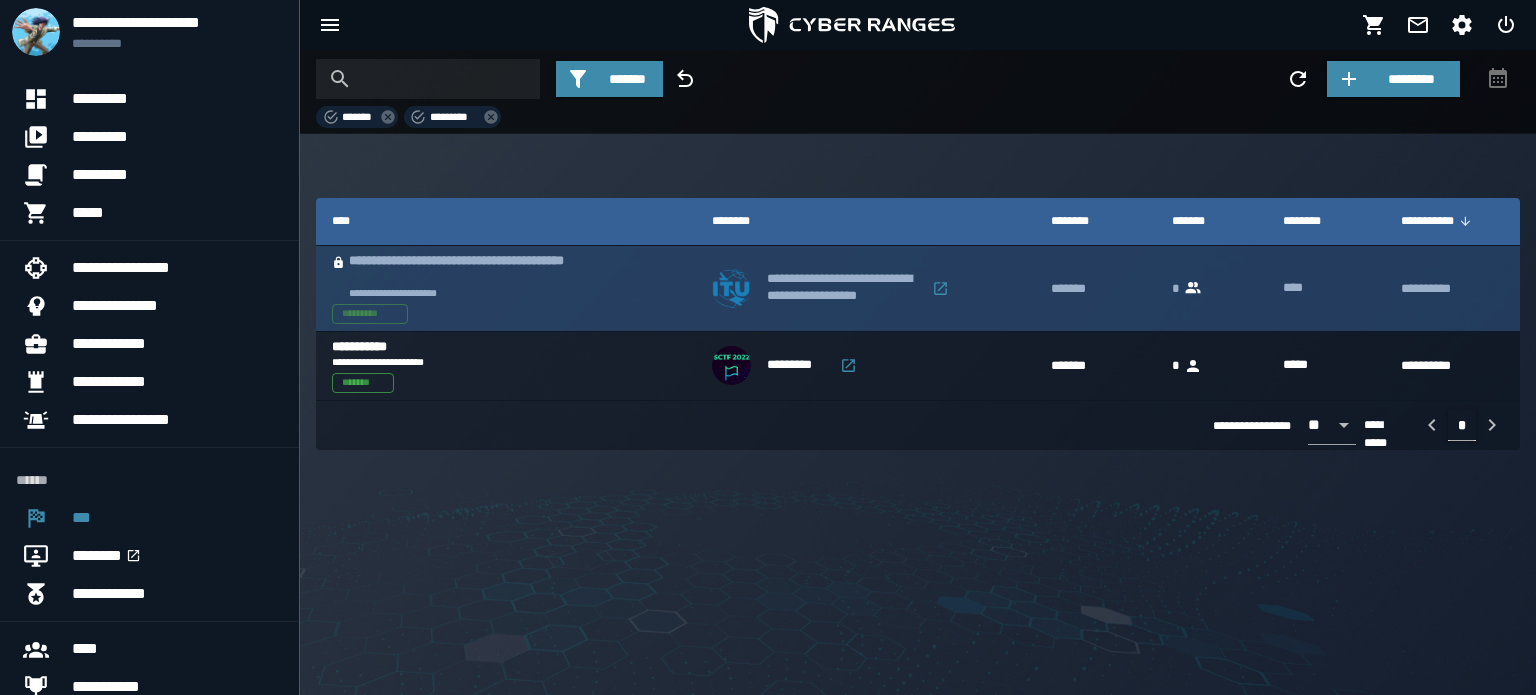 click on "**********" at bounding box center (479, 270) 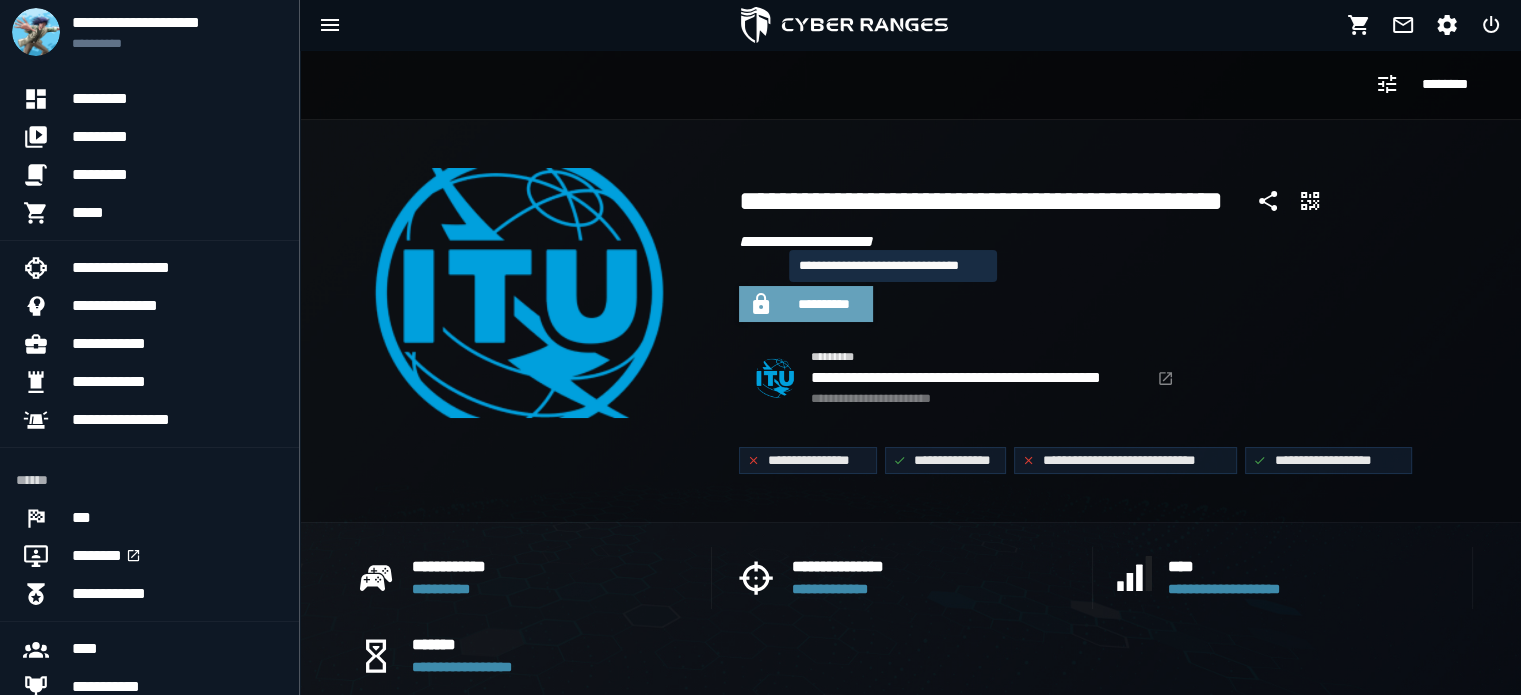 click on "**********" at bounding box center [824, 304] 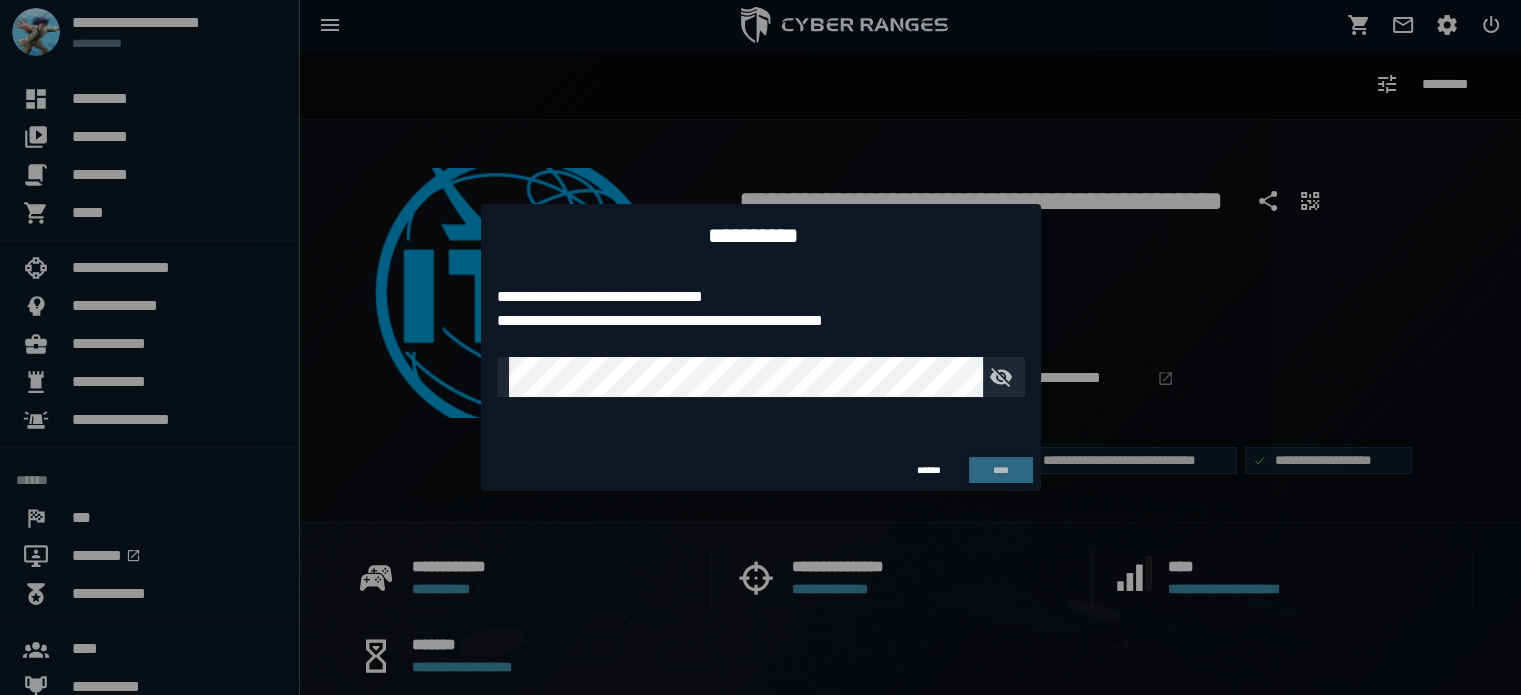type on "**********" 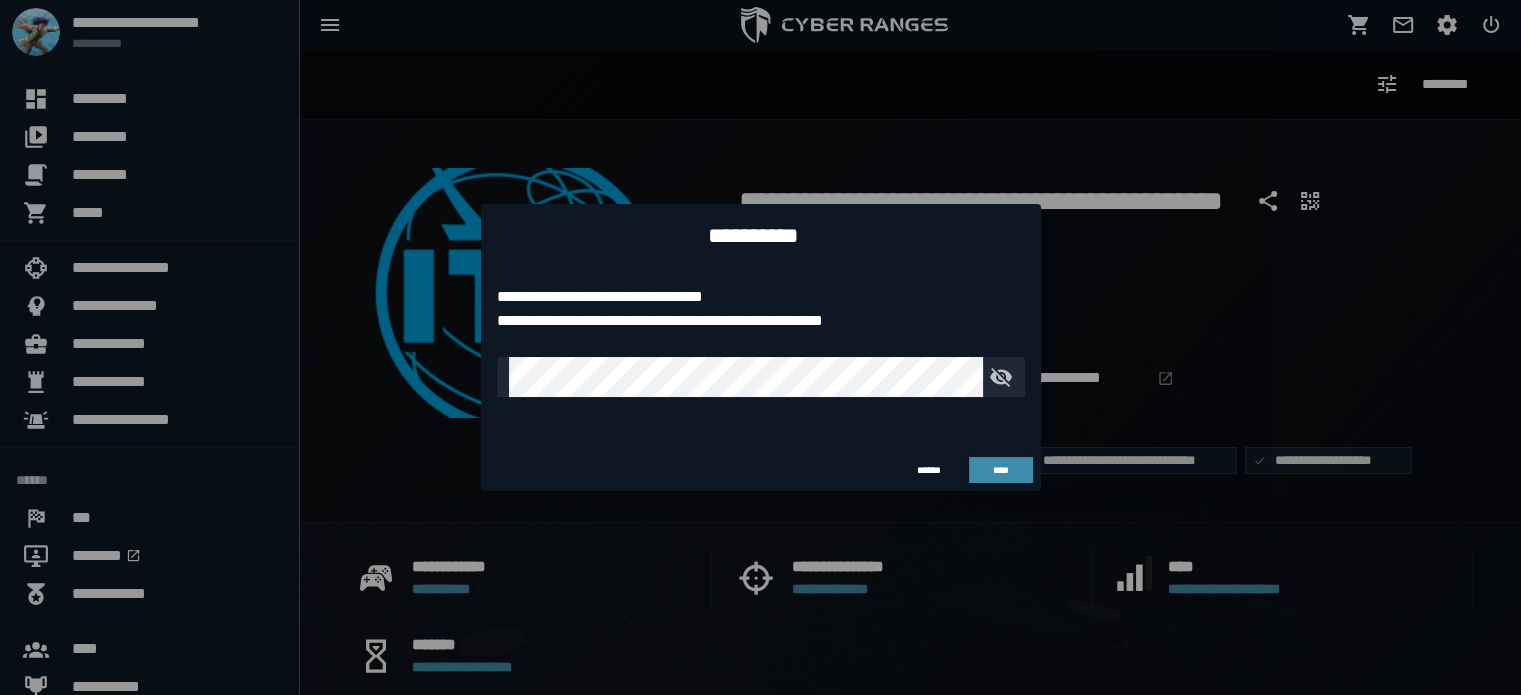 type 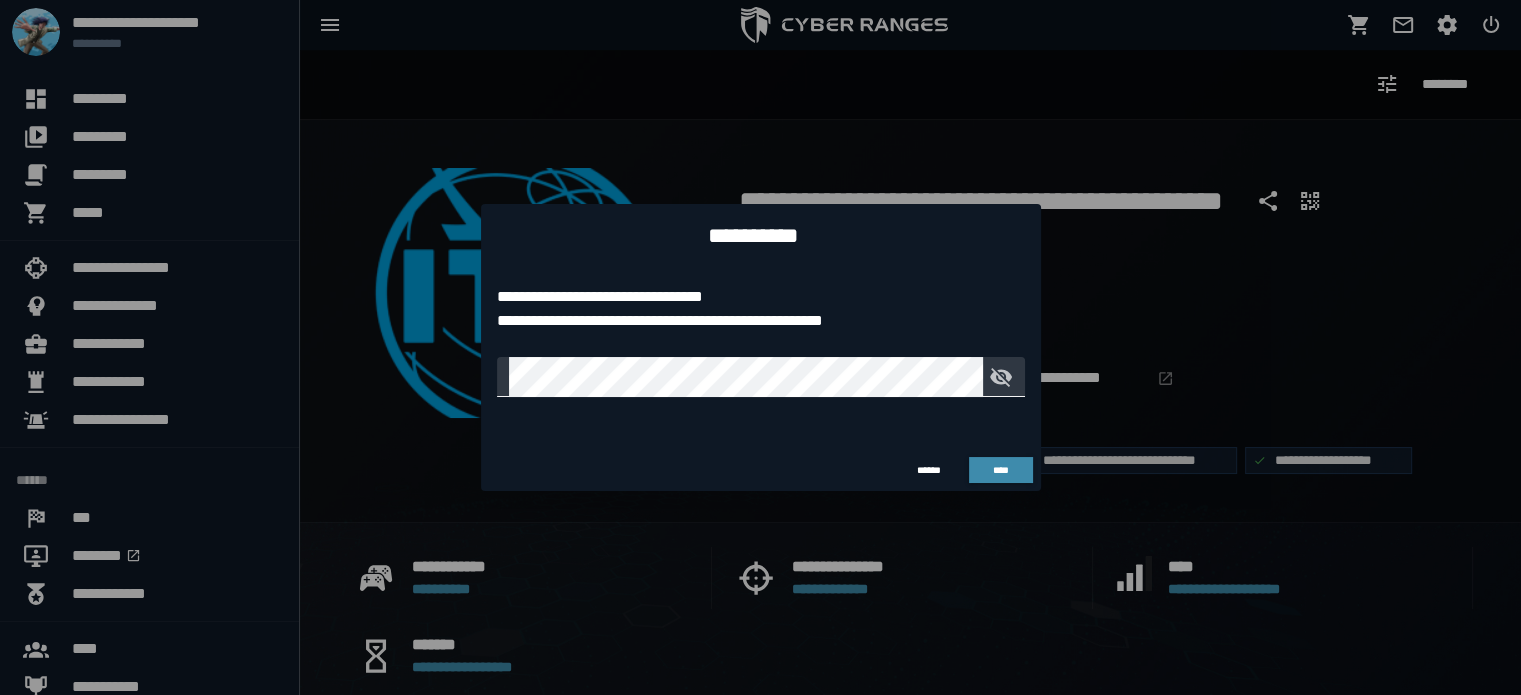 click 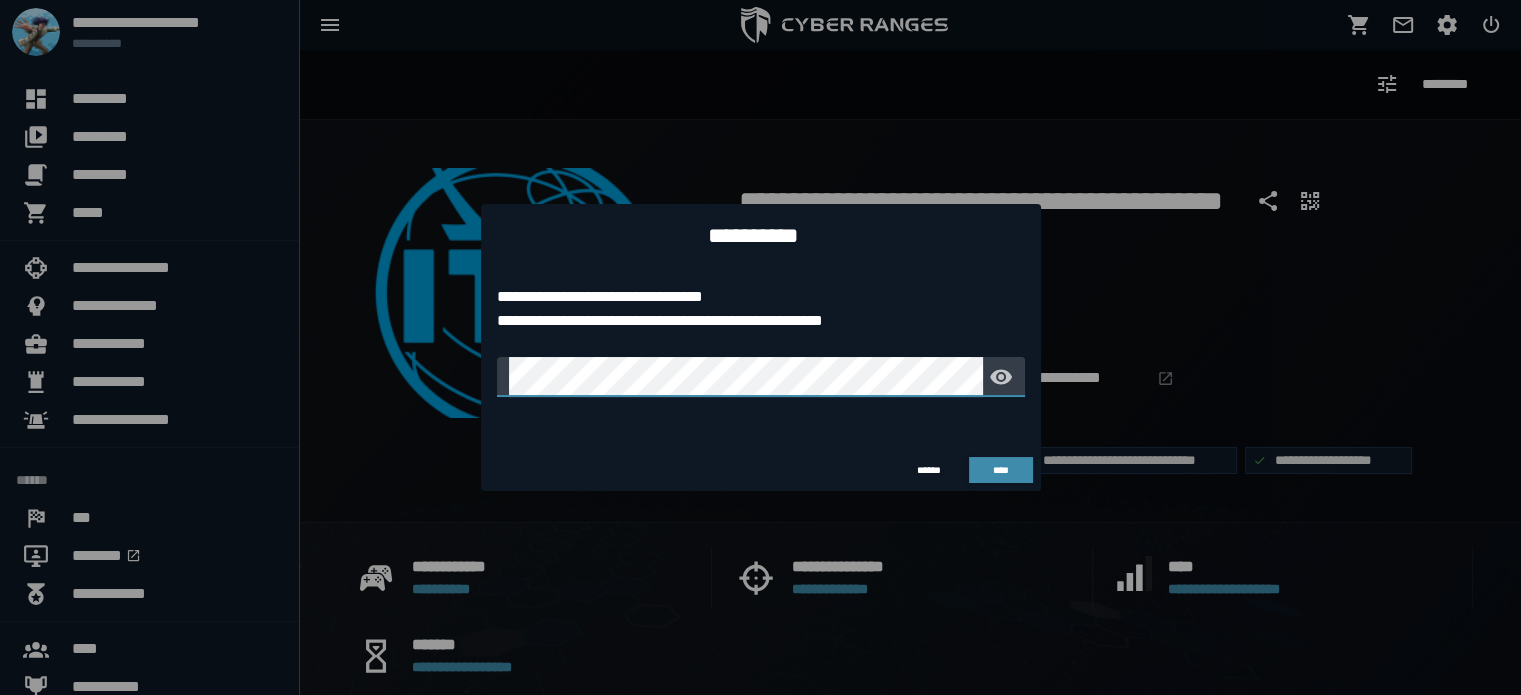 click on "**********" 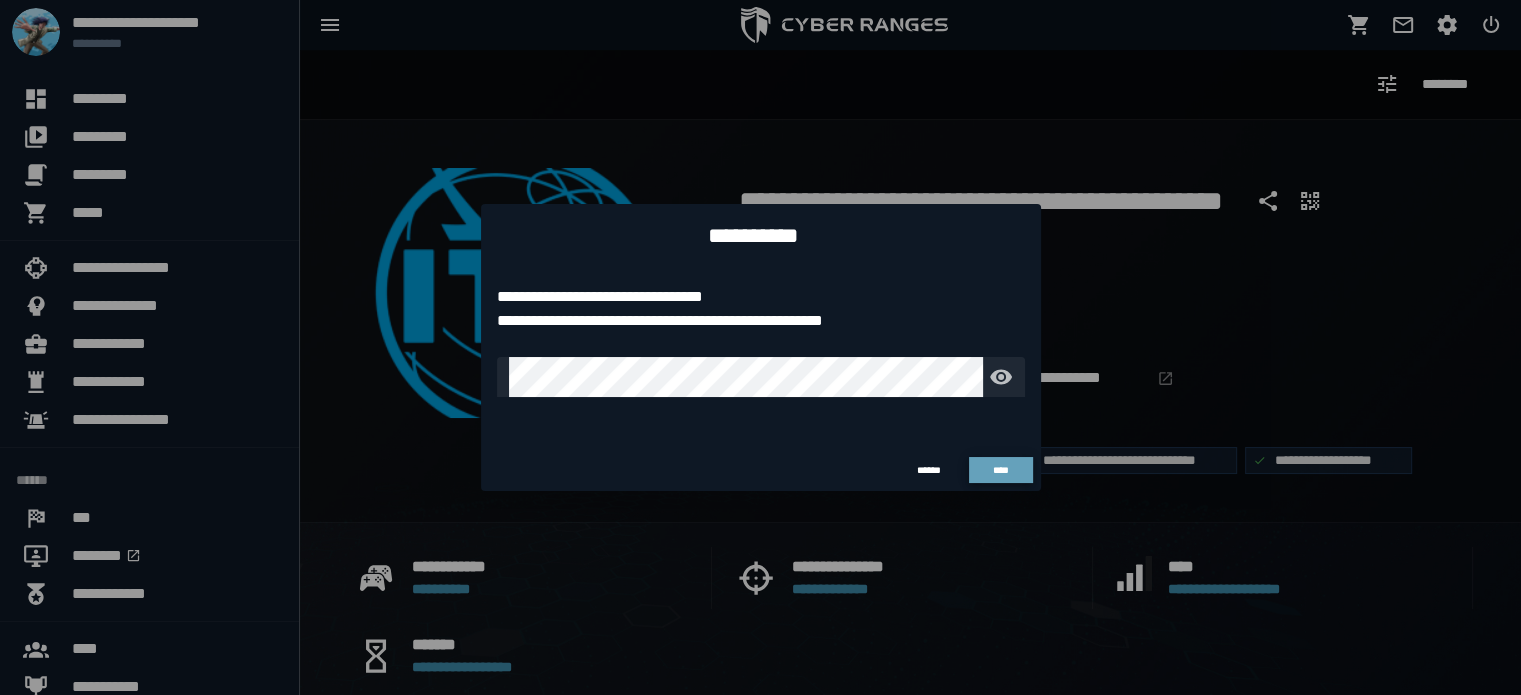 click on "****" at bounding box center (1000, 470) 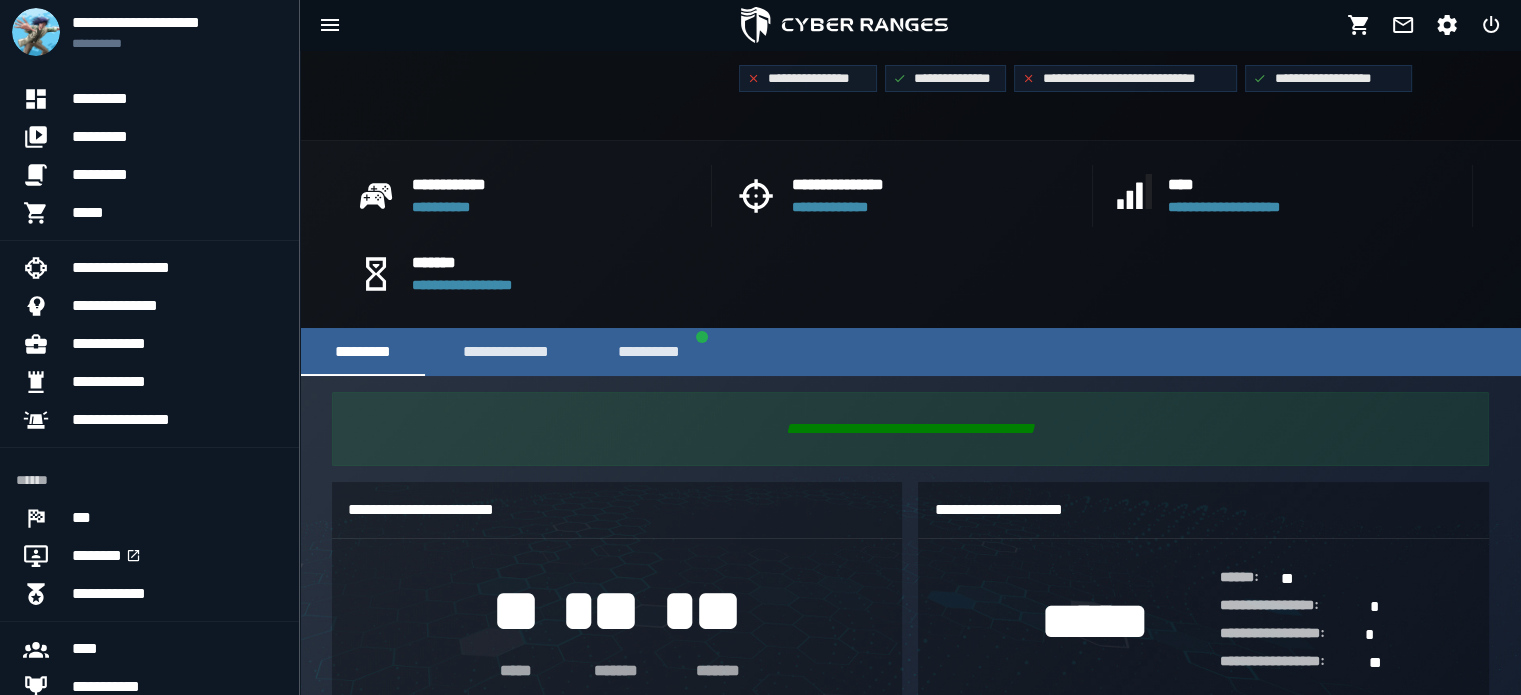 scroll, scrollTop: 0, scrollLeft: 0, axis: both 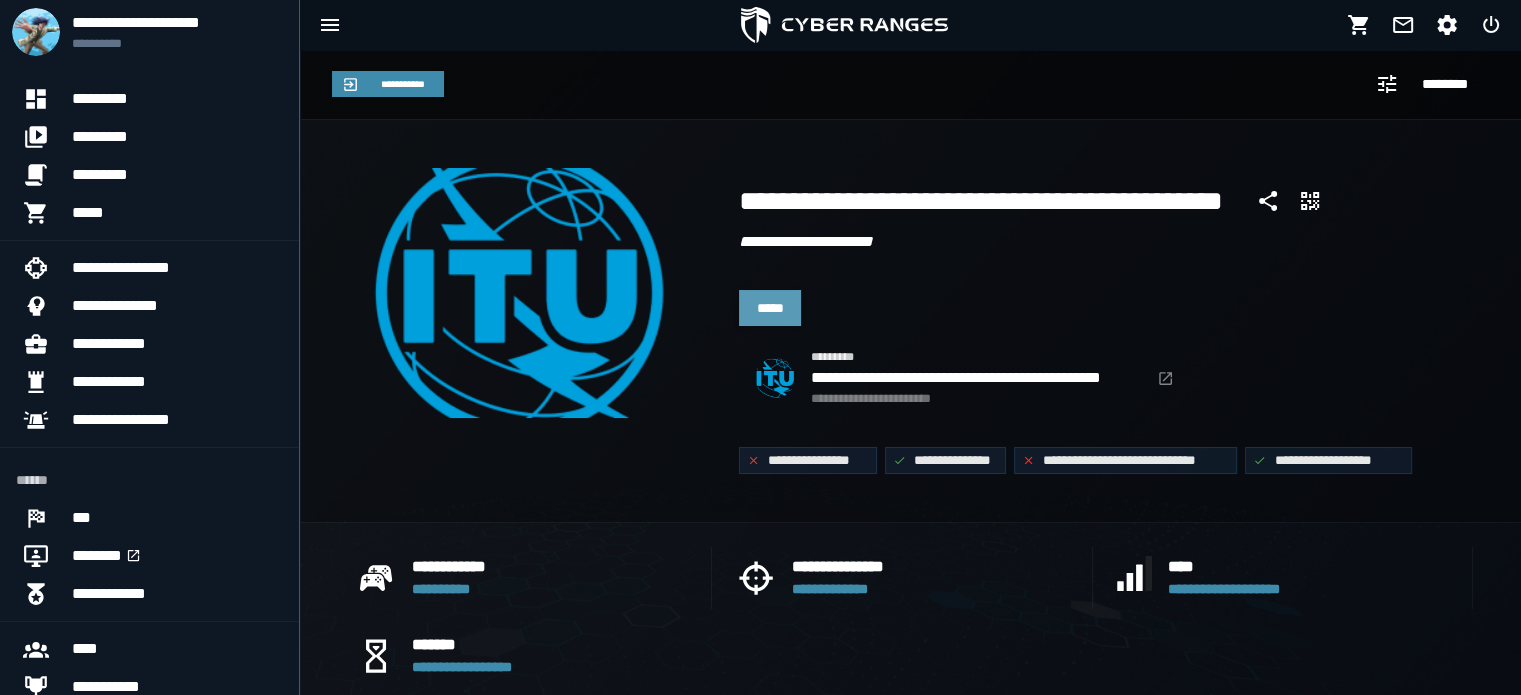 click on "*****" at bounding box center (770, 308) 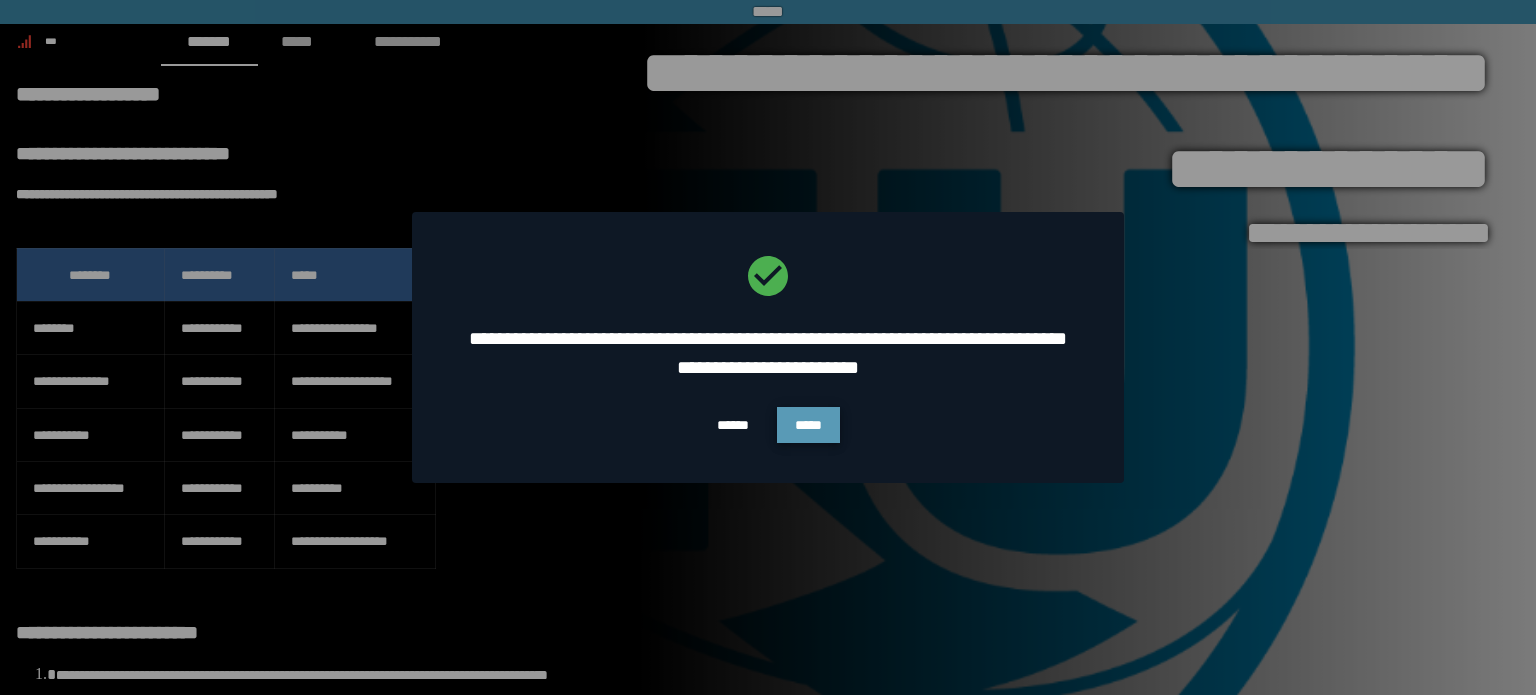 click on "*****" at bounding box center [808, 425] 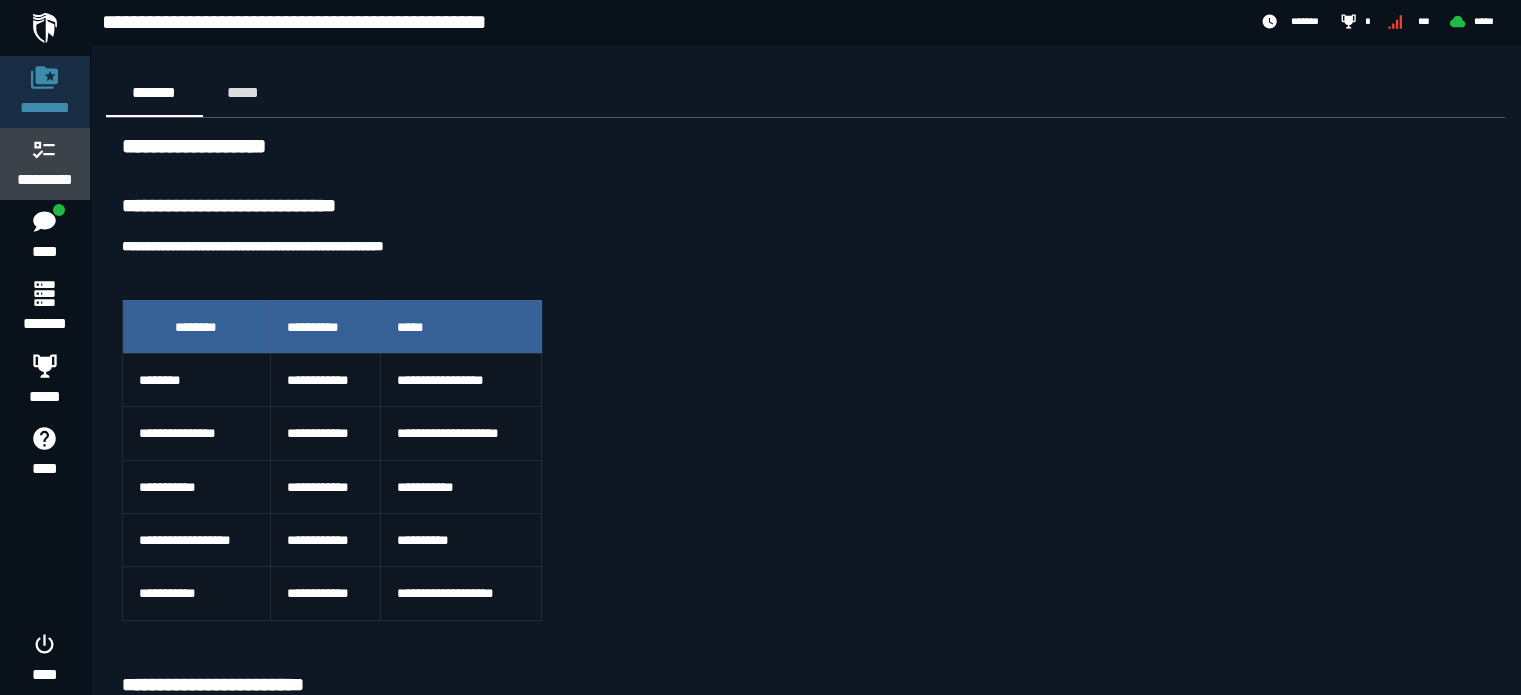 click on "*********" at bounding box center (45, 180) 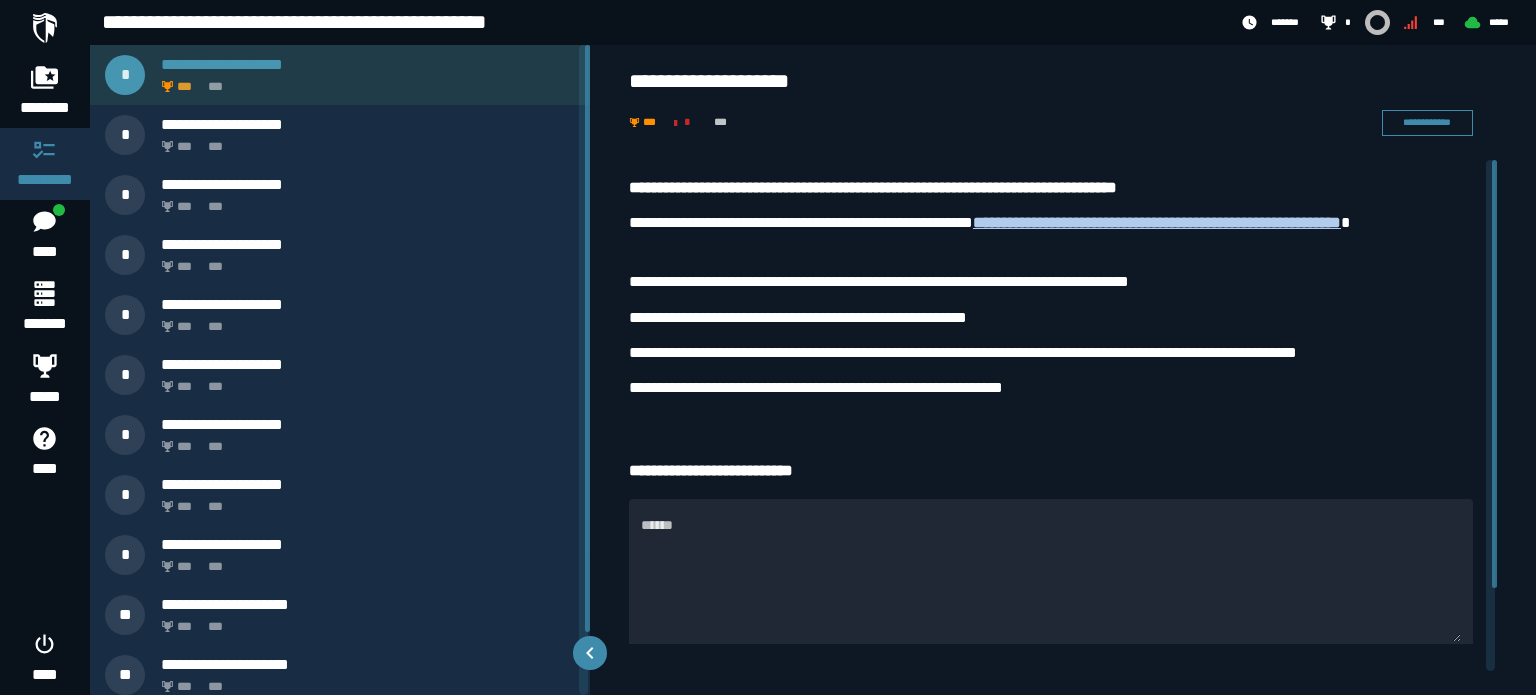 click on "*** ***" at bounding box center (364, 81) 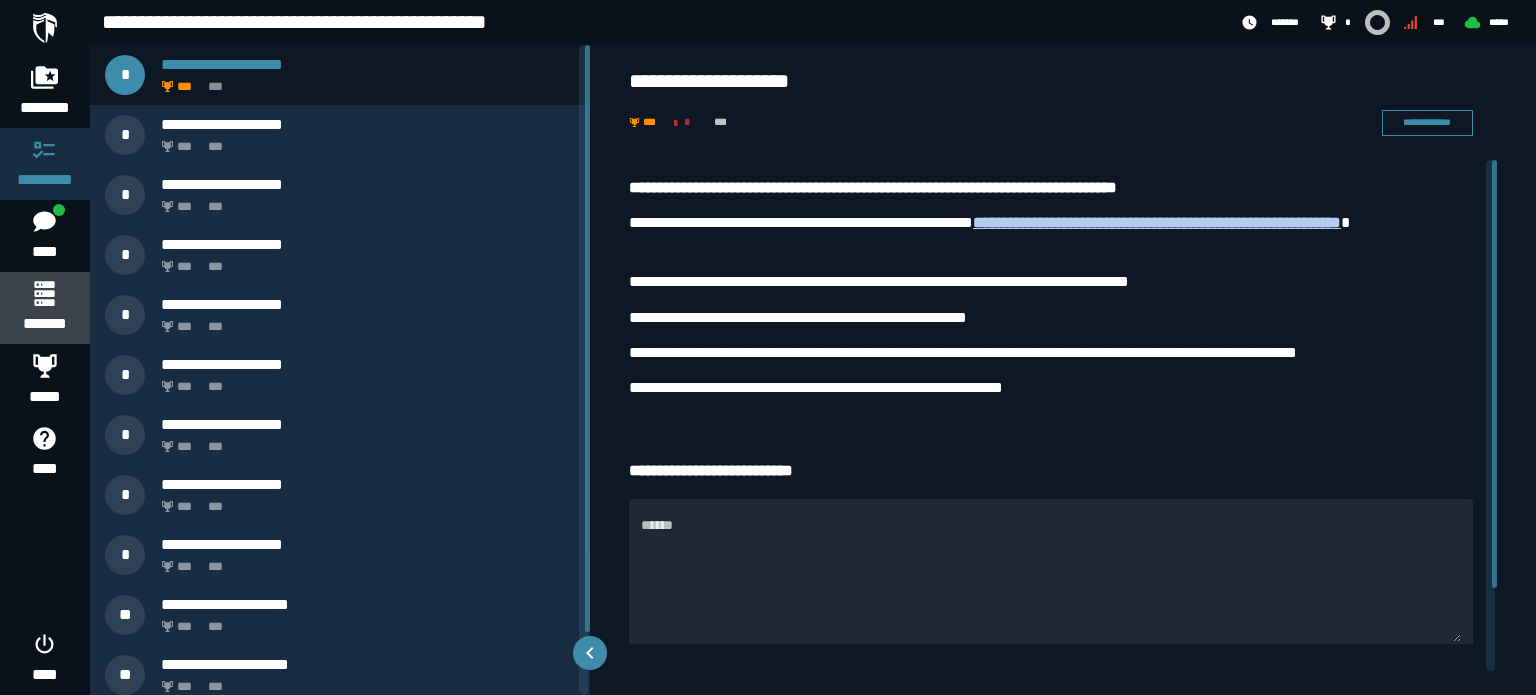 click on "*******" at bounding box center (44, 324) 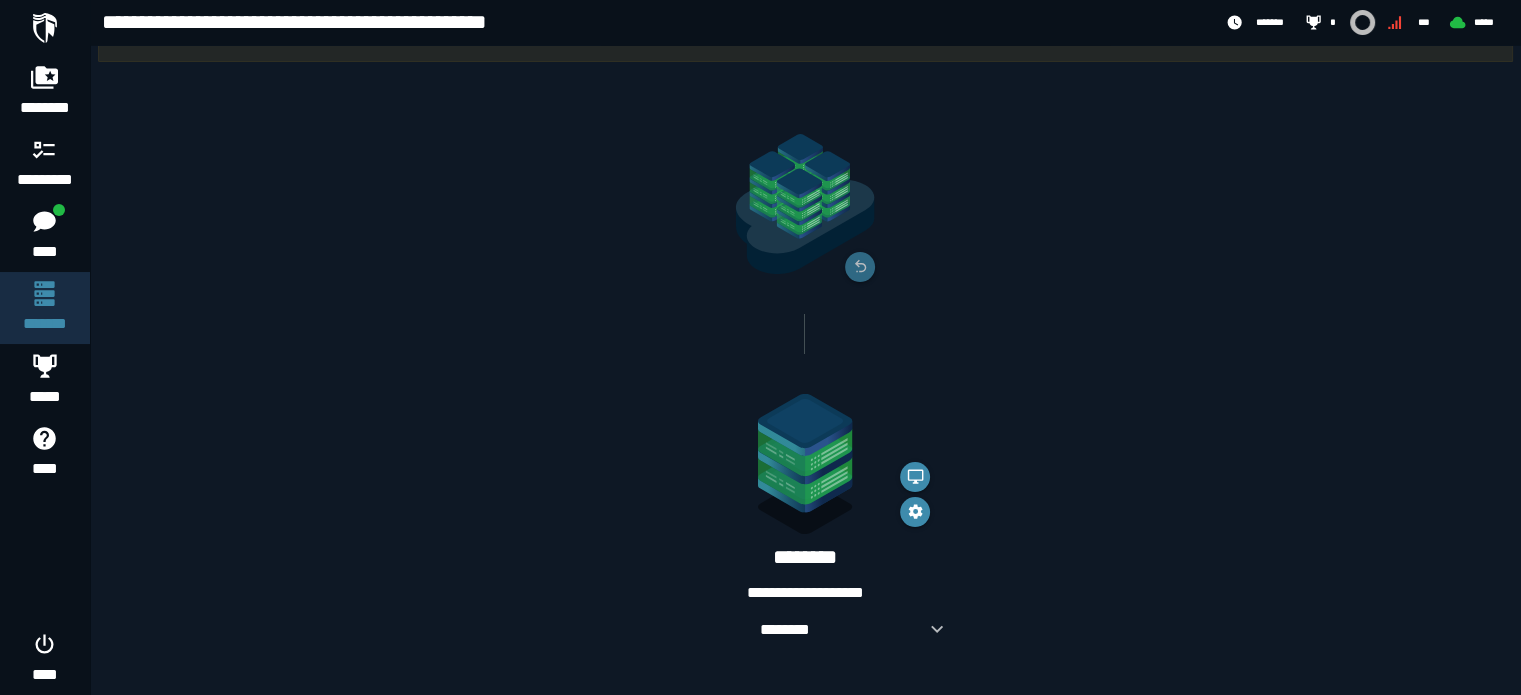 scroll, scrollTop: 52, scrollLeft: 0, axis: vertical 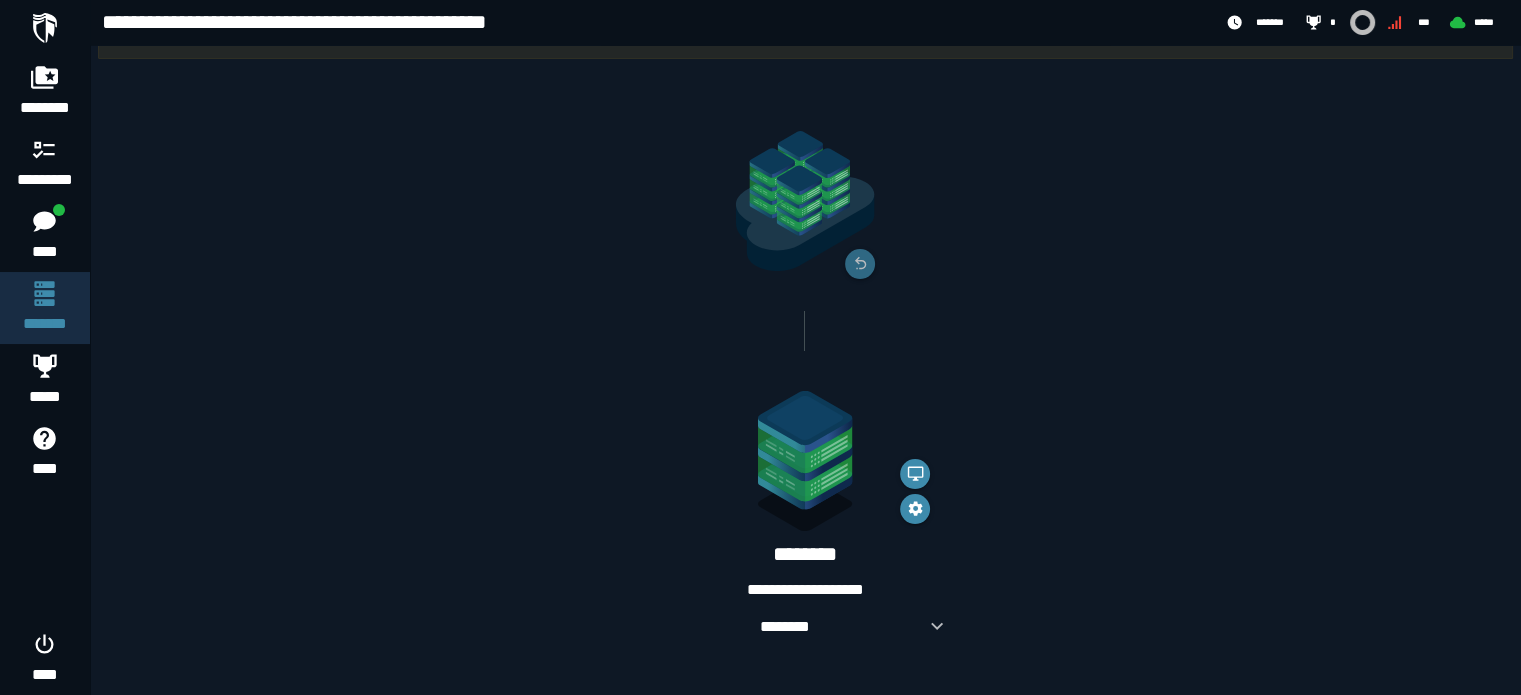 click 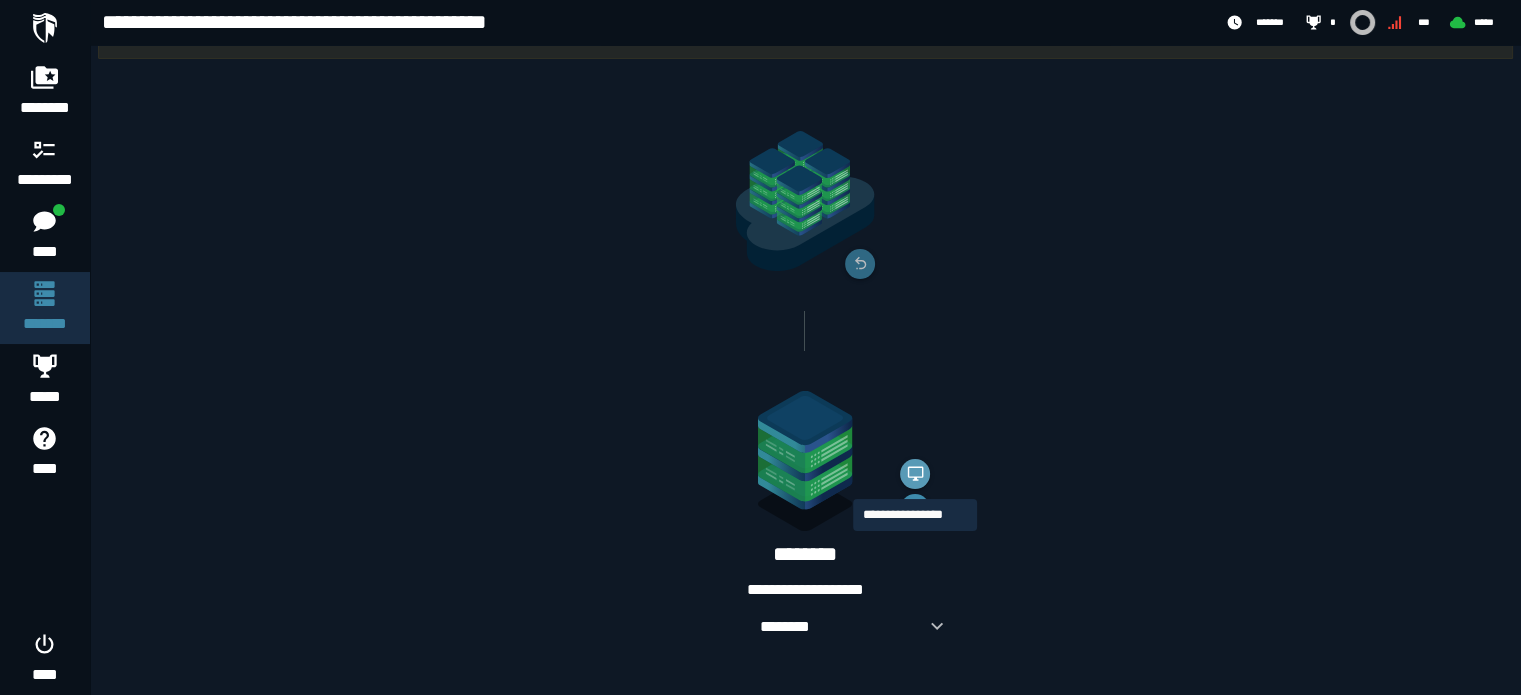 click 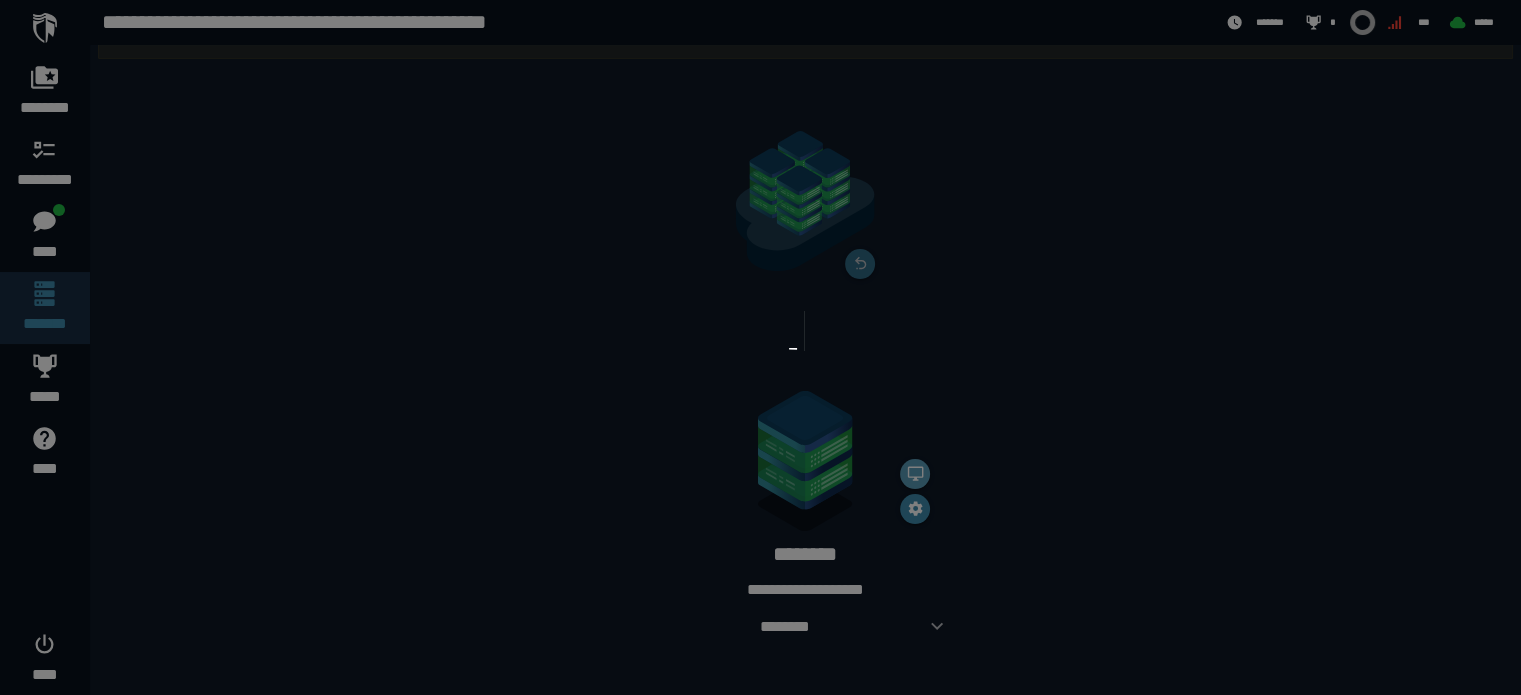scroll, scrollTop: 0, scrollLeft: 0, axis: both 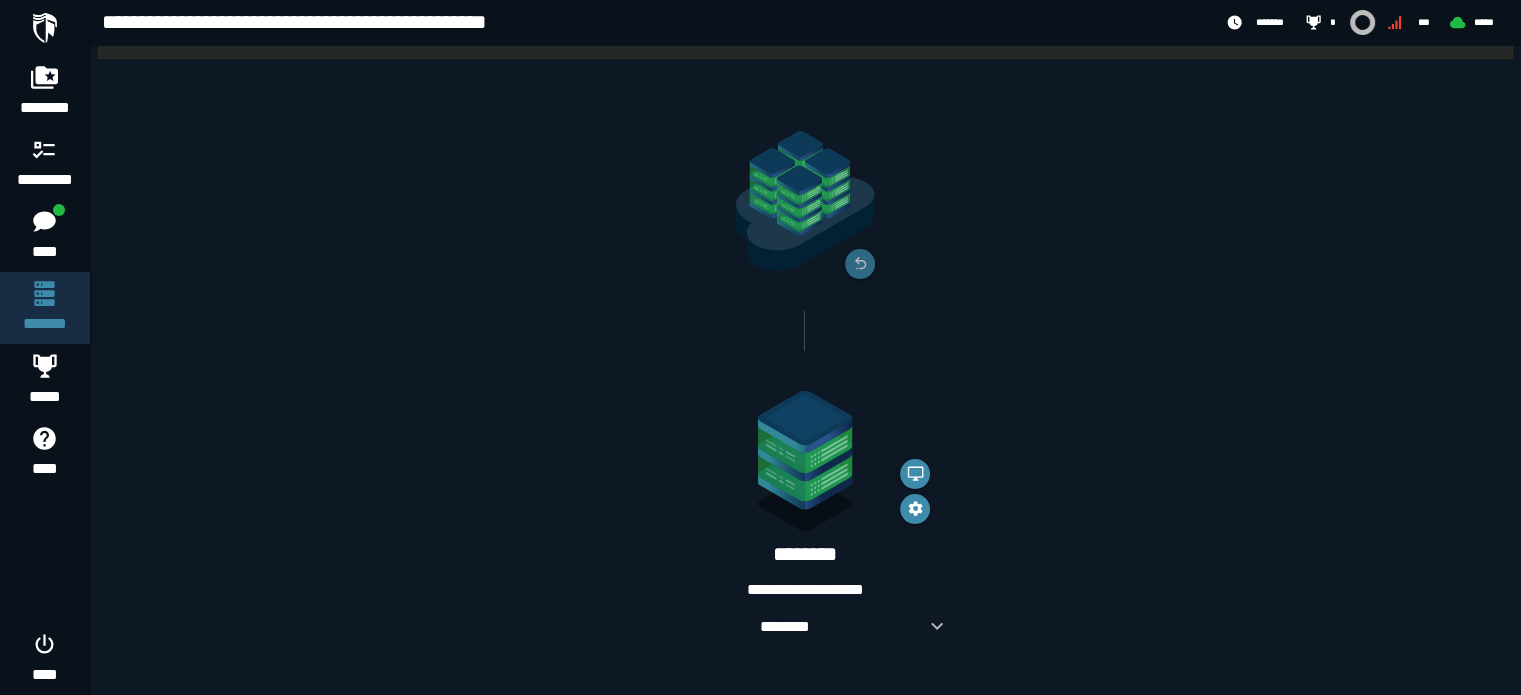 click on "**********" 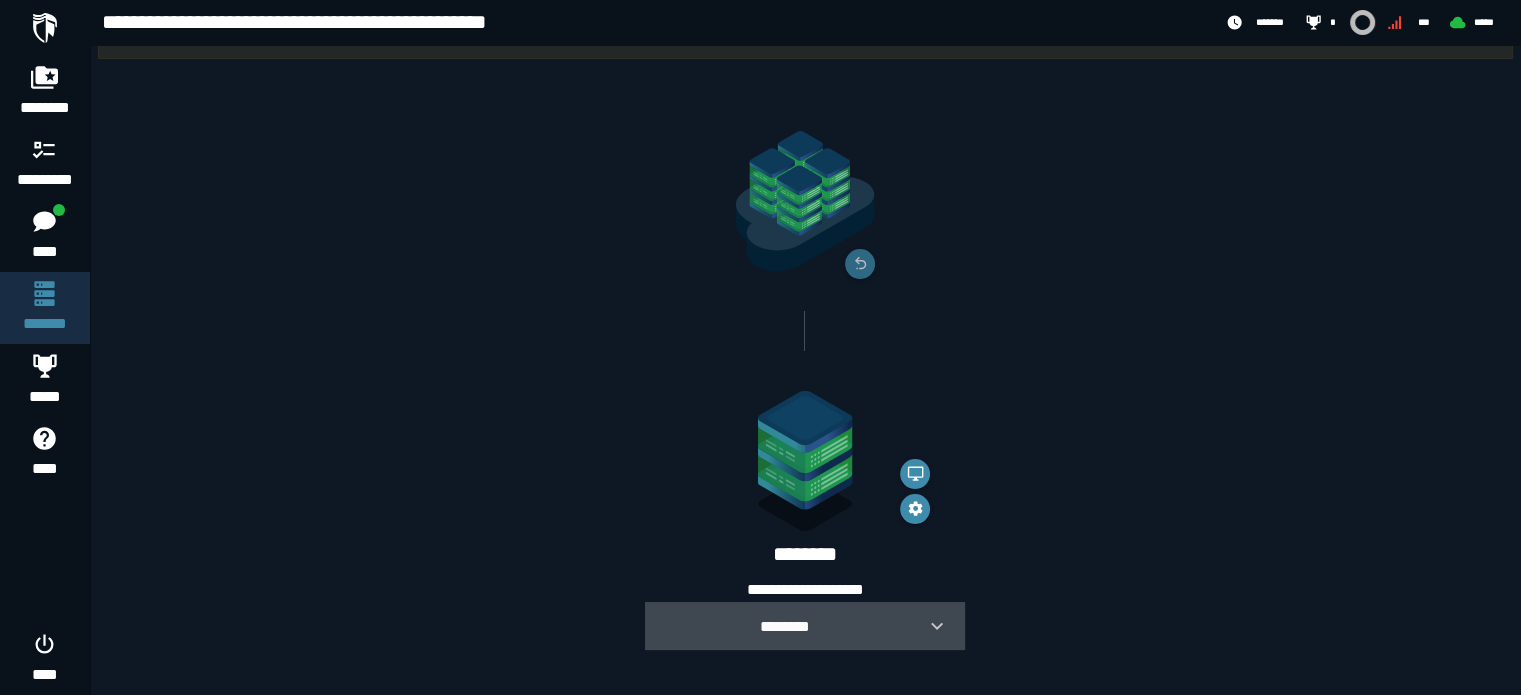 click at bounding box center (929, 626) 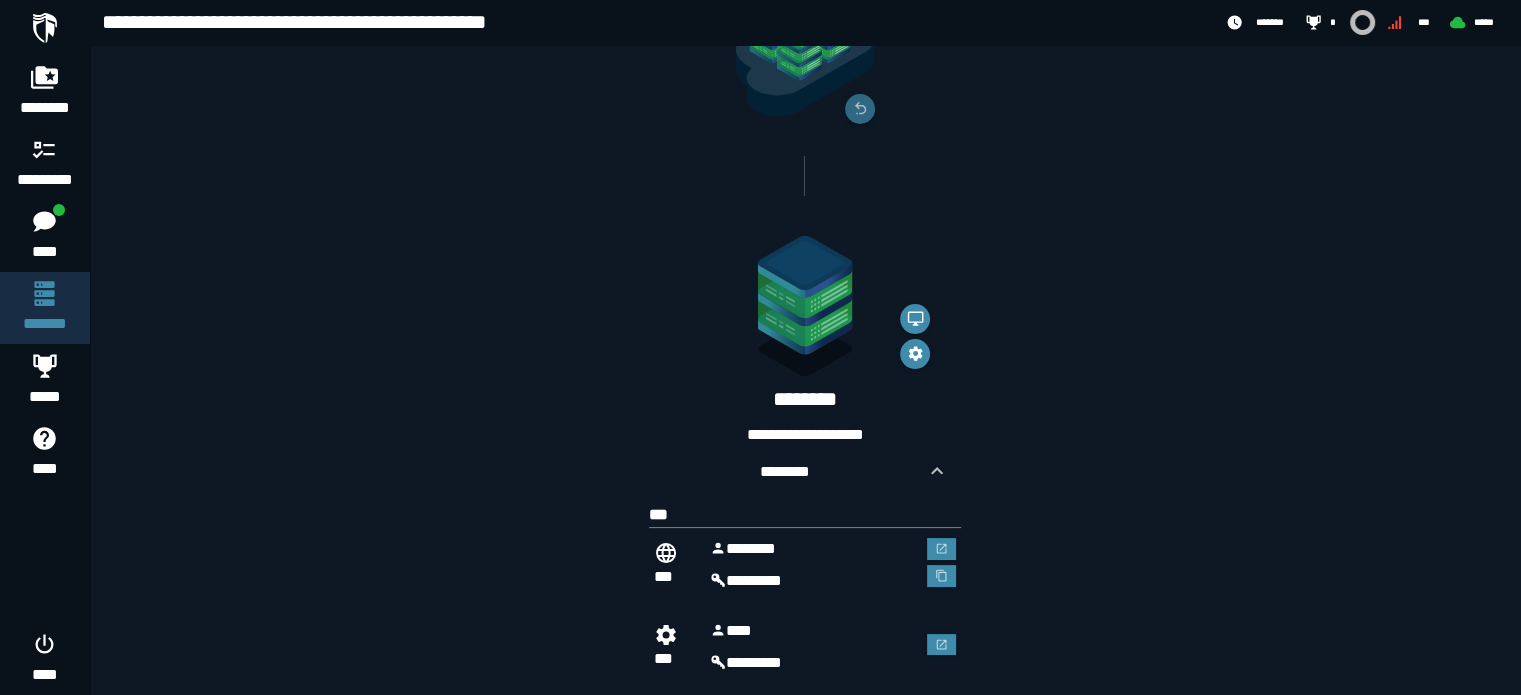 scroll, scrollTop: 244, scrollLeft: 0, axis: vertical 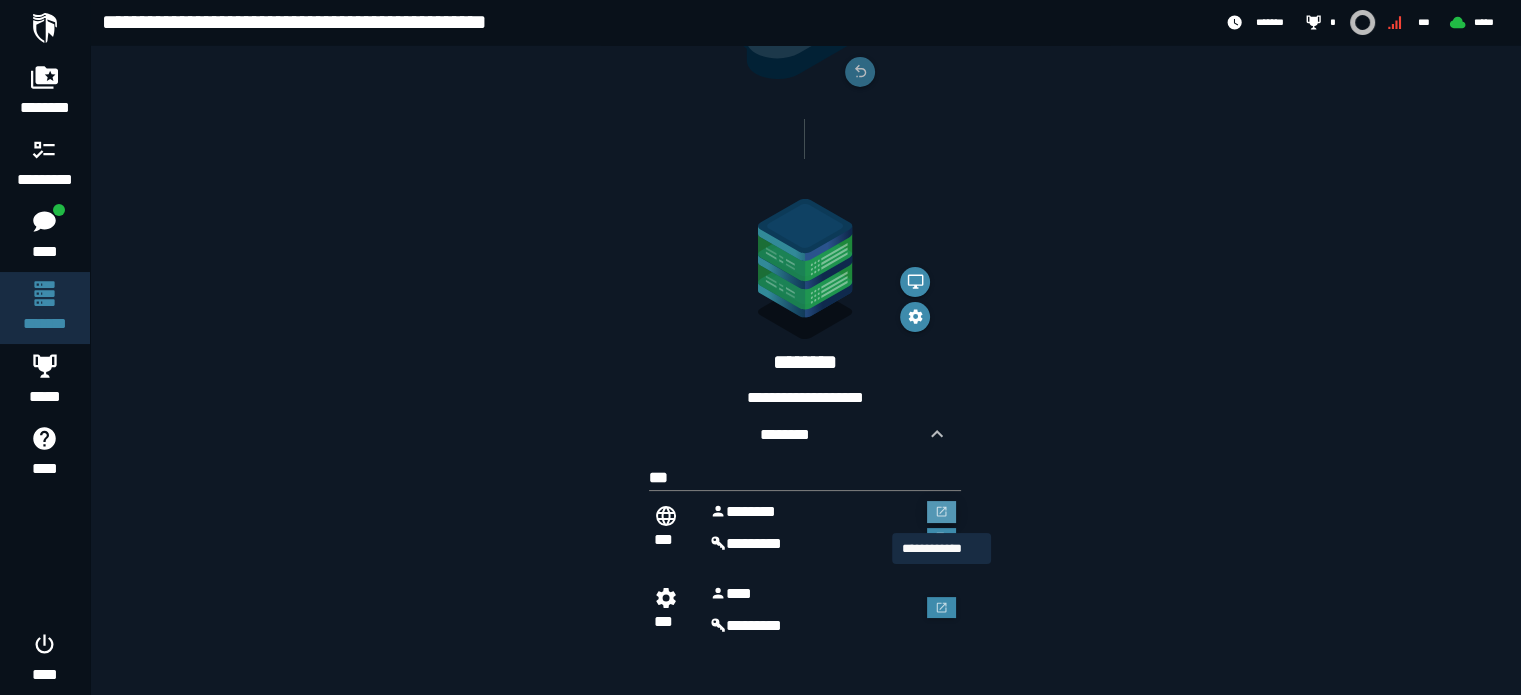 click 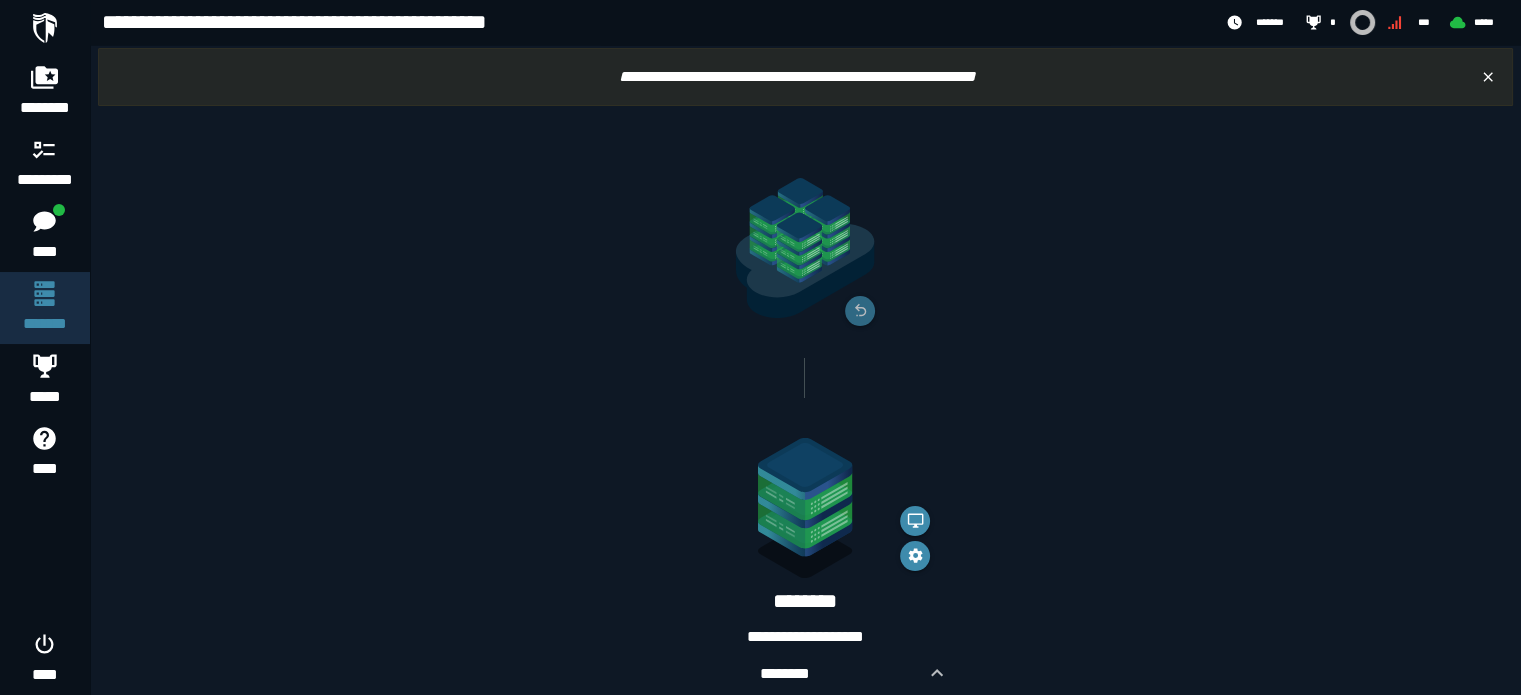 scroll, scrollTop: 0, scrollLeft: 0, axis: both 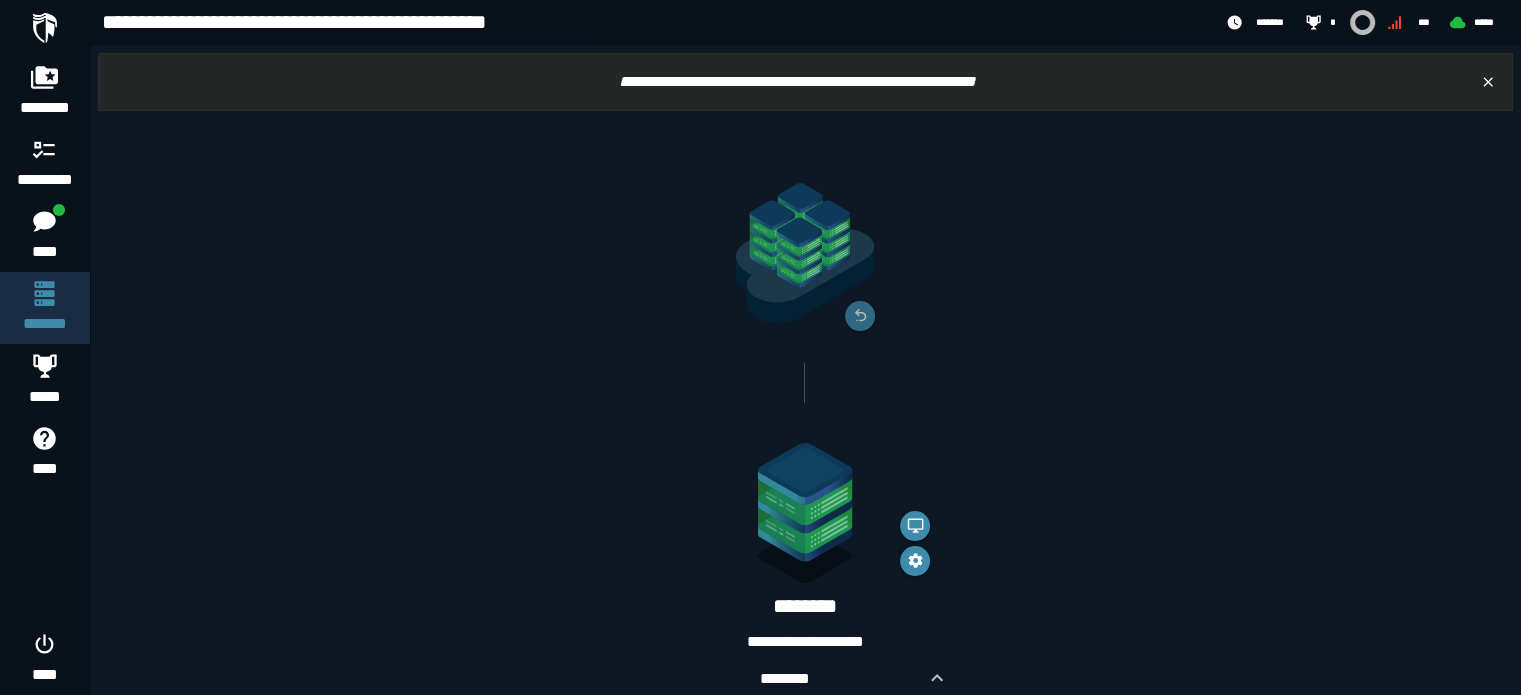 click at bounding box center (45, 28) 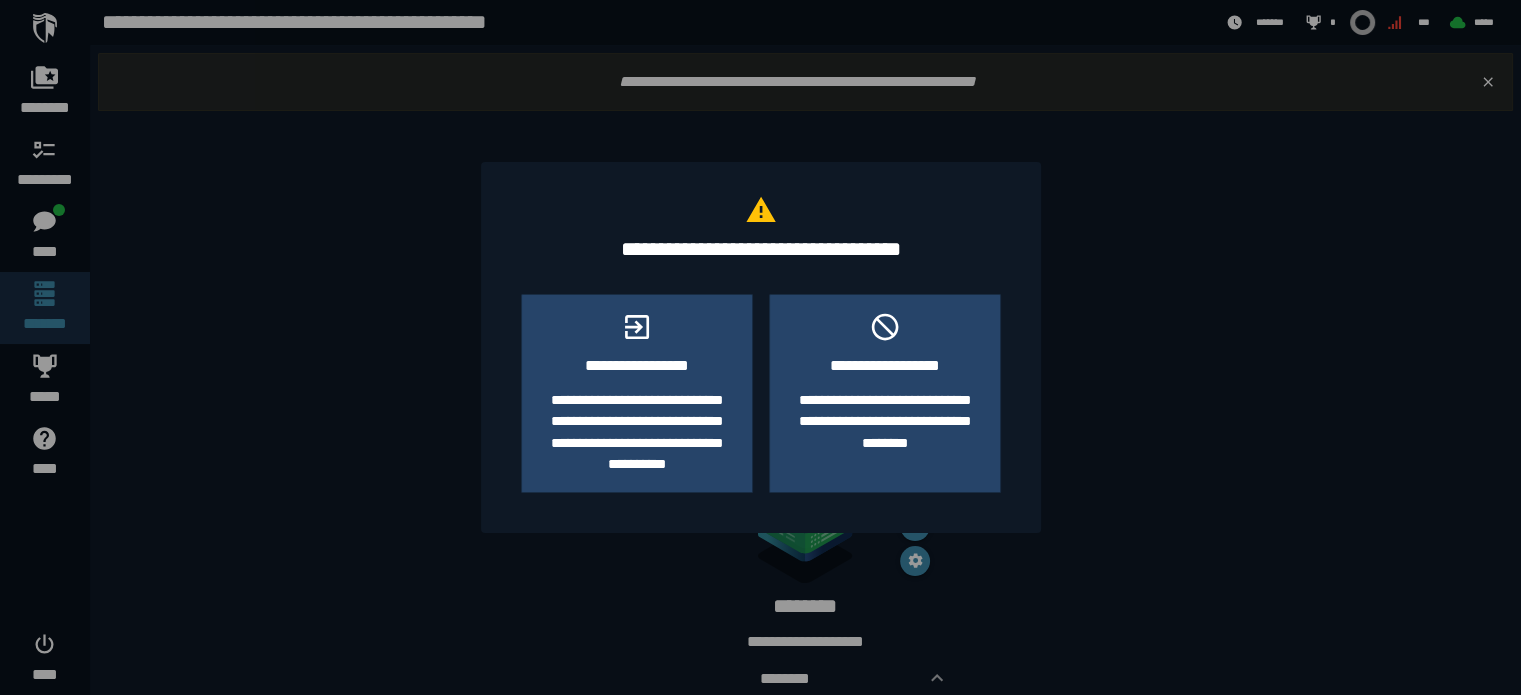 click at bounding box center [760, 347] 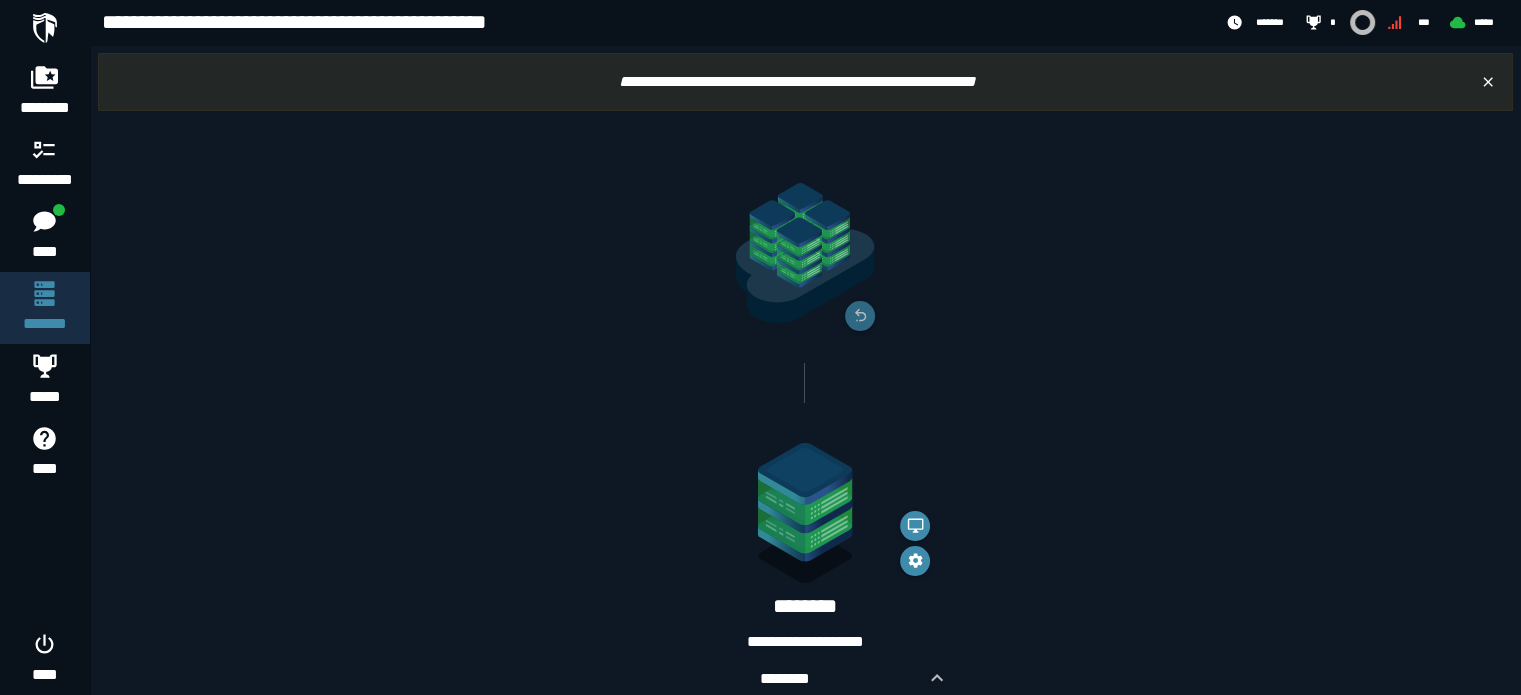 scroll, scrollTop: 0, scrollLeft: 0, axis: both 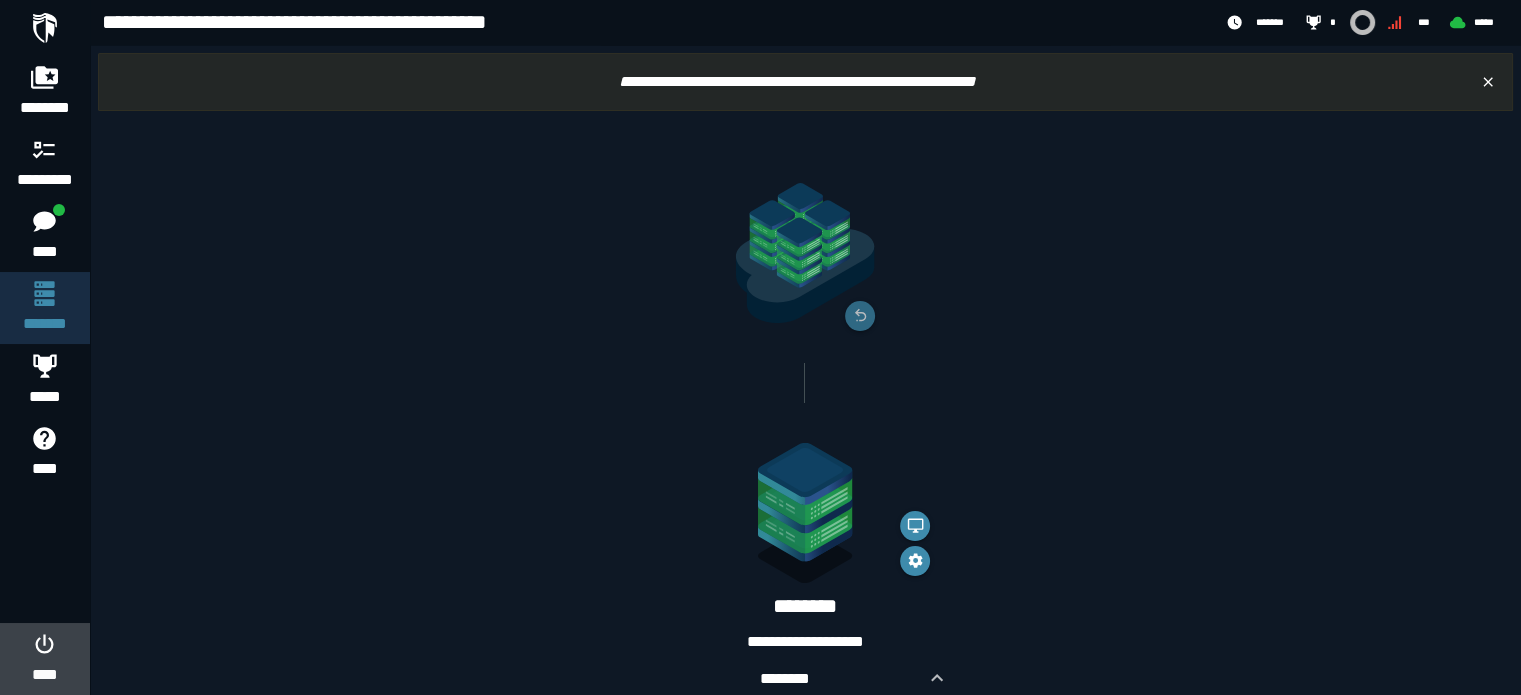 click on "****" 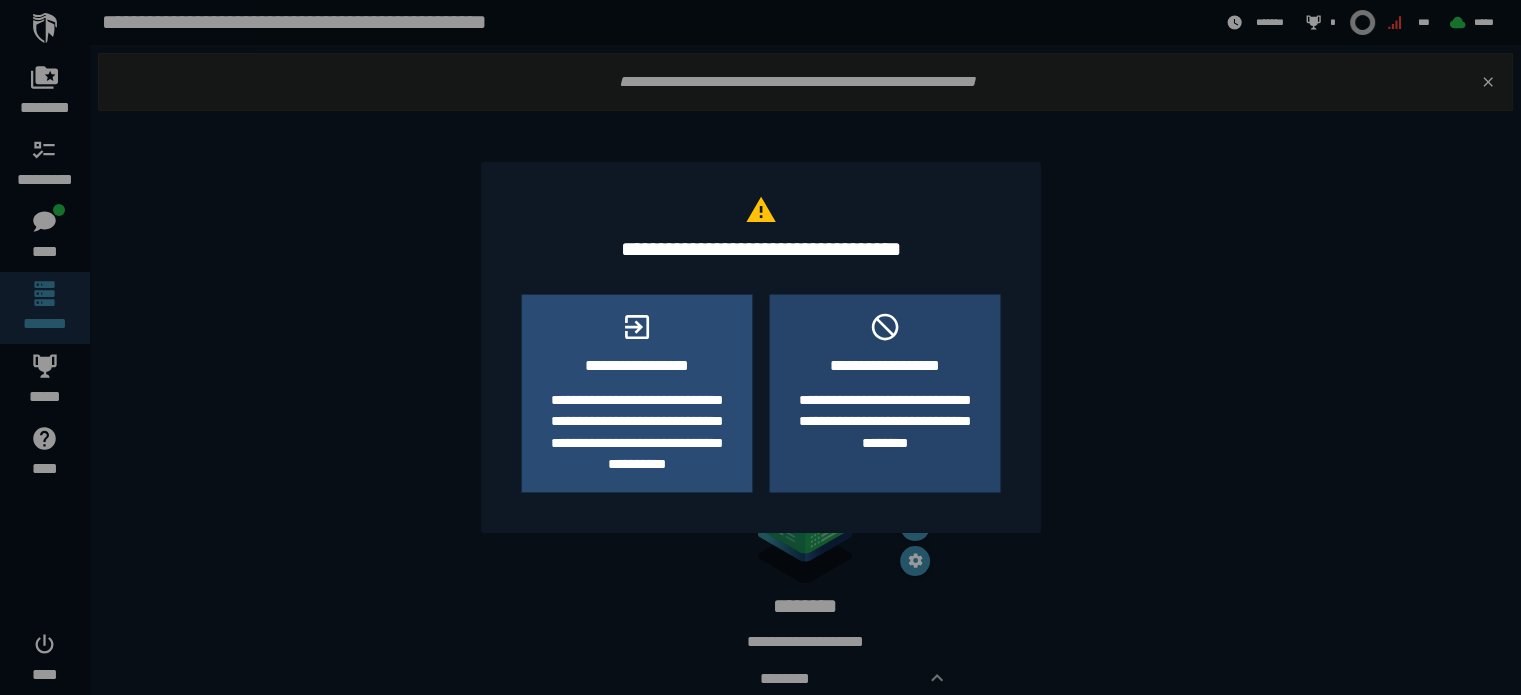 click on "**********" 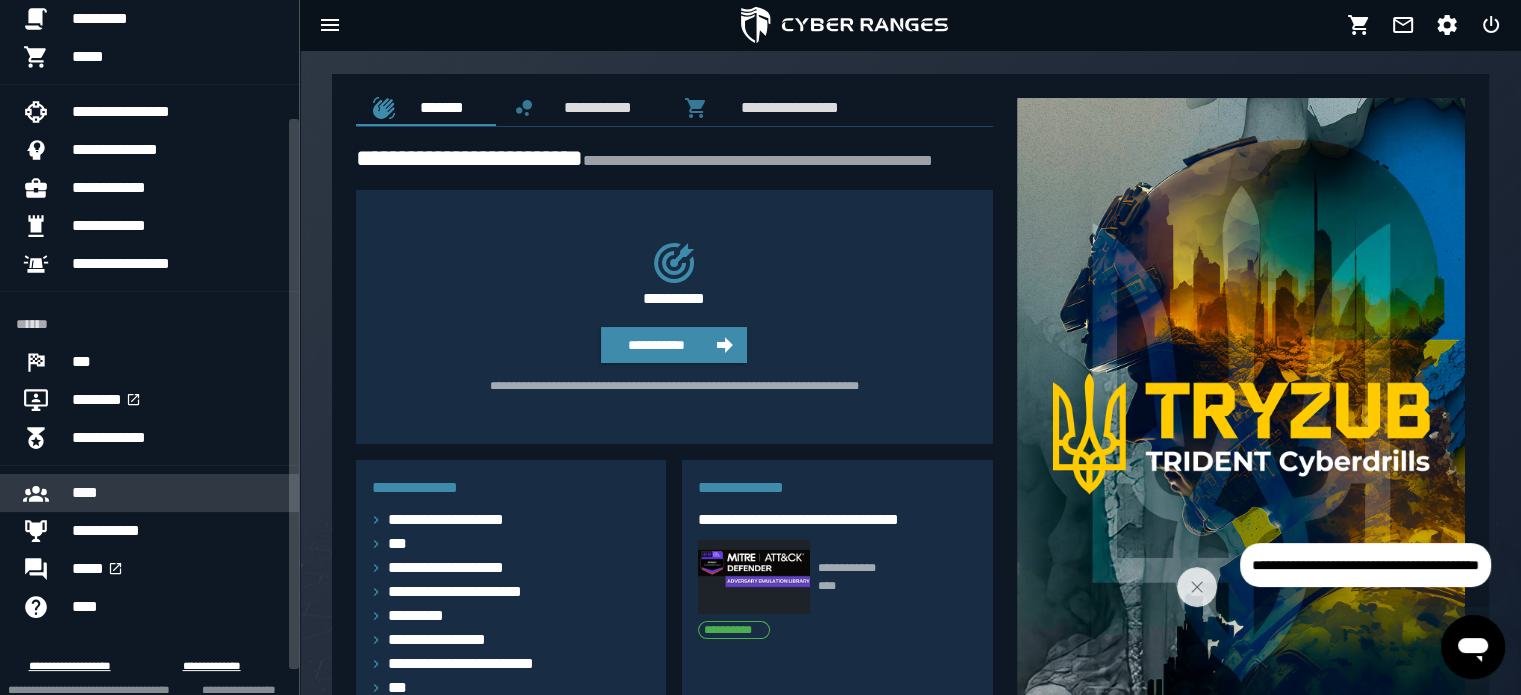 scroll, scrollTop: 184, scrollLeft: 0, axis: vertical 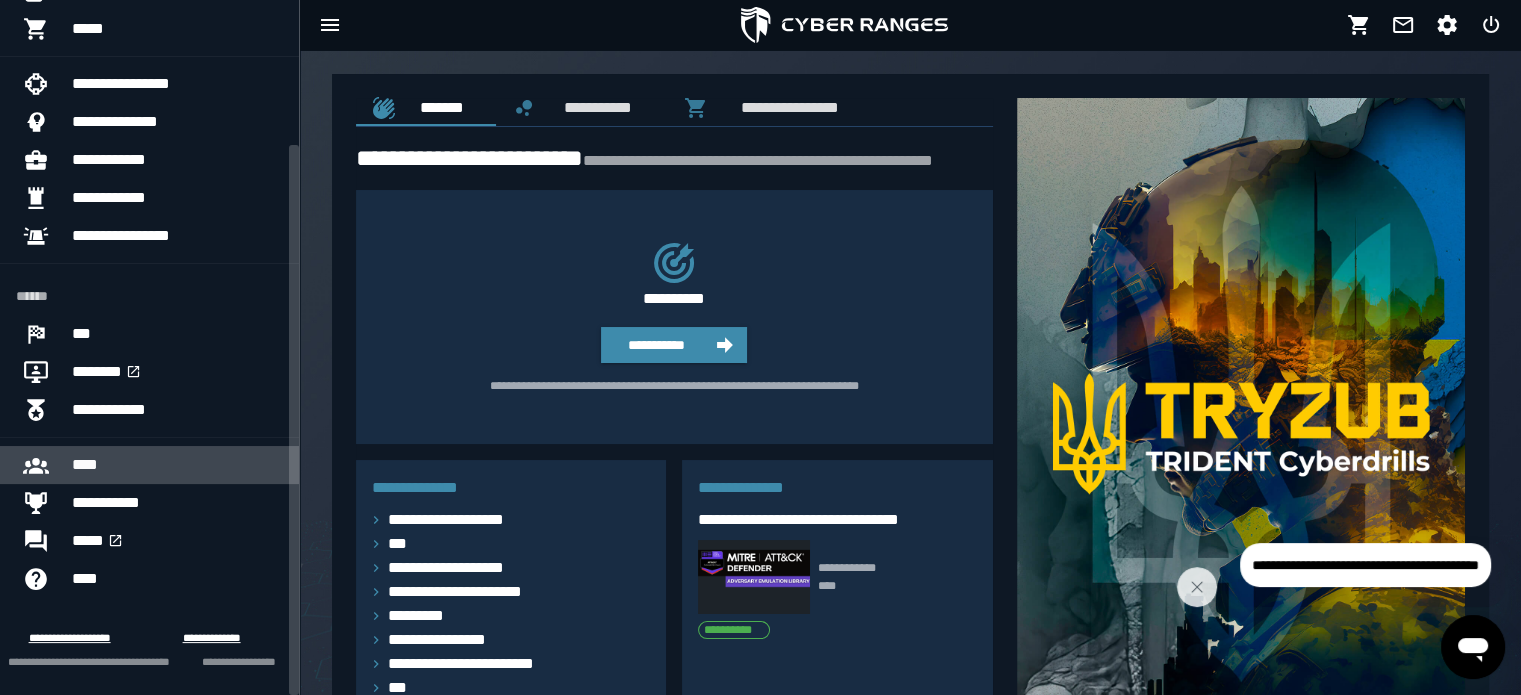 click on "****" at bounding box center [177, 465] 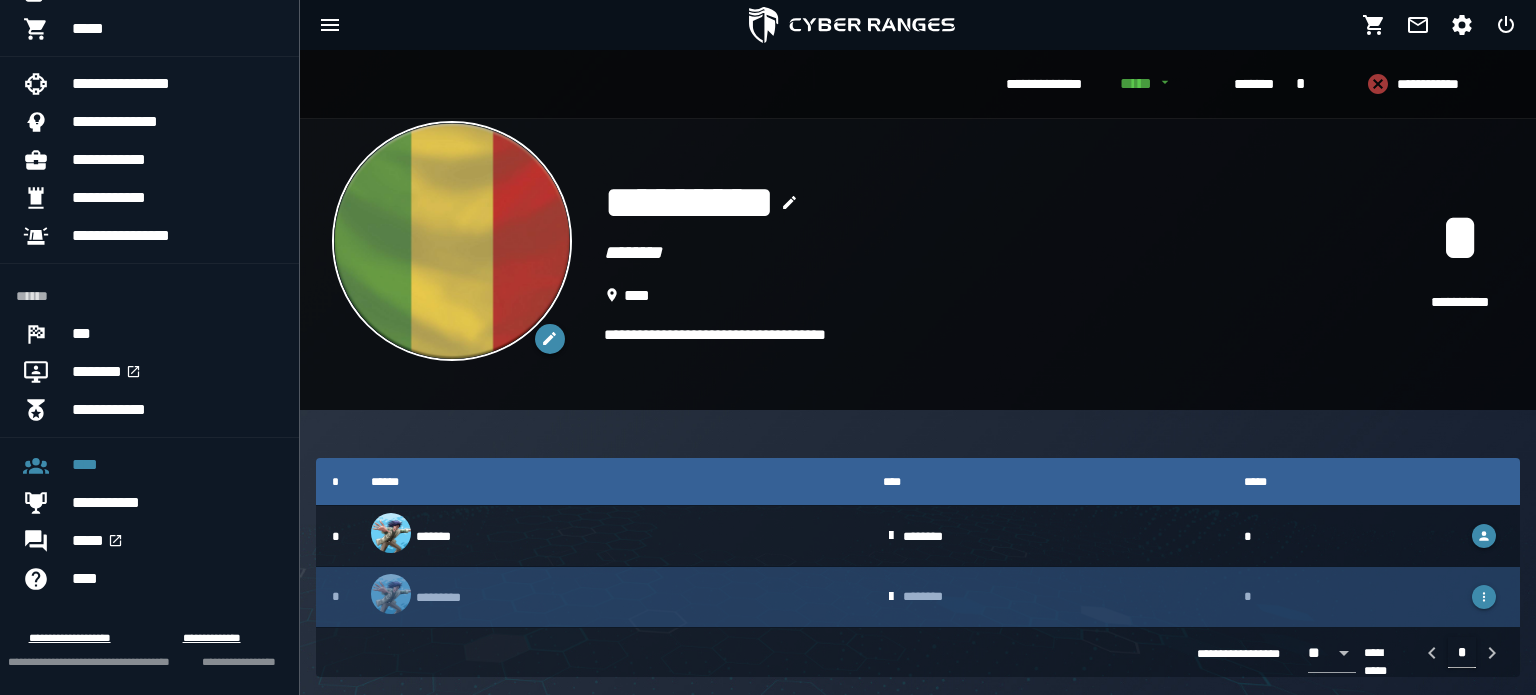 click on "*******" at bounding box center (1048, 597) 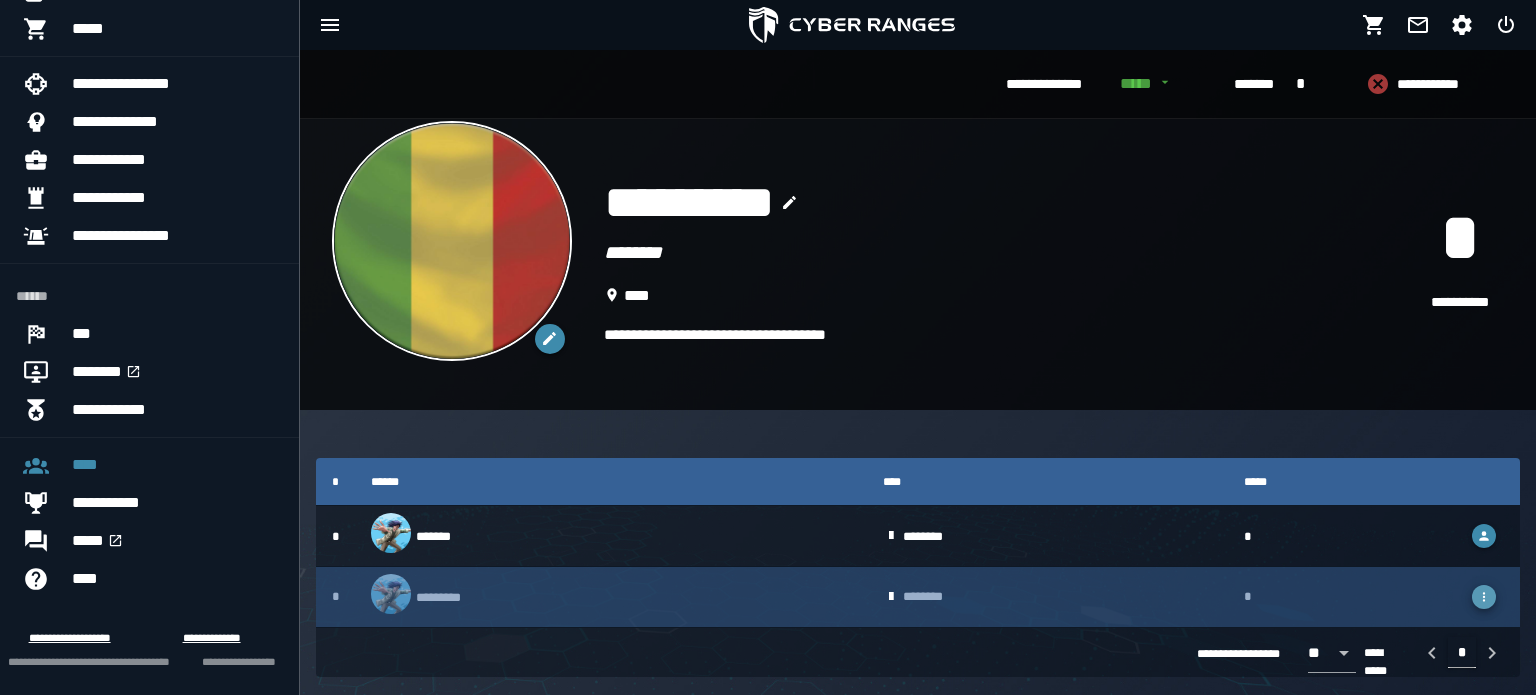 click 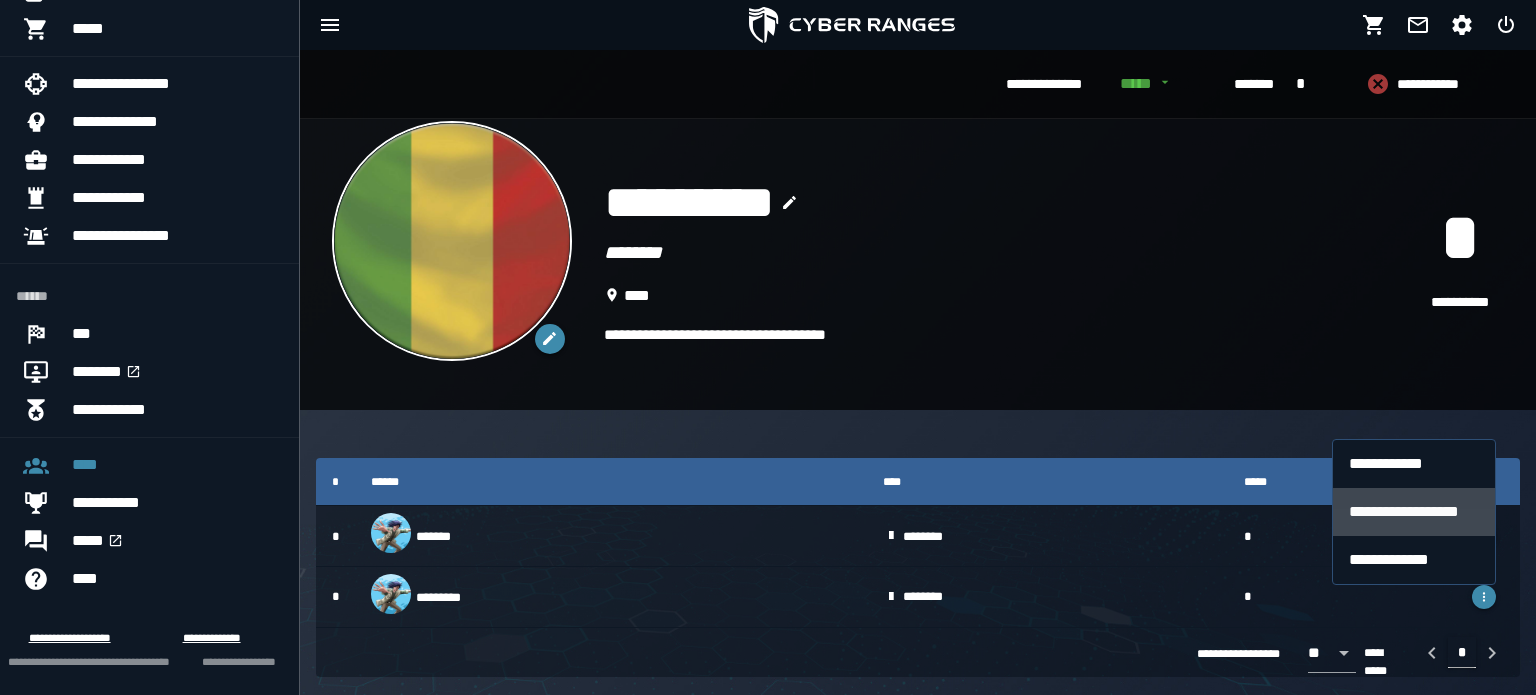 click on "**********" at bounding box center [1414, 512] 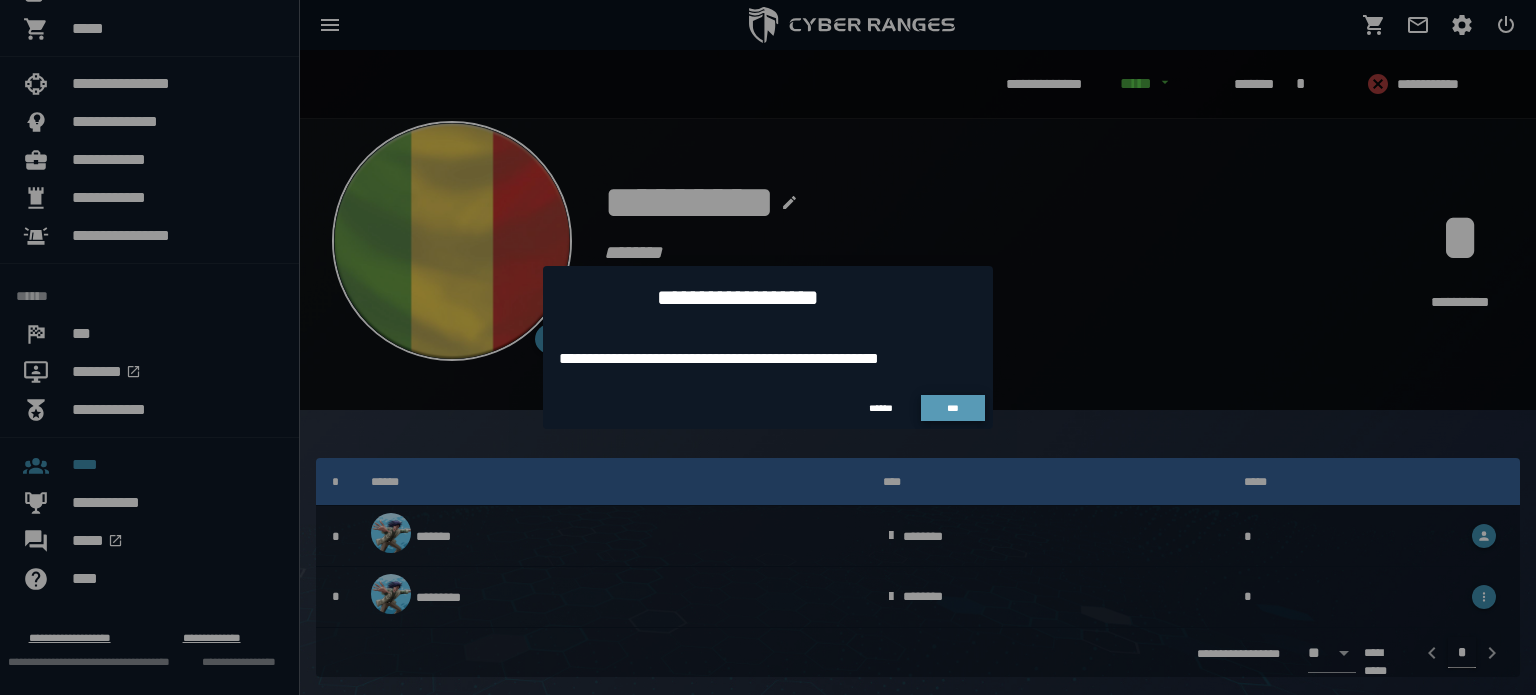 click on "***" at bounding box center (953, 408) 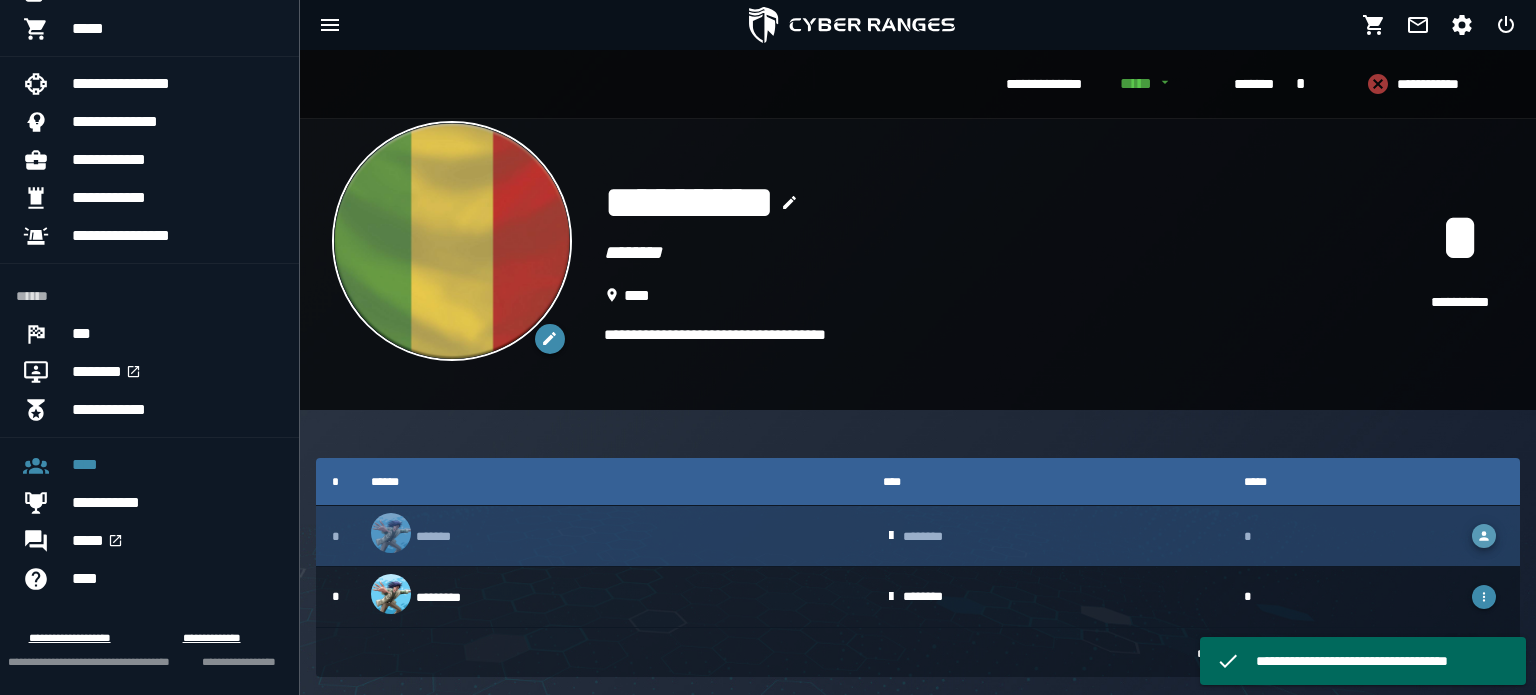 click 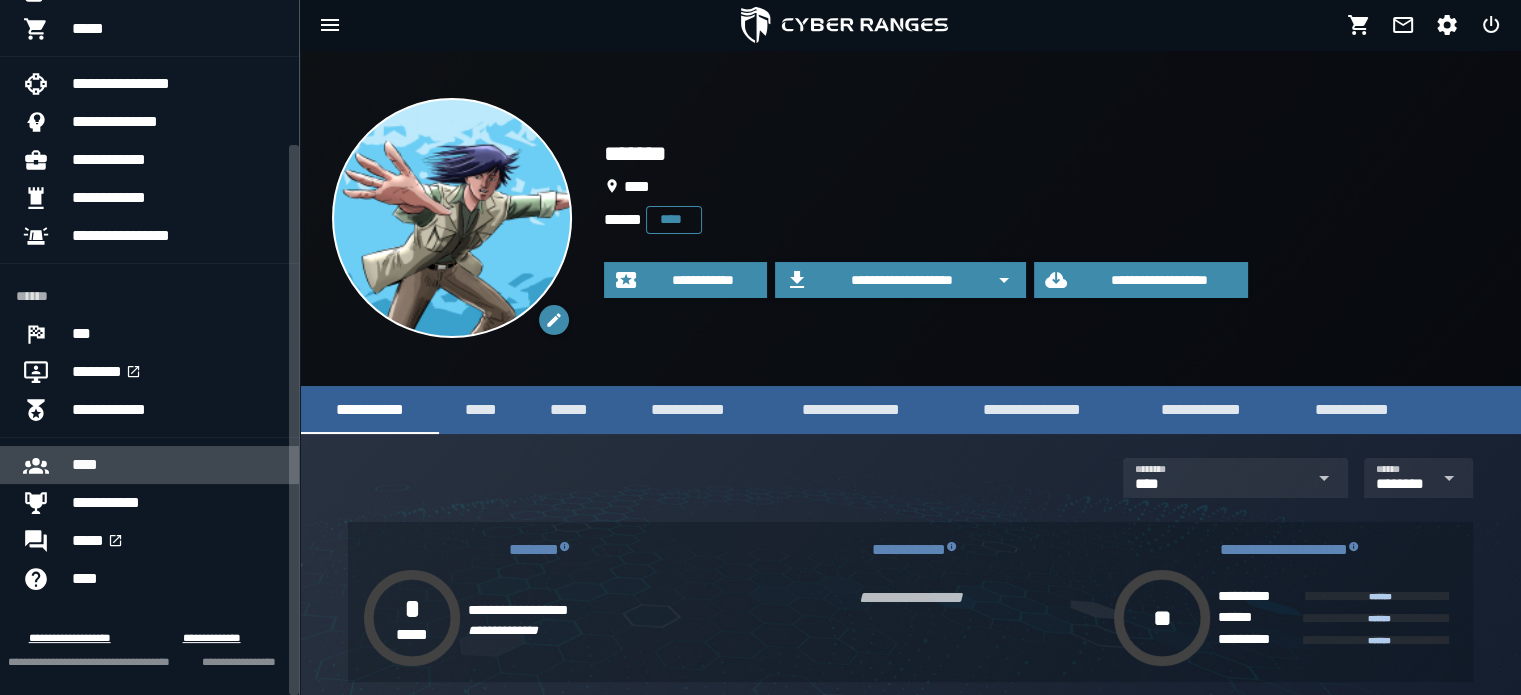 click at bounding box center [44, 465] 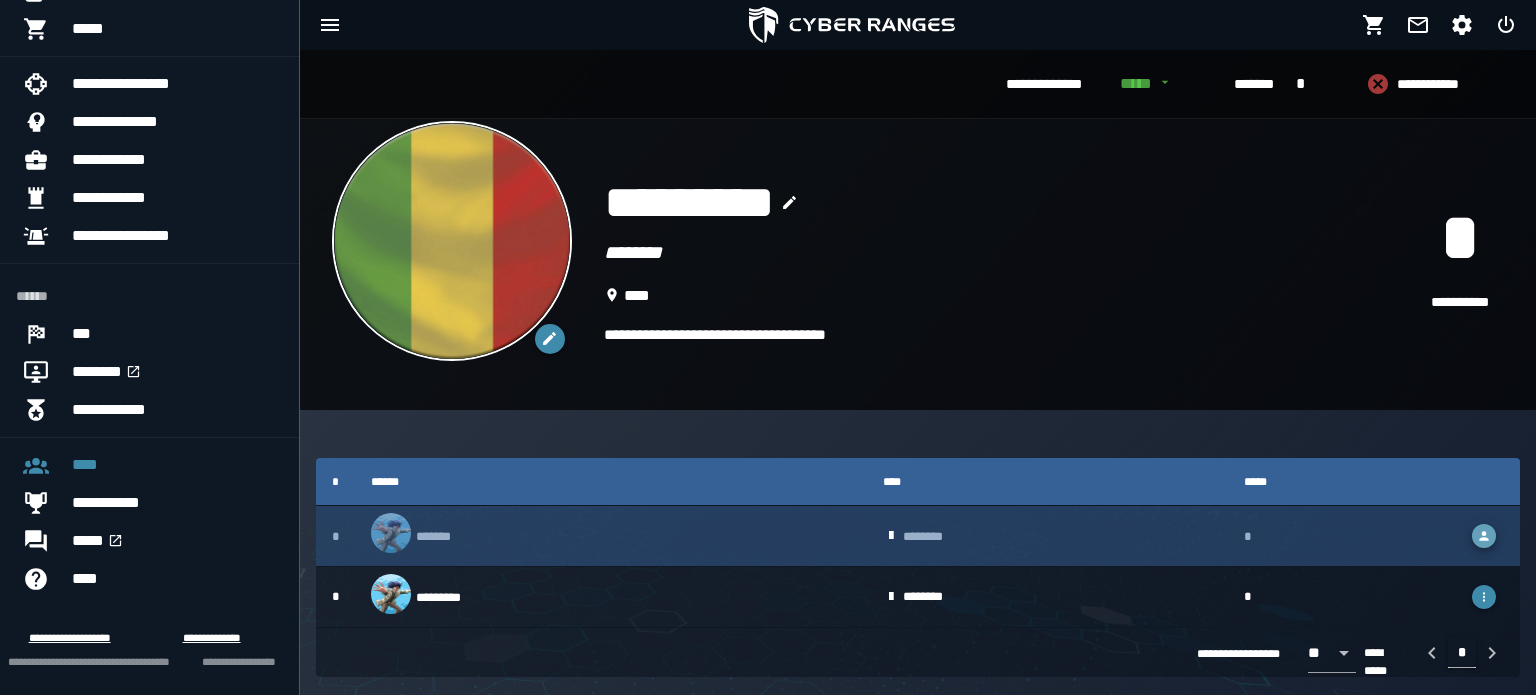 drag, startPoint x: 1474, startPoint y: 541, endPoint x: 704, endPoint y: 555, distance: 770.12726 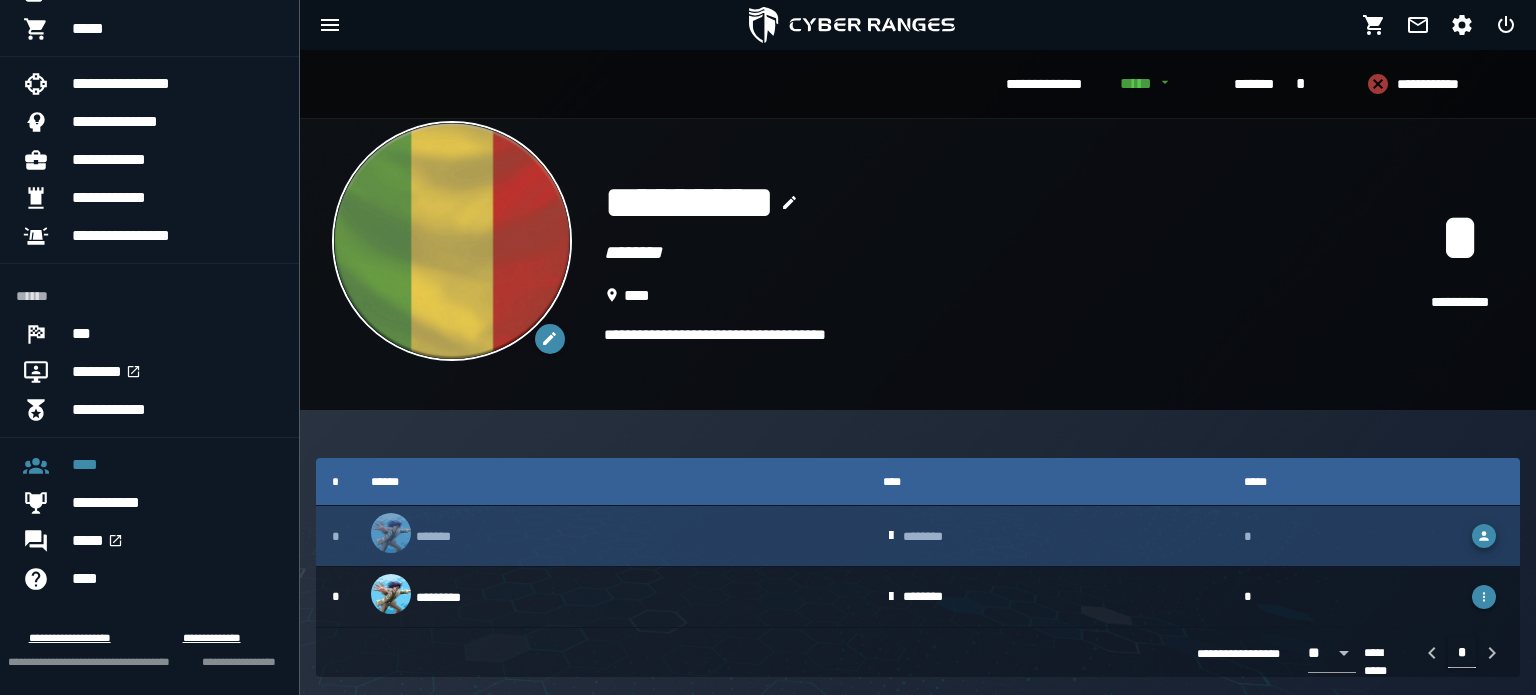 click on "* ******* ******* *" 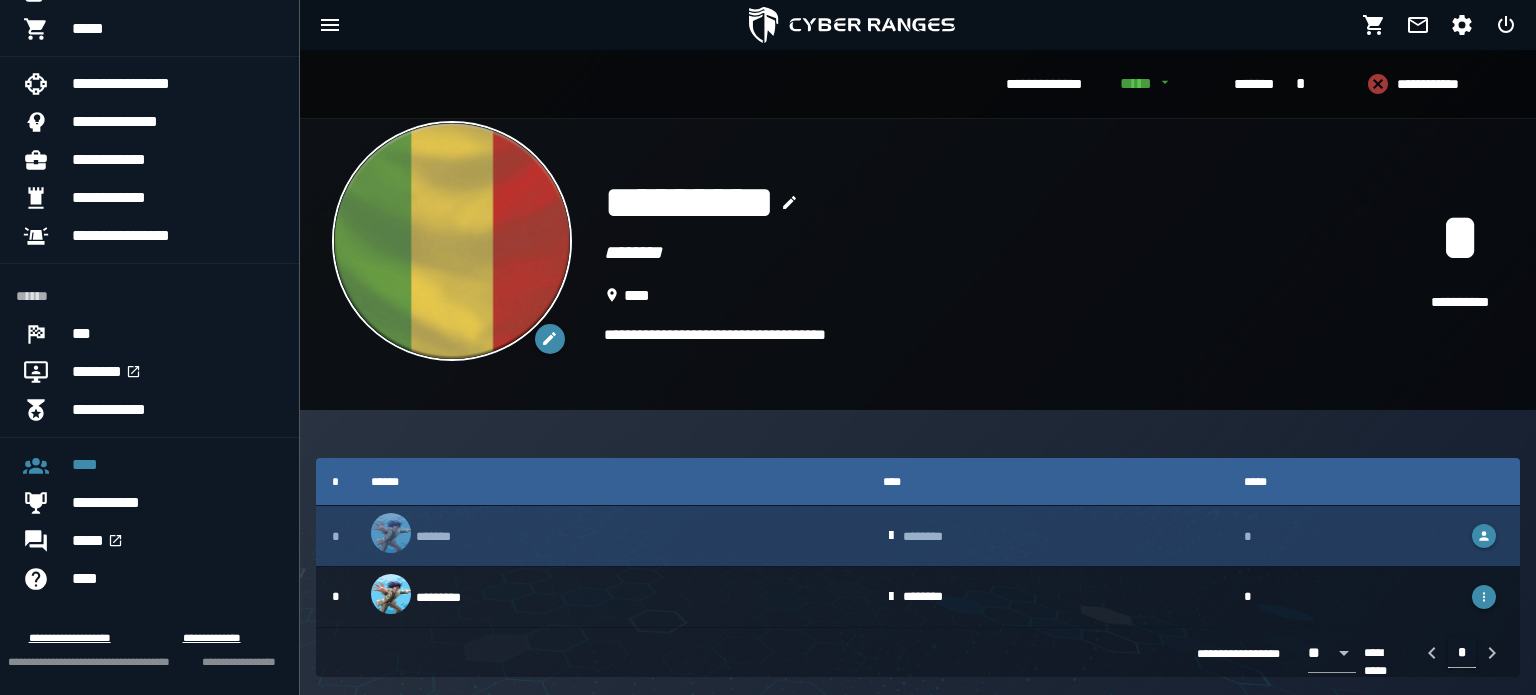 click on "*******" at bounding box center [611, 536] 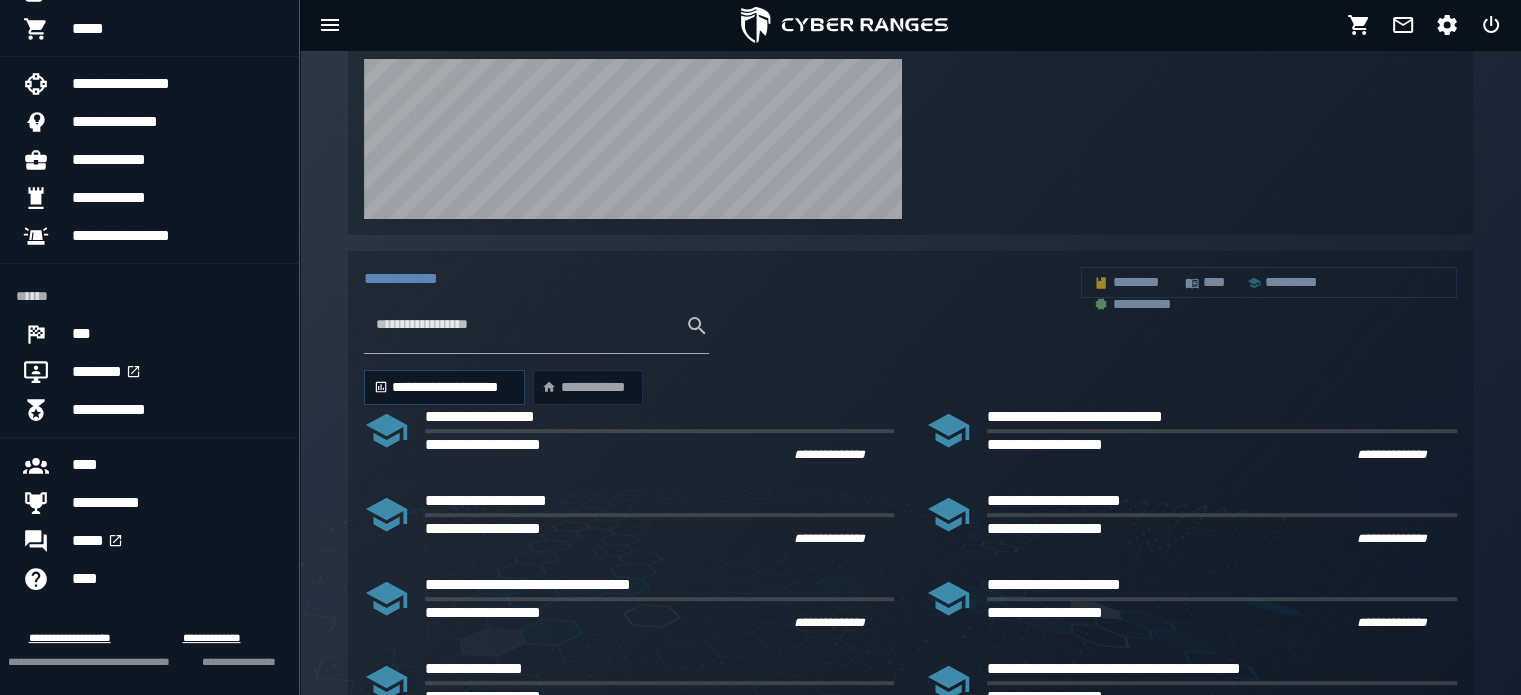 scroll, scrollTop: 900, scrollLeft: 0, axis: vertical 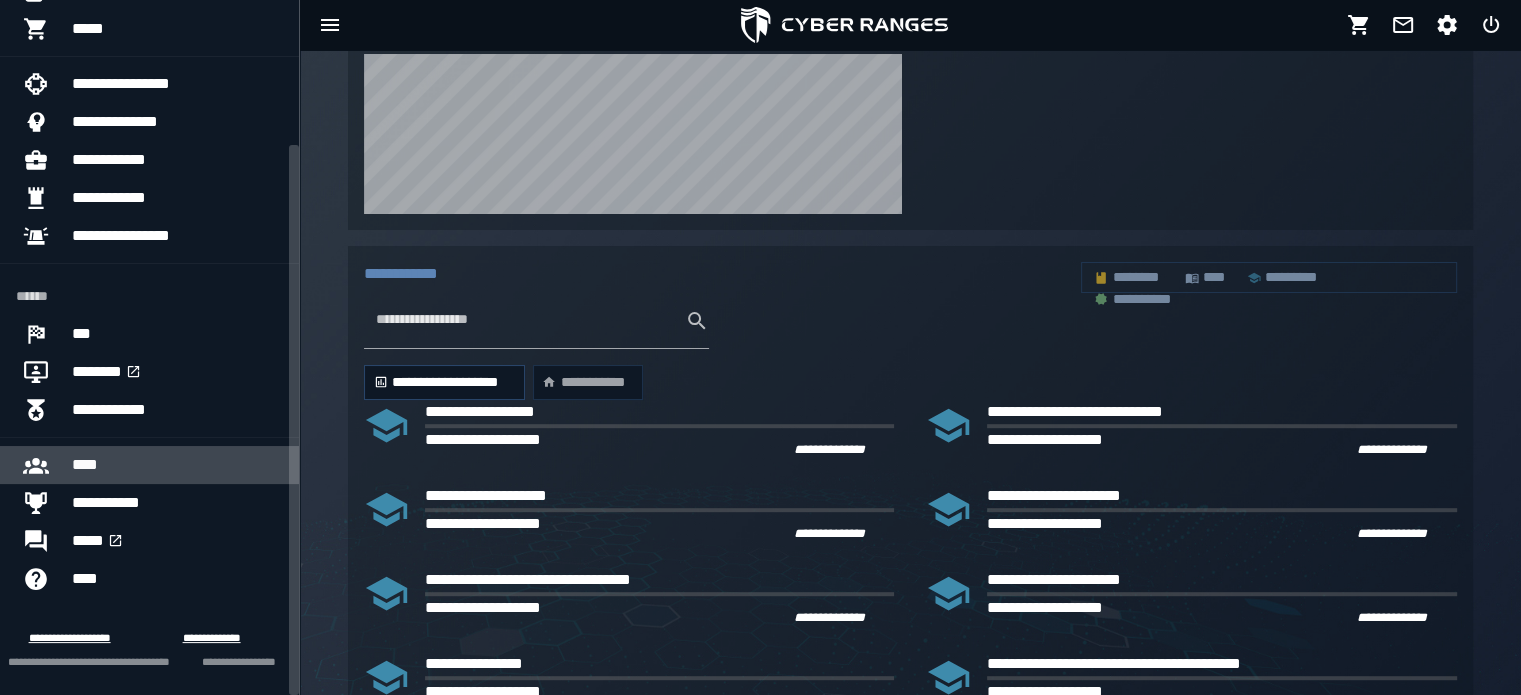 click on "****" at bounding box center [177, 465] 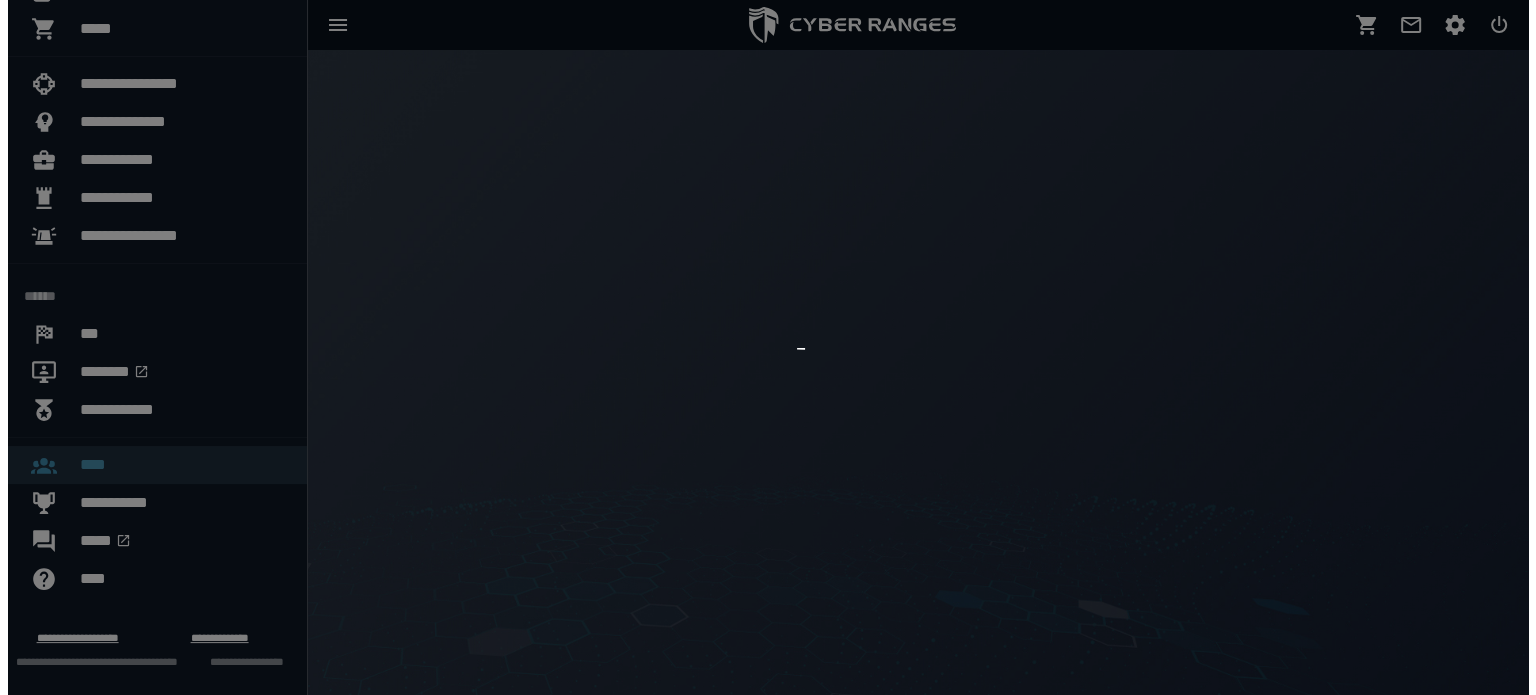 scroll, scrollTop: 0, scrollLeft: 0, axis: both 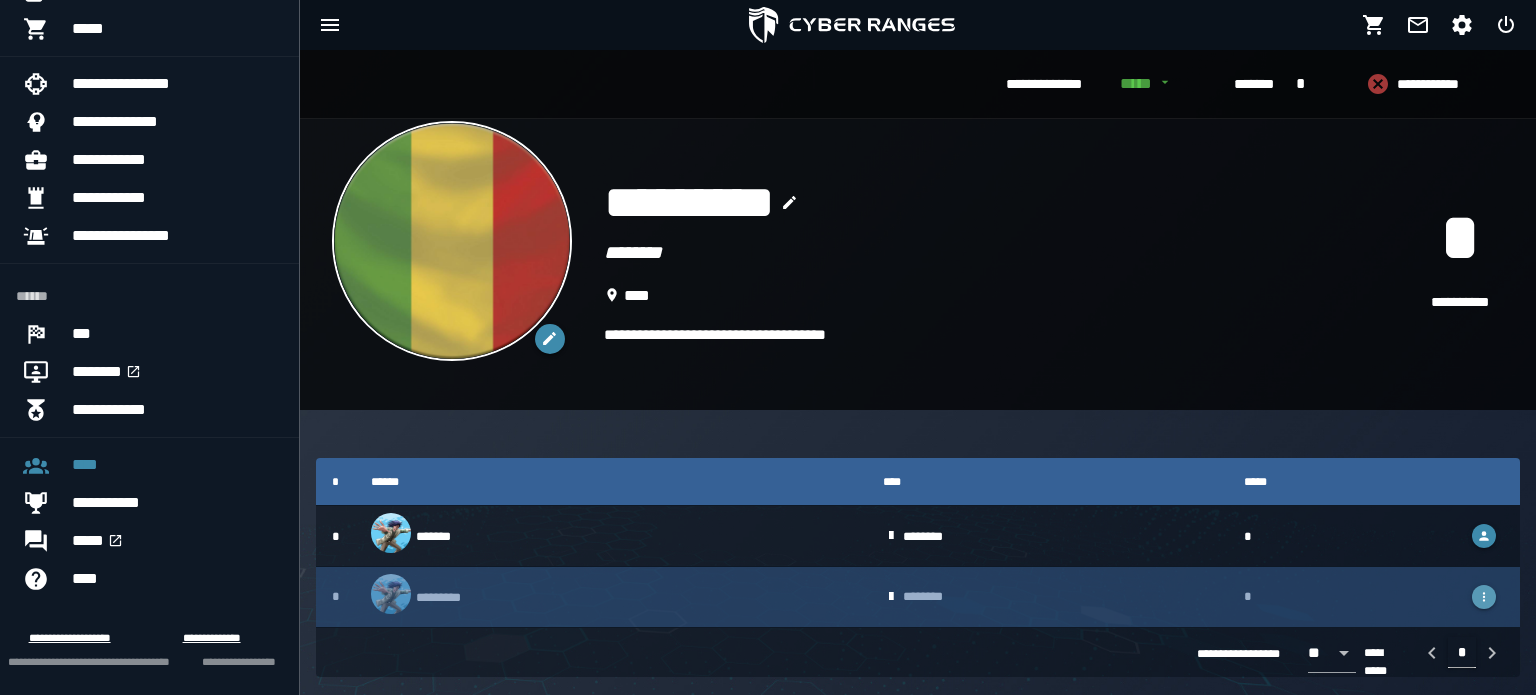 click 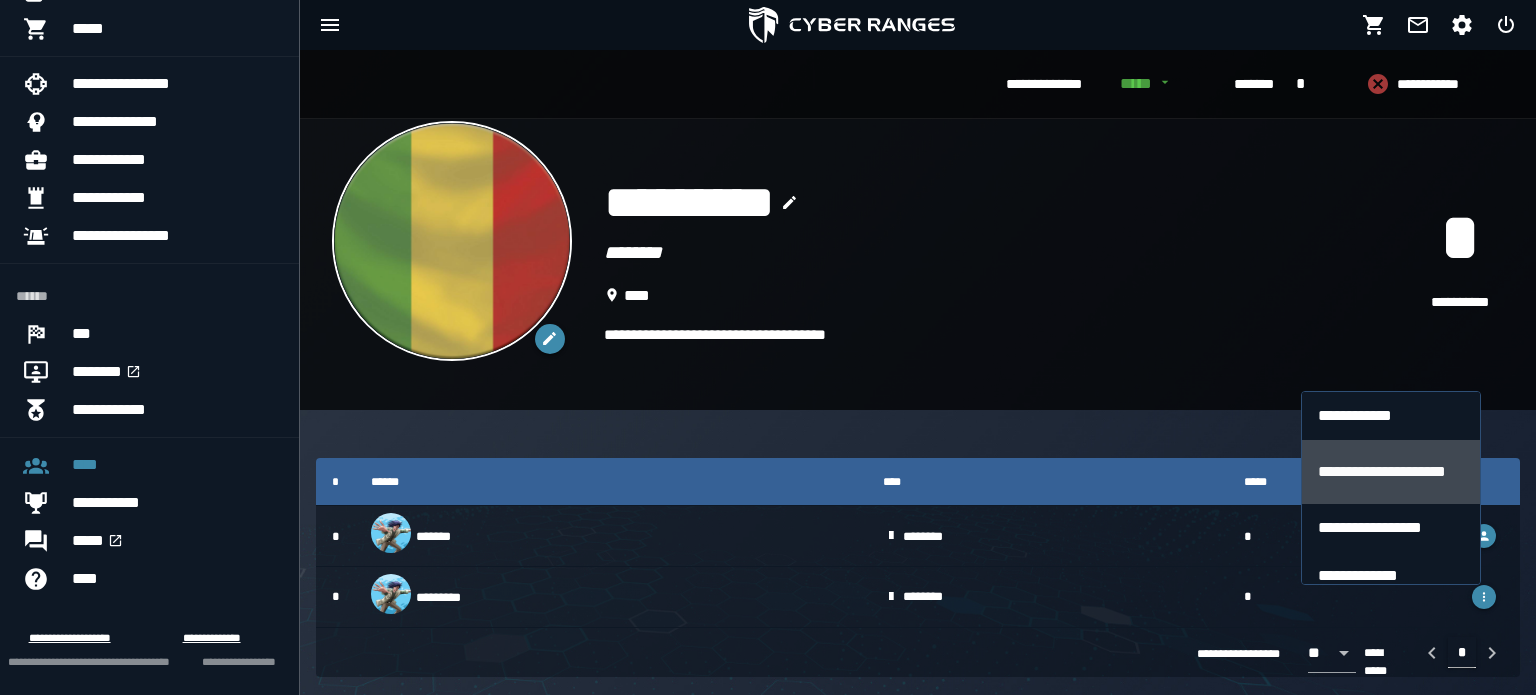 click on "**********" at bounding box center (1391, 472) 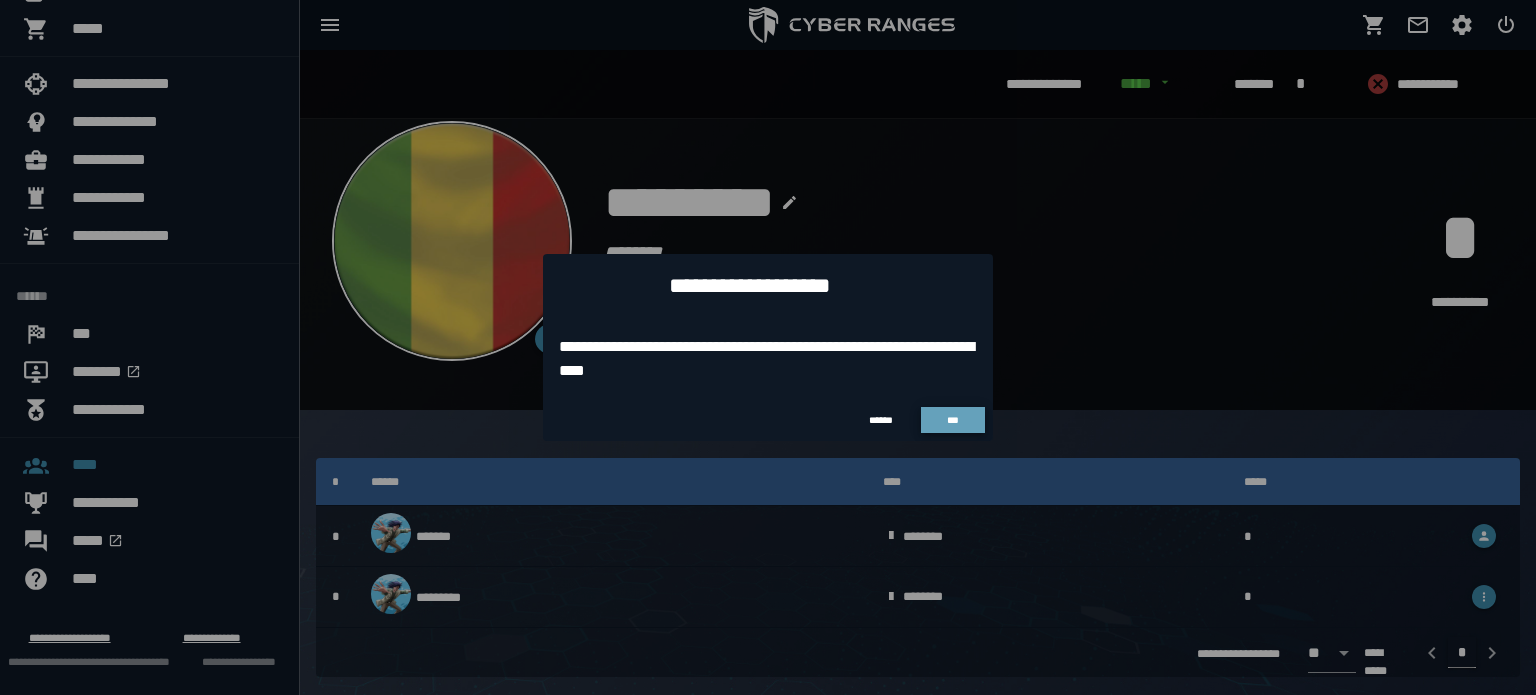 click on "***" at bounding box center (953, 420) 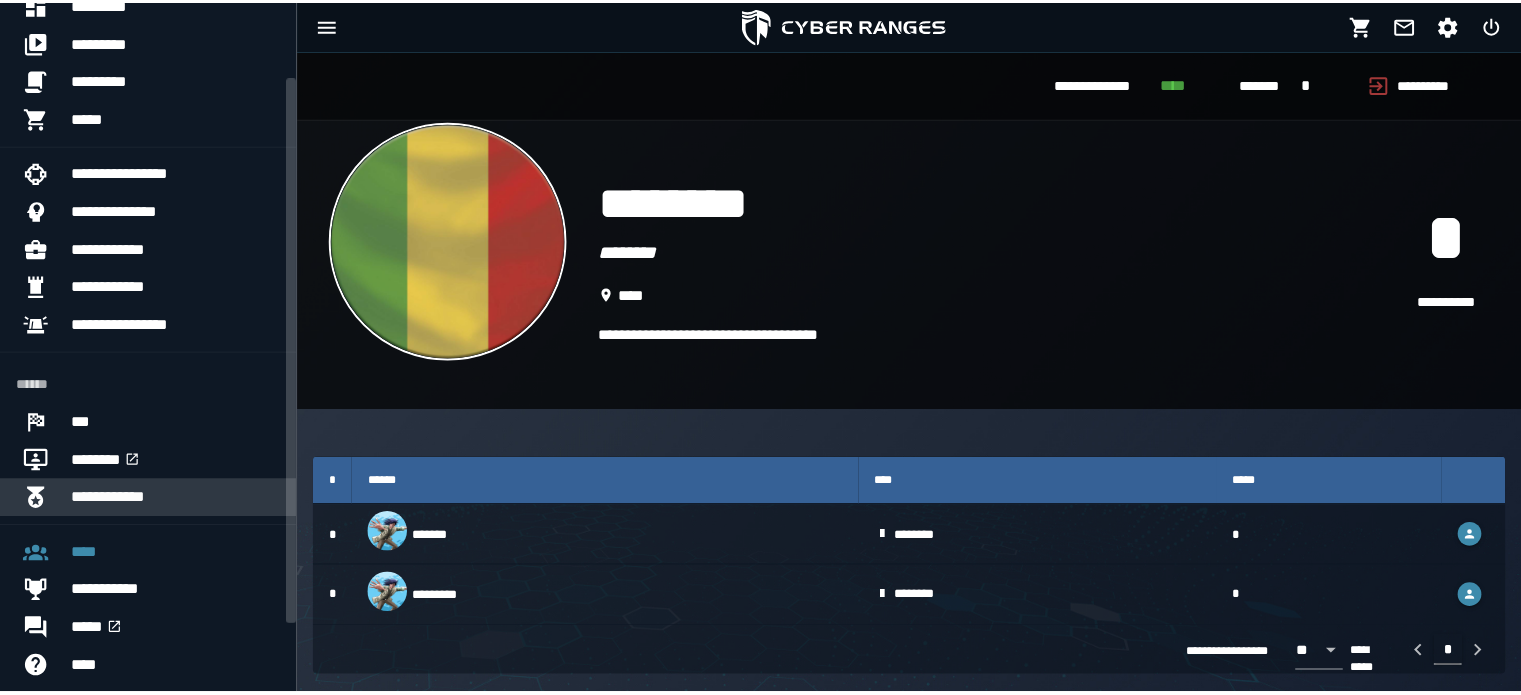 scroll, scrollTop: 100, scrollLeft: 0, axis: vertical 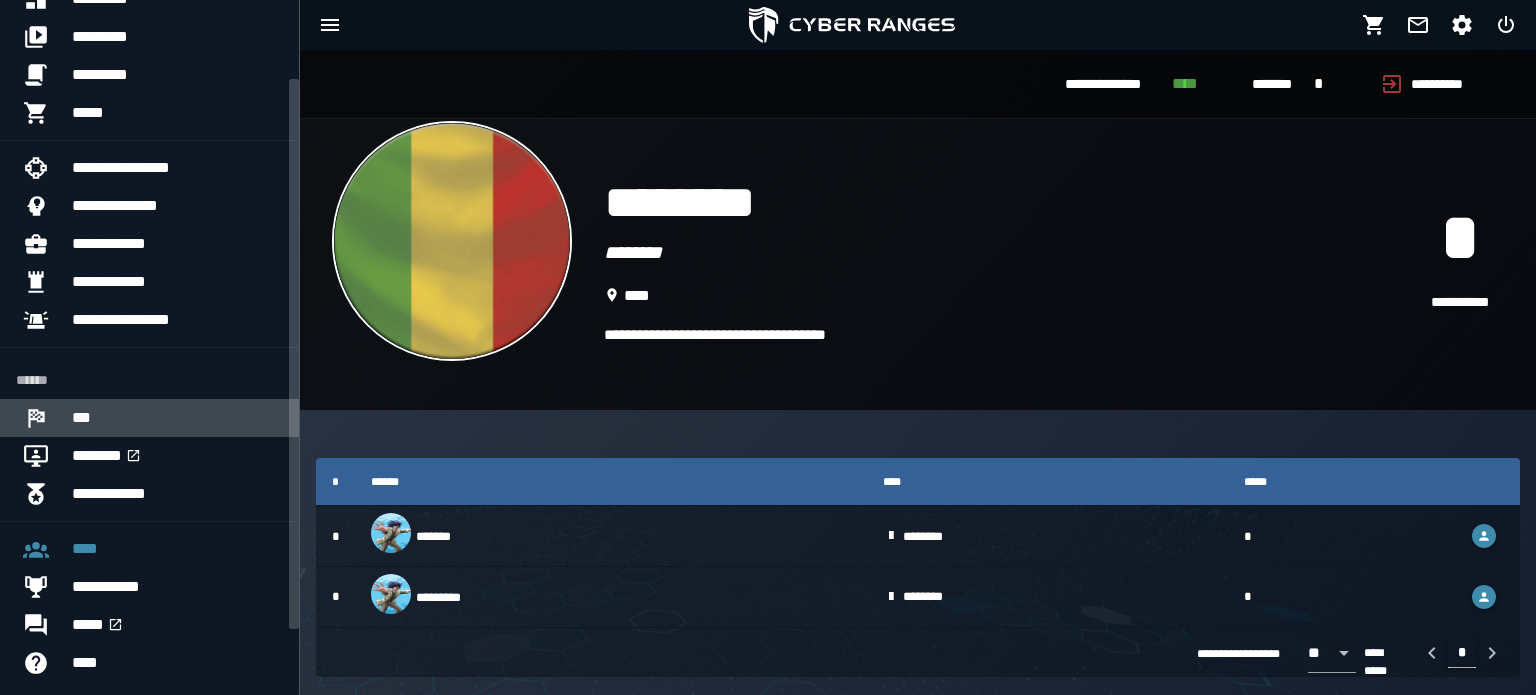 click on "***" at bounding box center [177, 418] 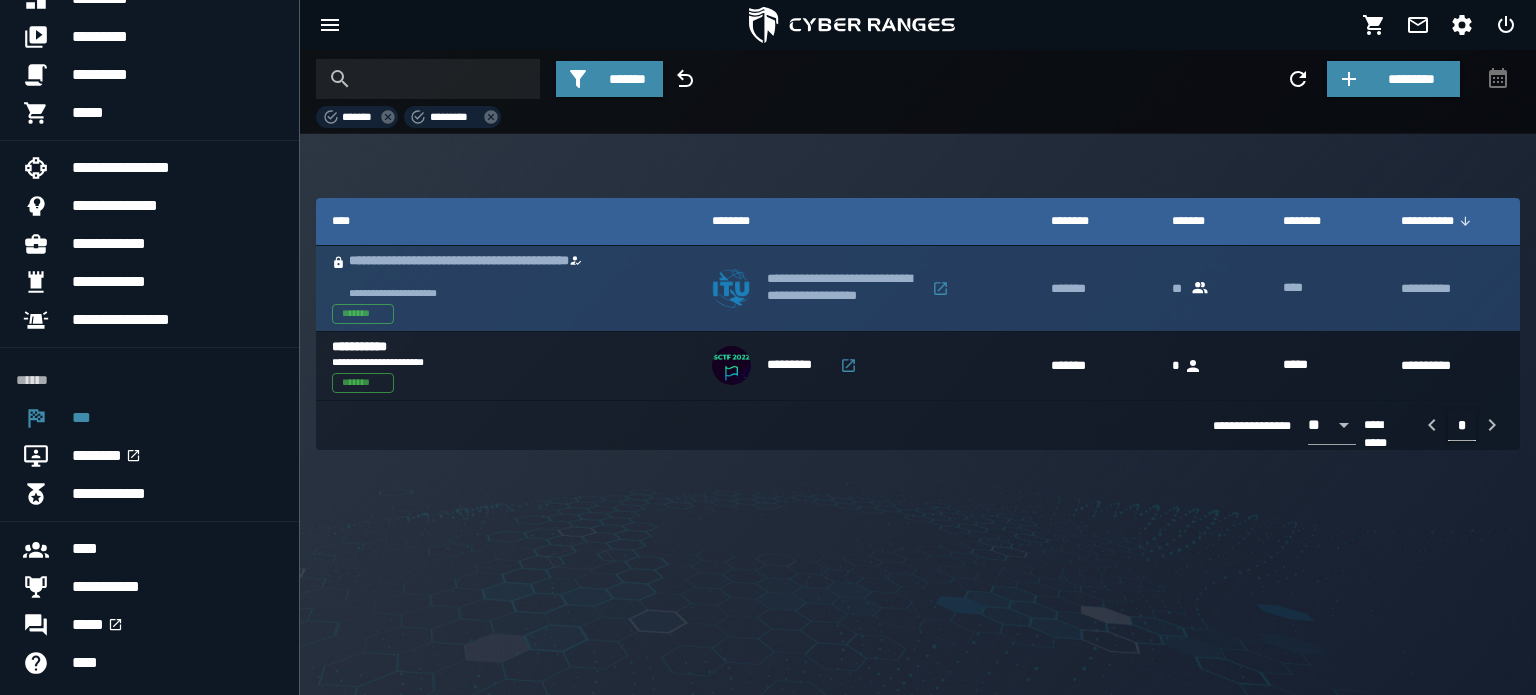 click on "**********" at bounding box center (504, 276) 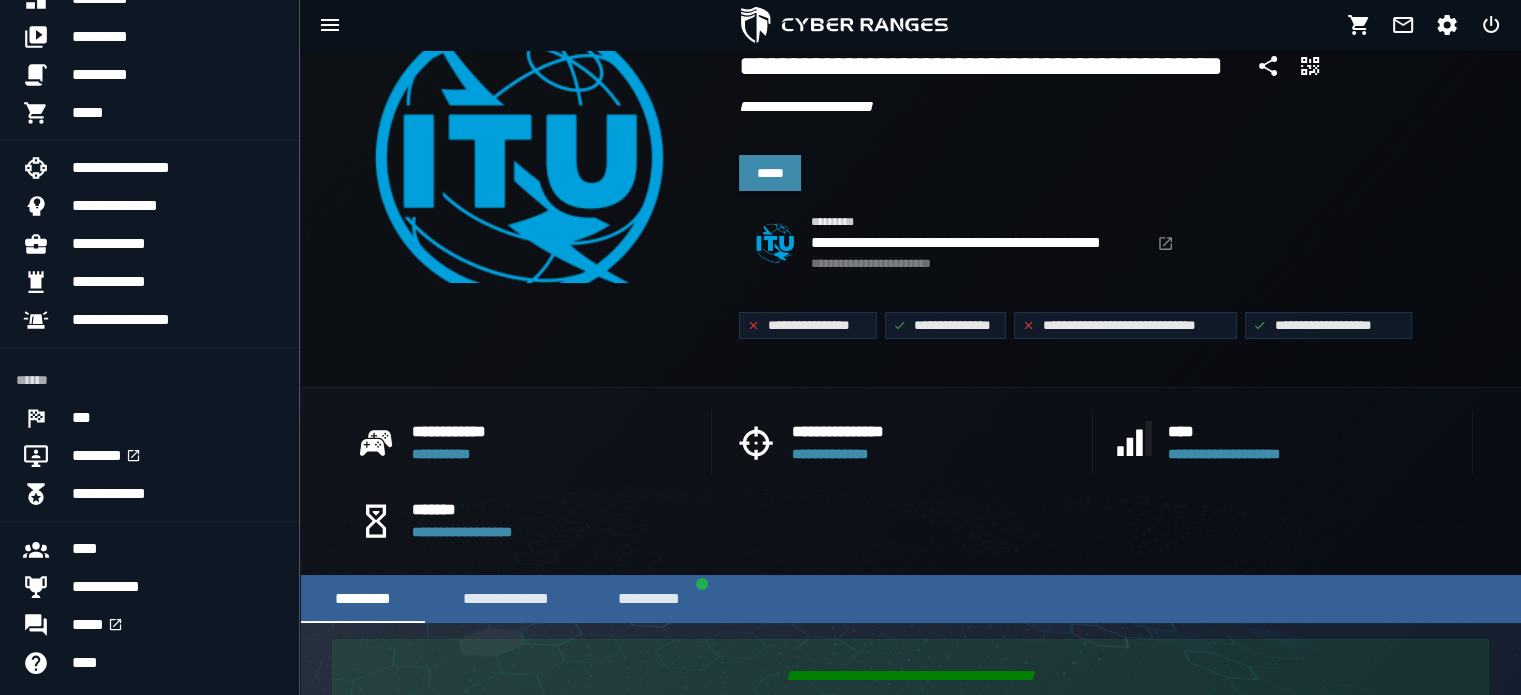 scroll, scrollTop: 100, scrollLeft: 0, axis: vertical 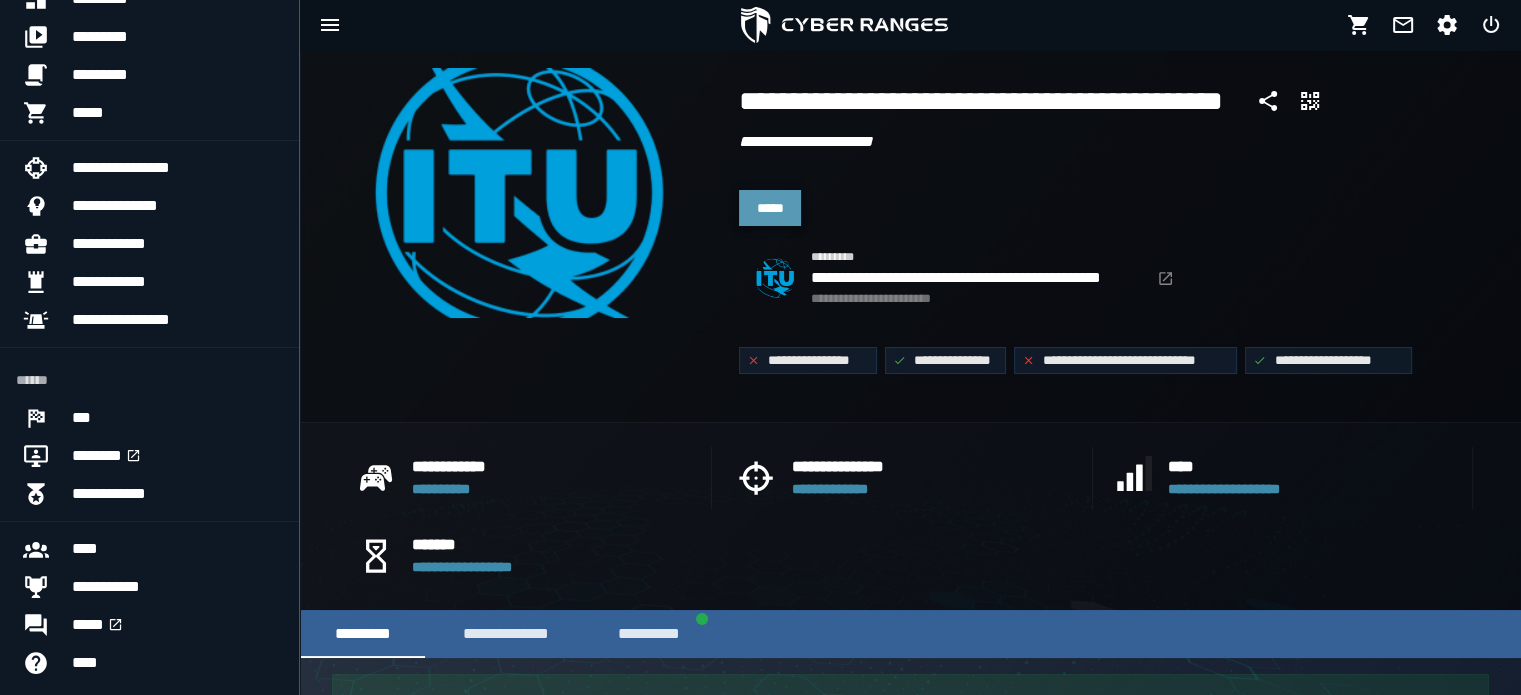 click on "*****" at bounding box center [770, 208] 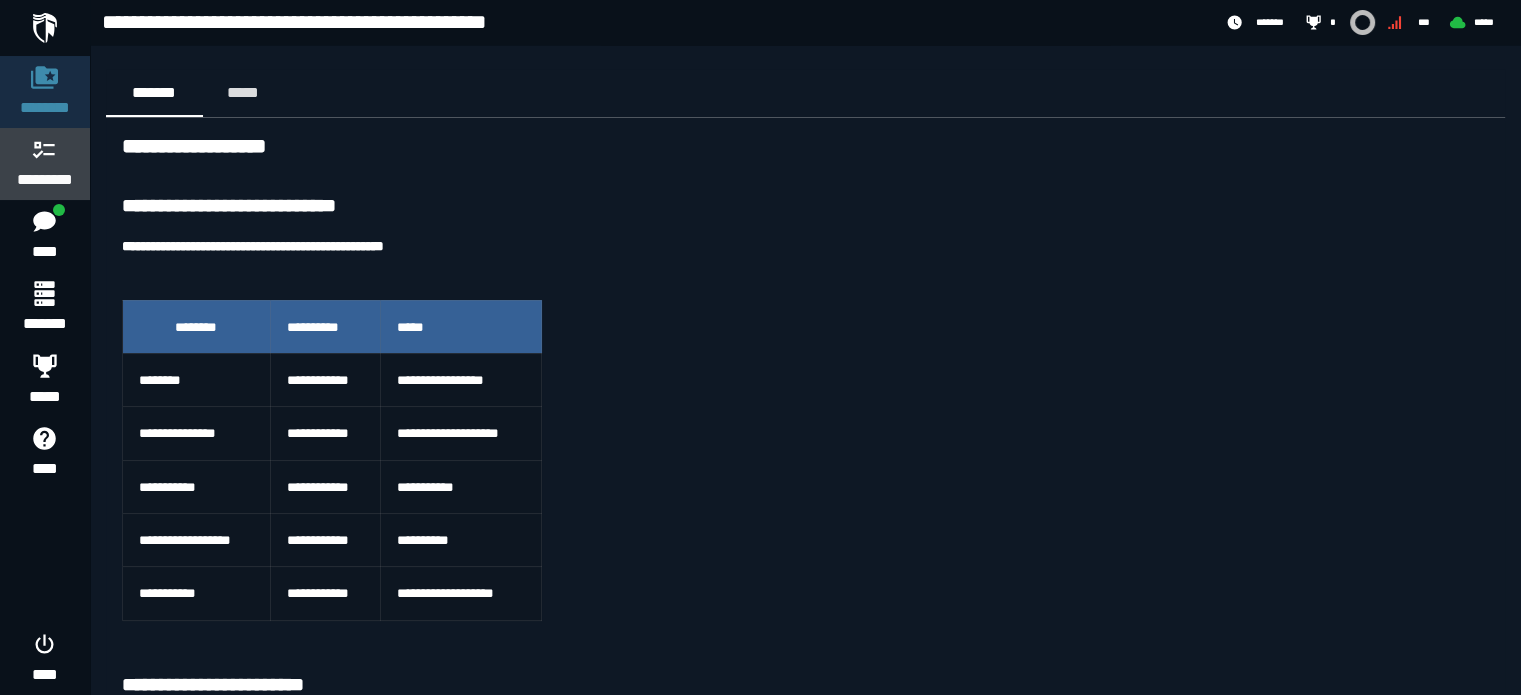 click on "*********" at bounding box center [45, 180] 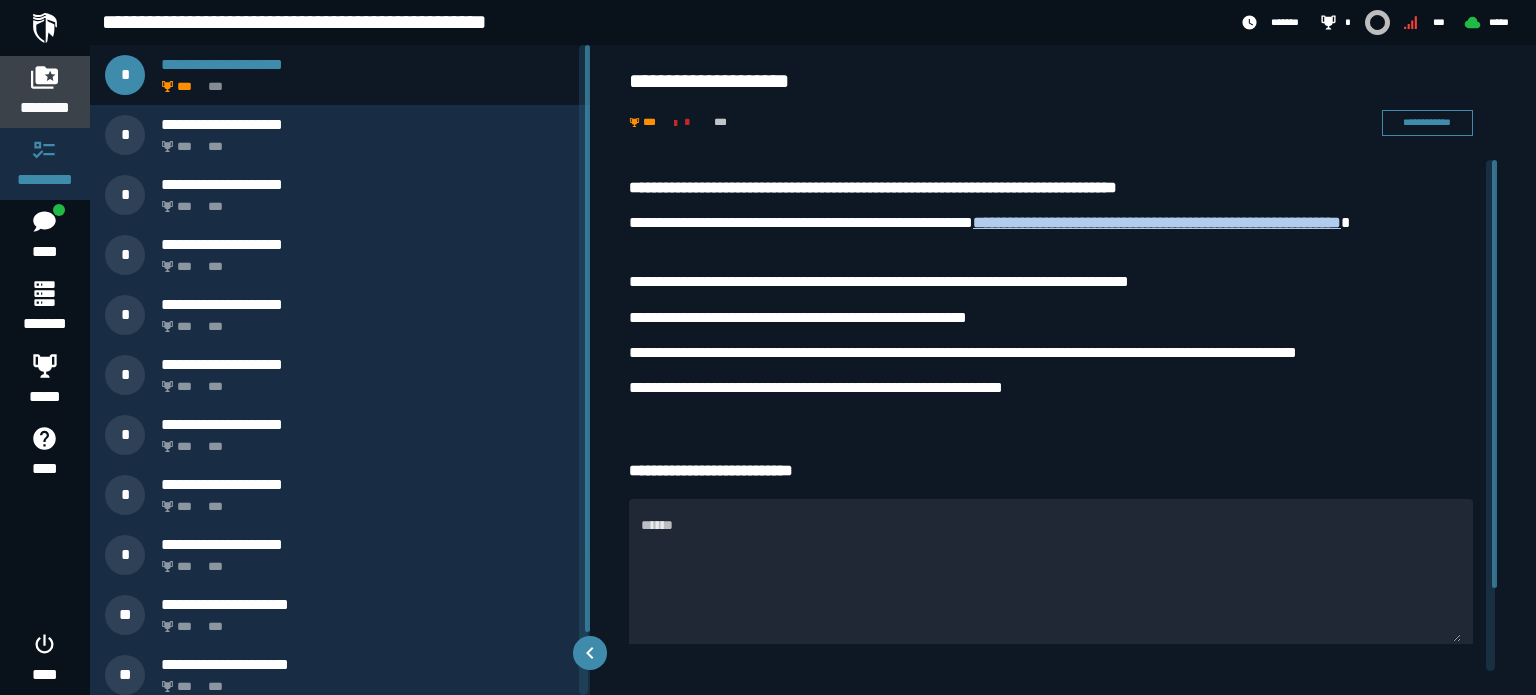 click on "********" at bounding box center (45, 108) 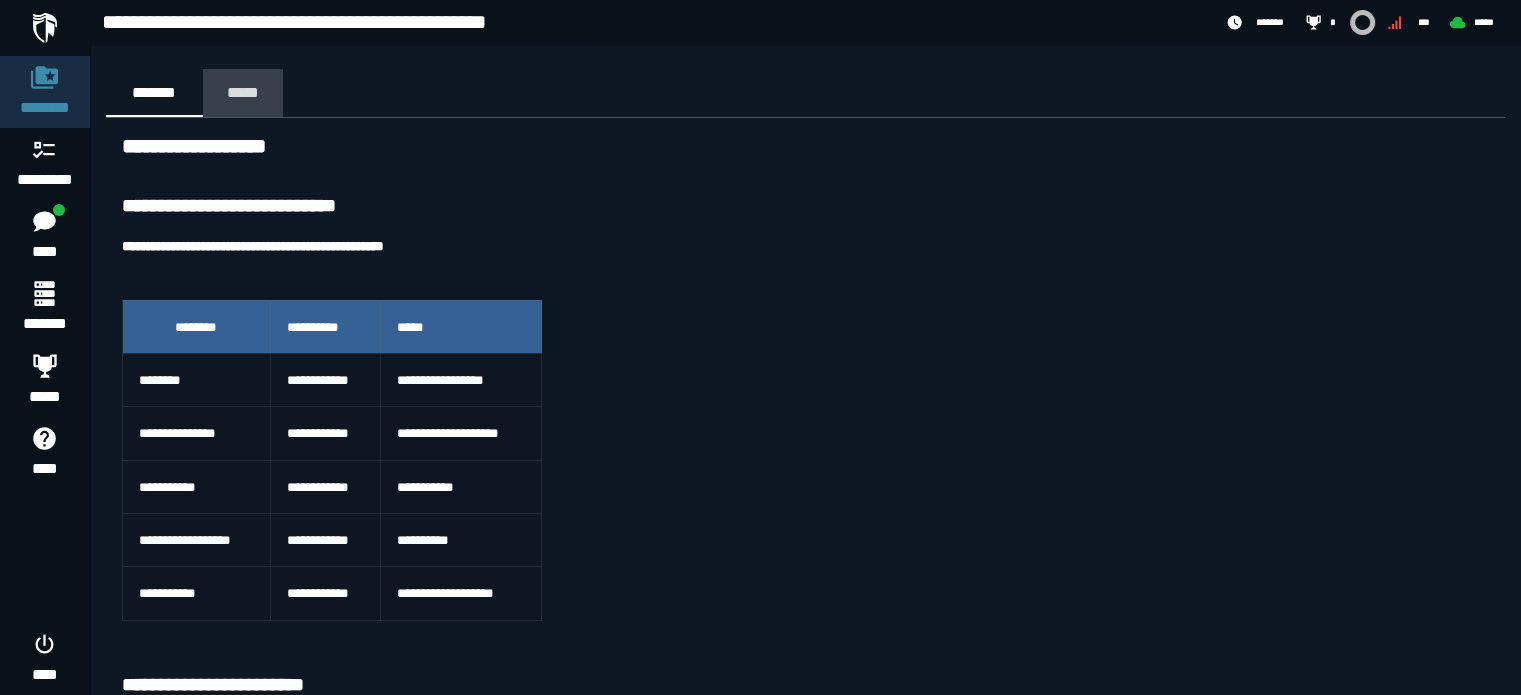 click on "*****" at bounding box center (243, 92) 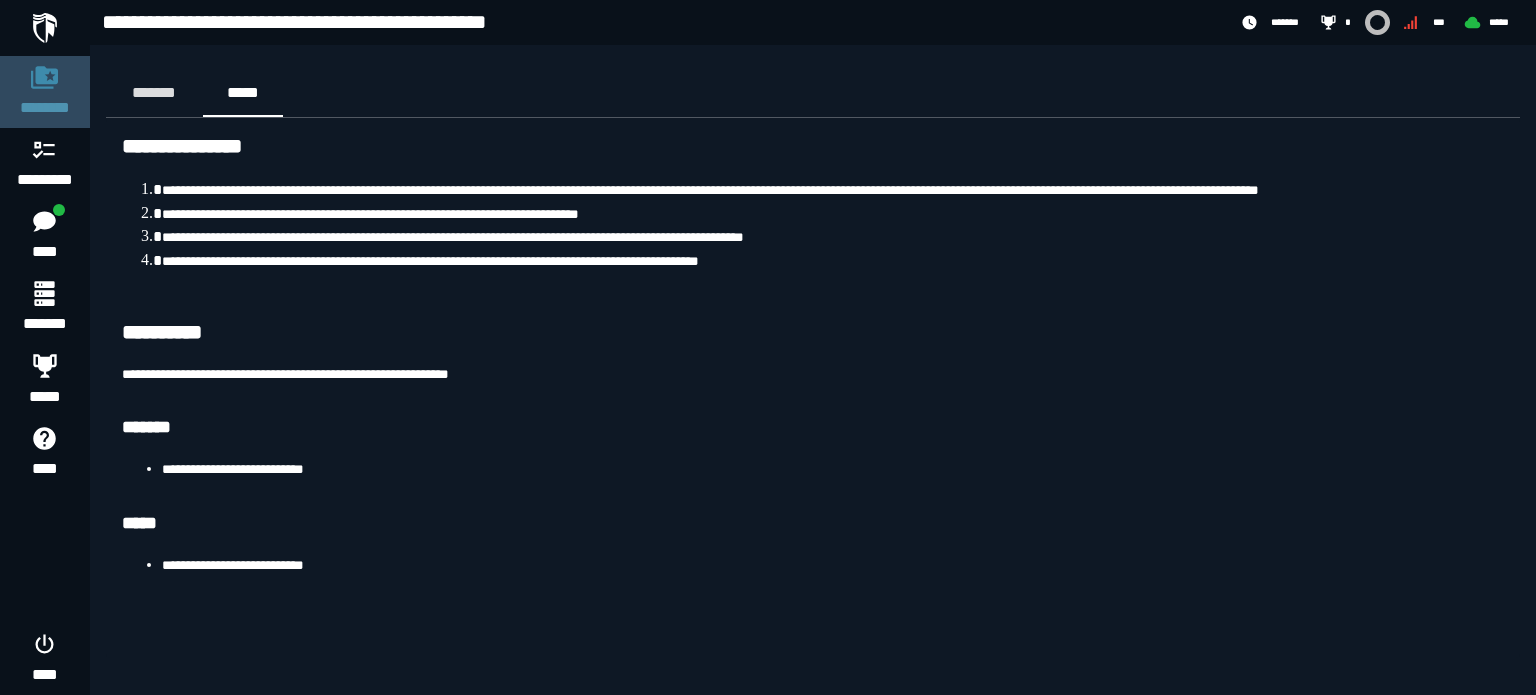 click on "********" at bounding box center [45, 108] 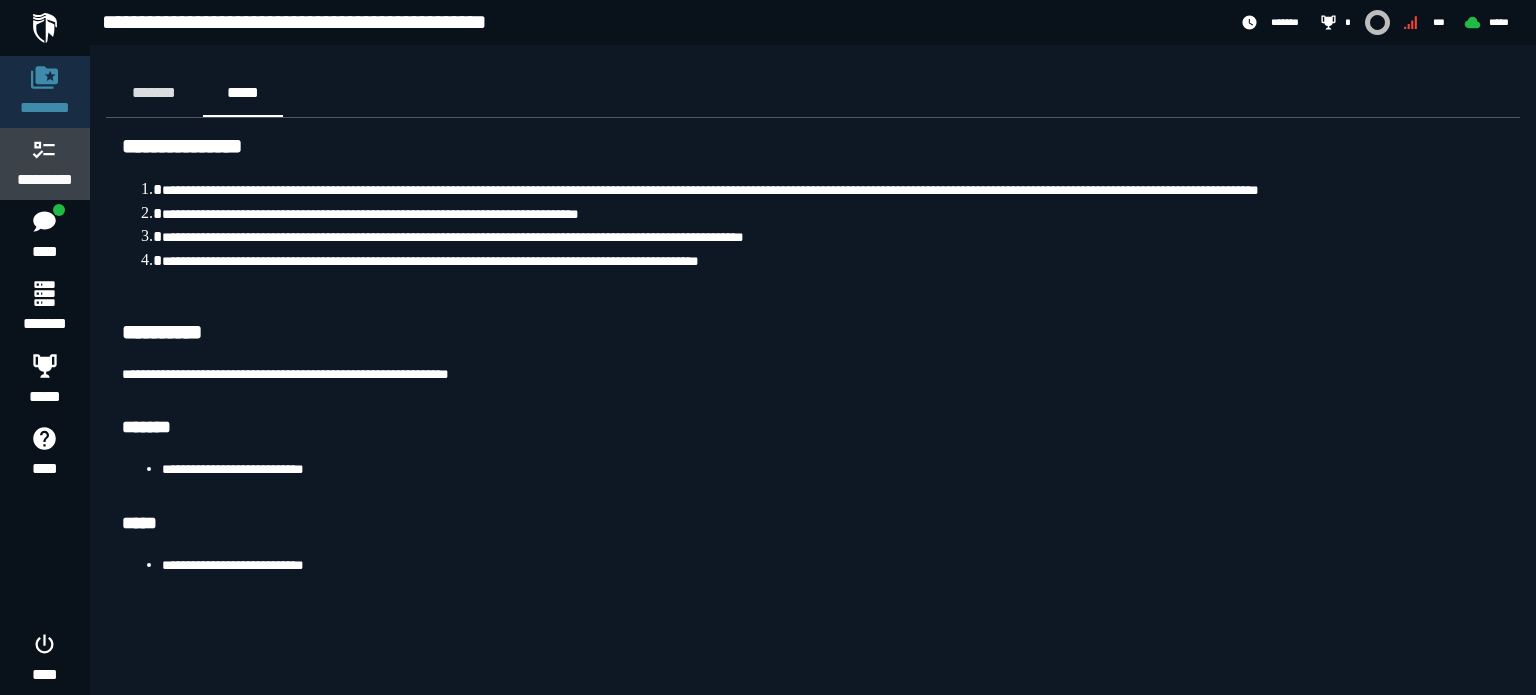 click on "*********" at bounding box center (45, 180) 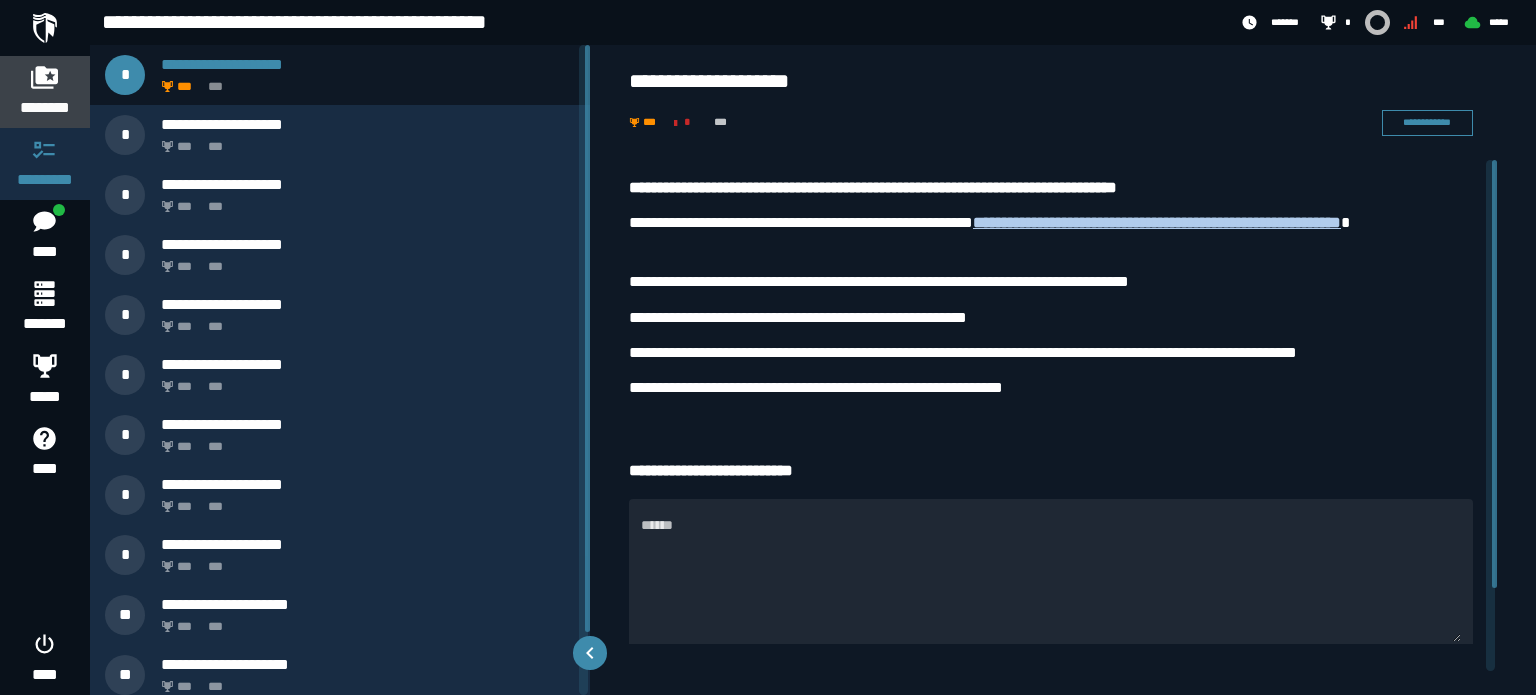 click at bounding box center (45, 77) 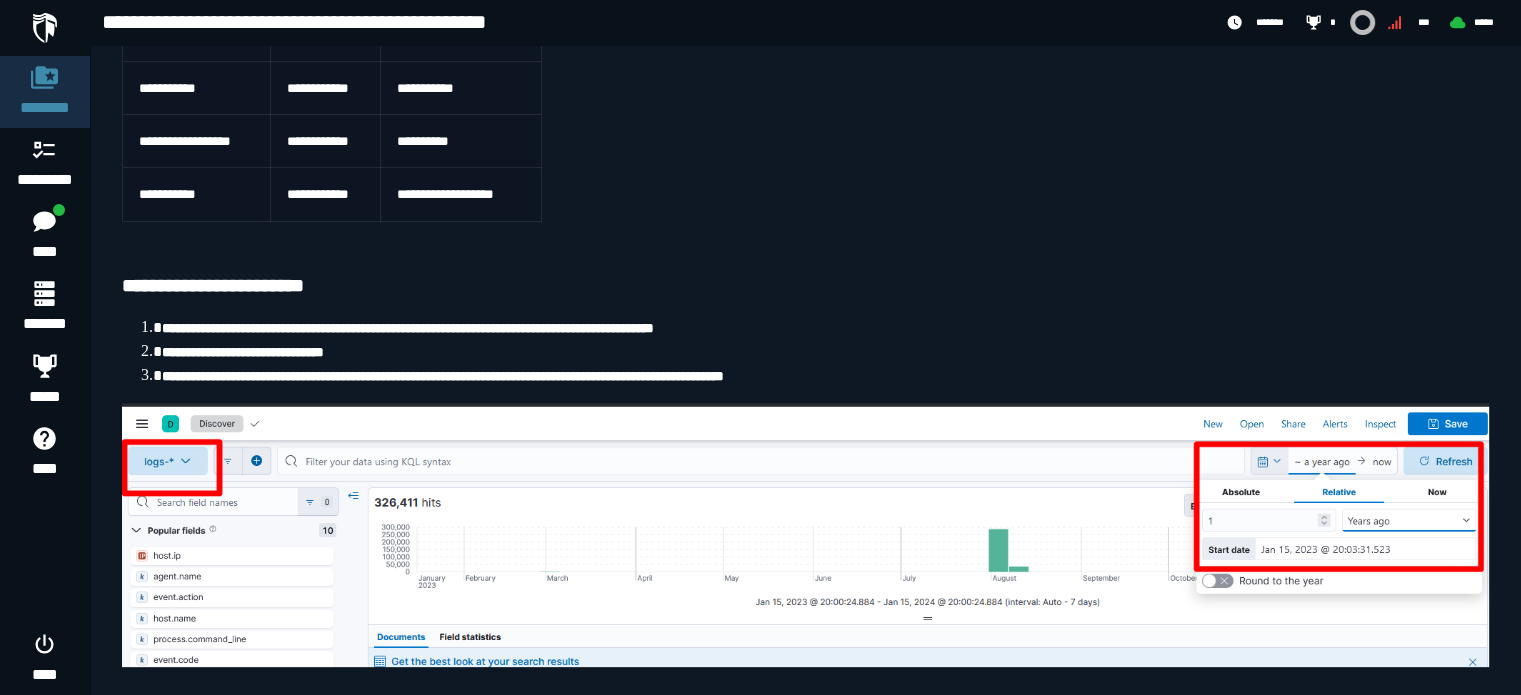 scroll, scrollTop: 357, scrollLeft: 0, axis: vertical 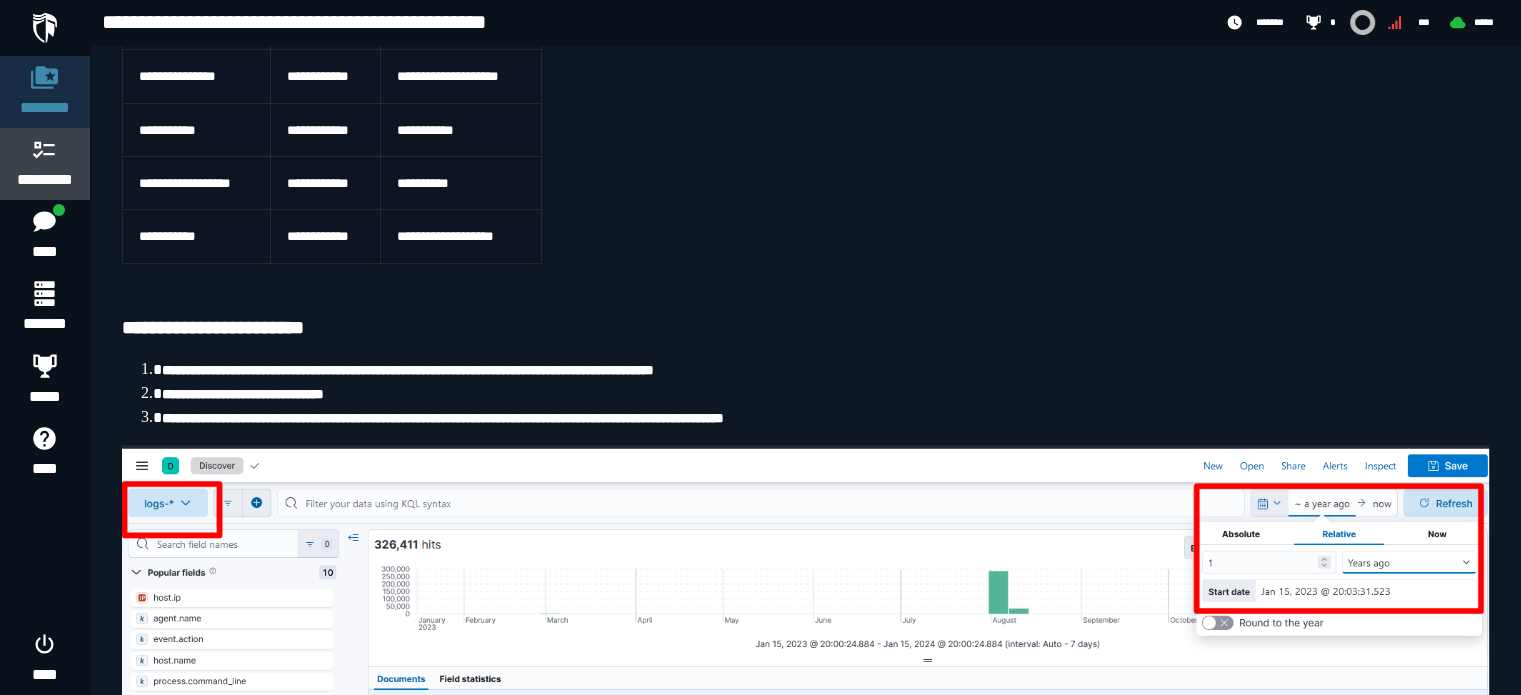 click on "*********" at bounding box center (45, 180) 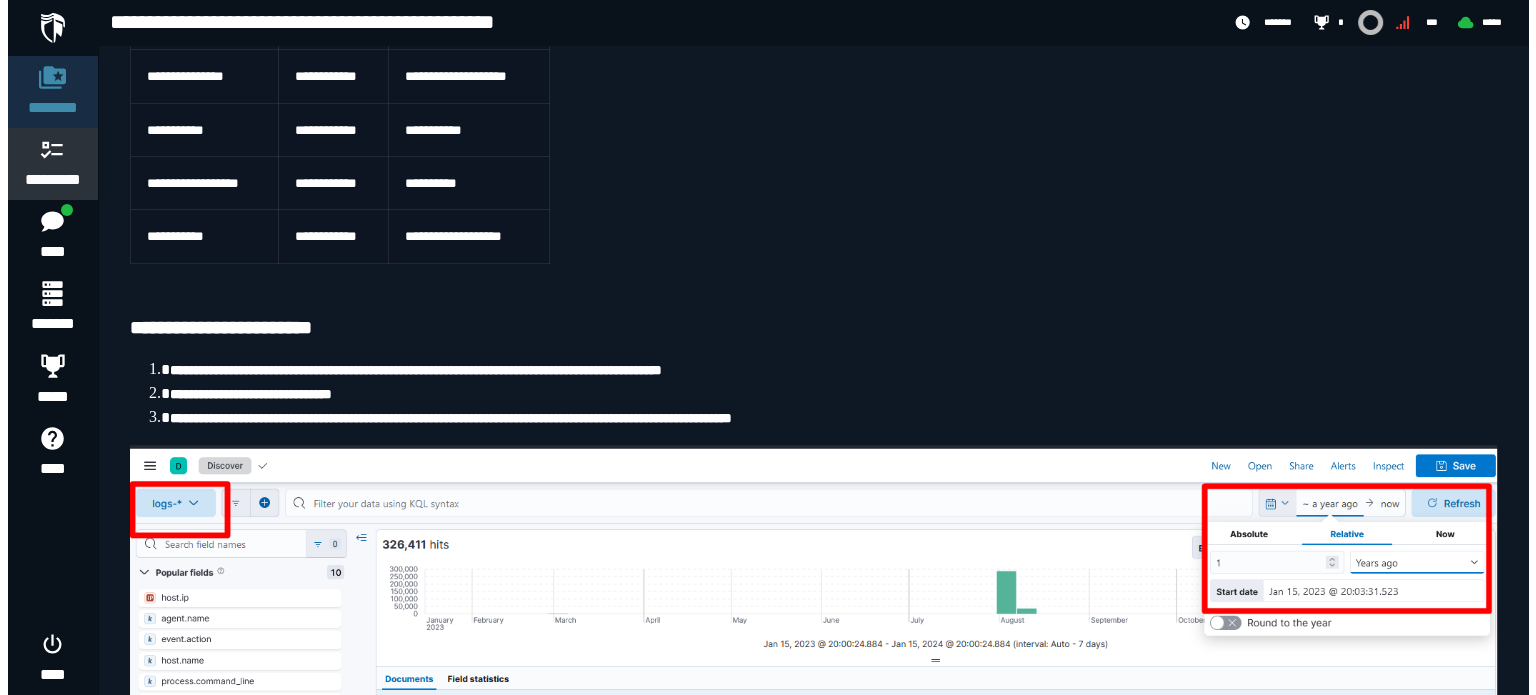 scroll, scrollTop: 0, scrollLeft: 0, axis: both 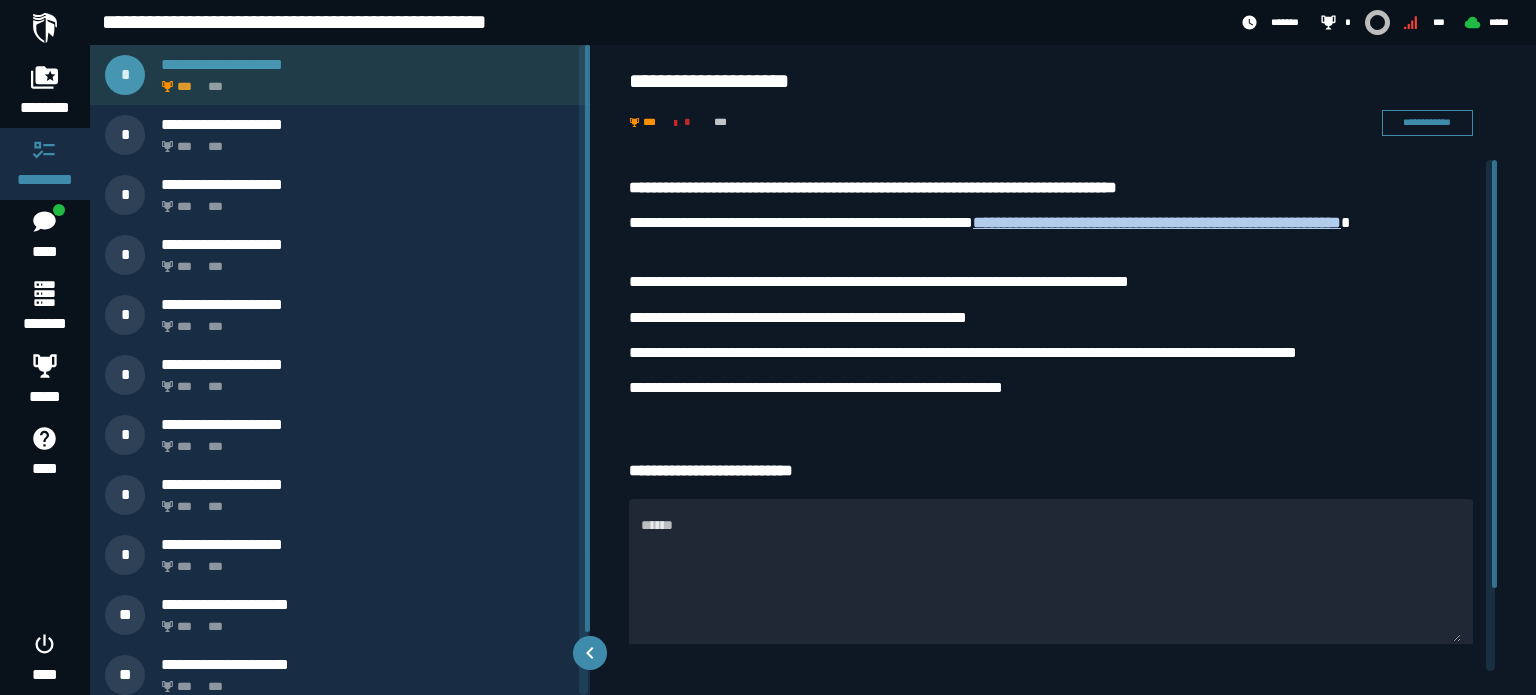 click on "*** ***" at bounding box center [364, 81] 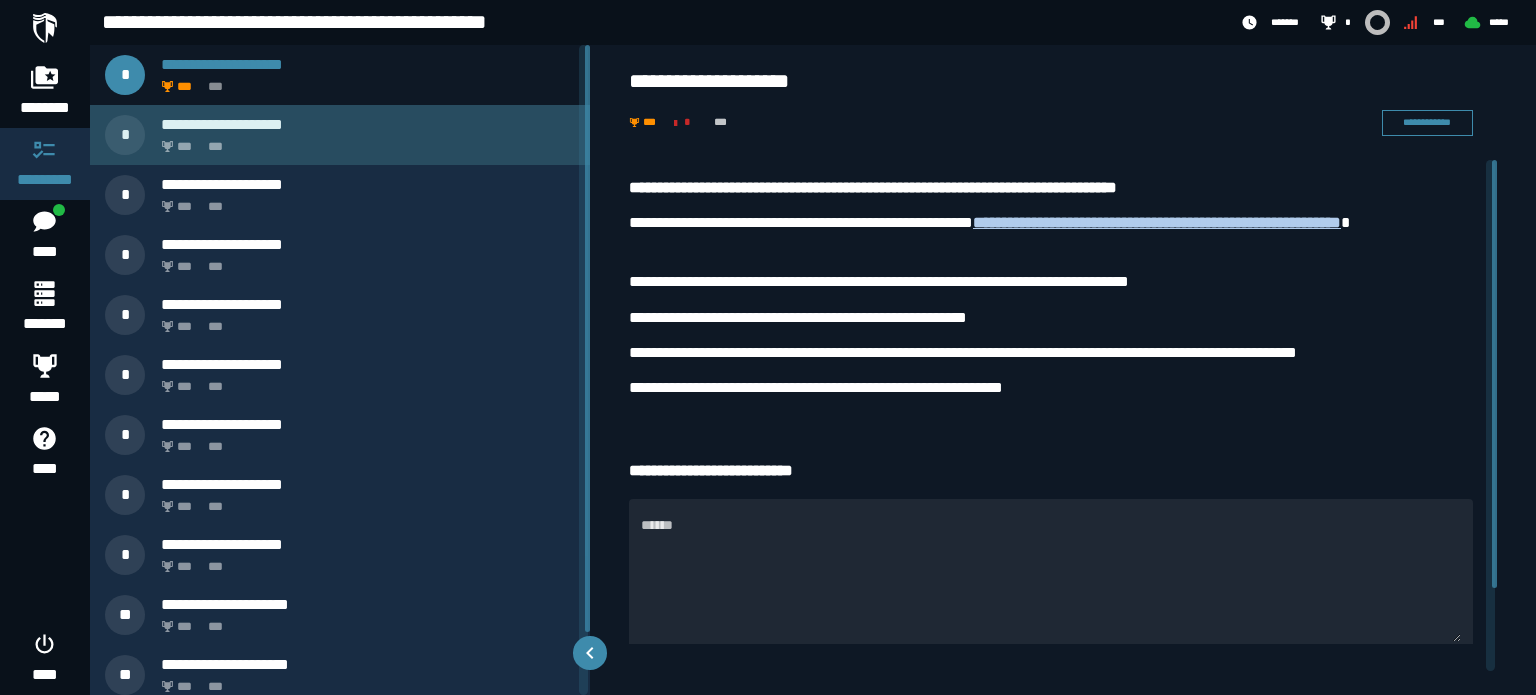 click on "*** ***" at bounding box center [364, 141] 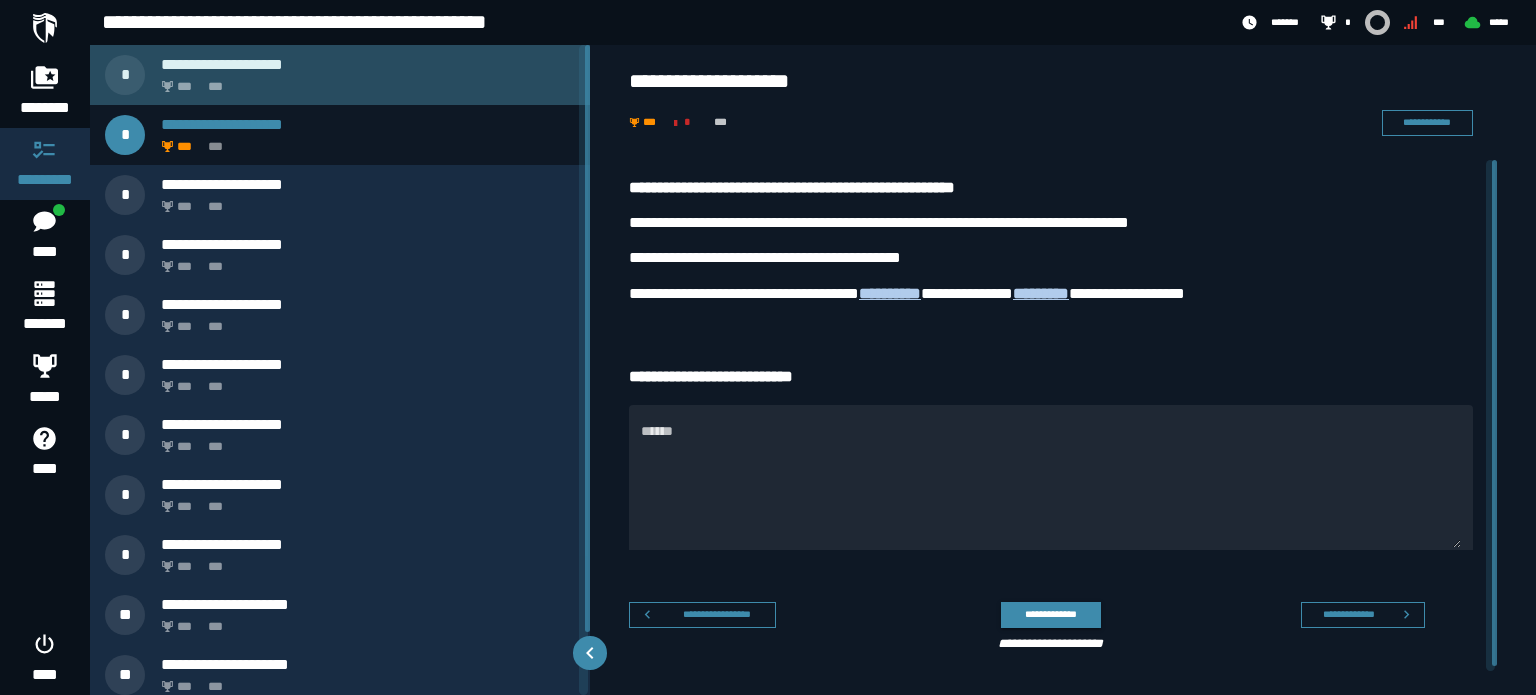 click on "*** ***" at bounding box center (364, 81) 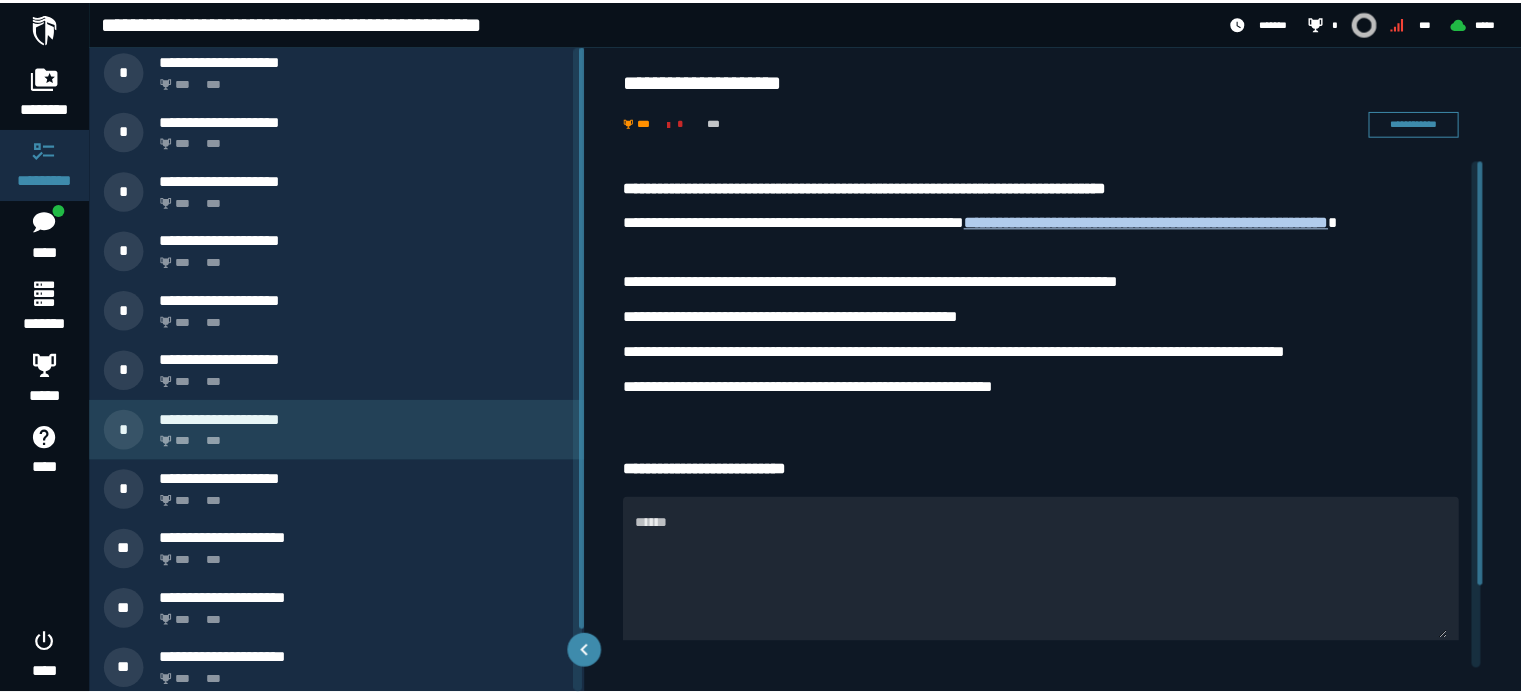 scroll, scrollTop: 69, scrollLeft: 0, axis: vertical 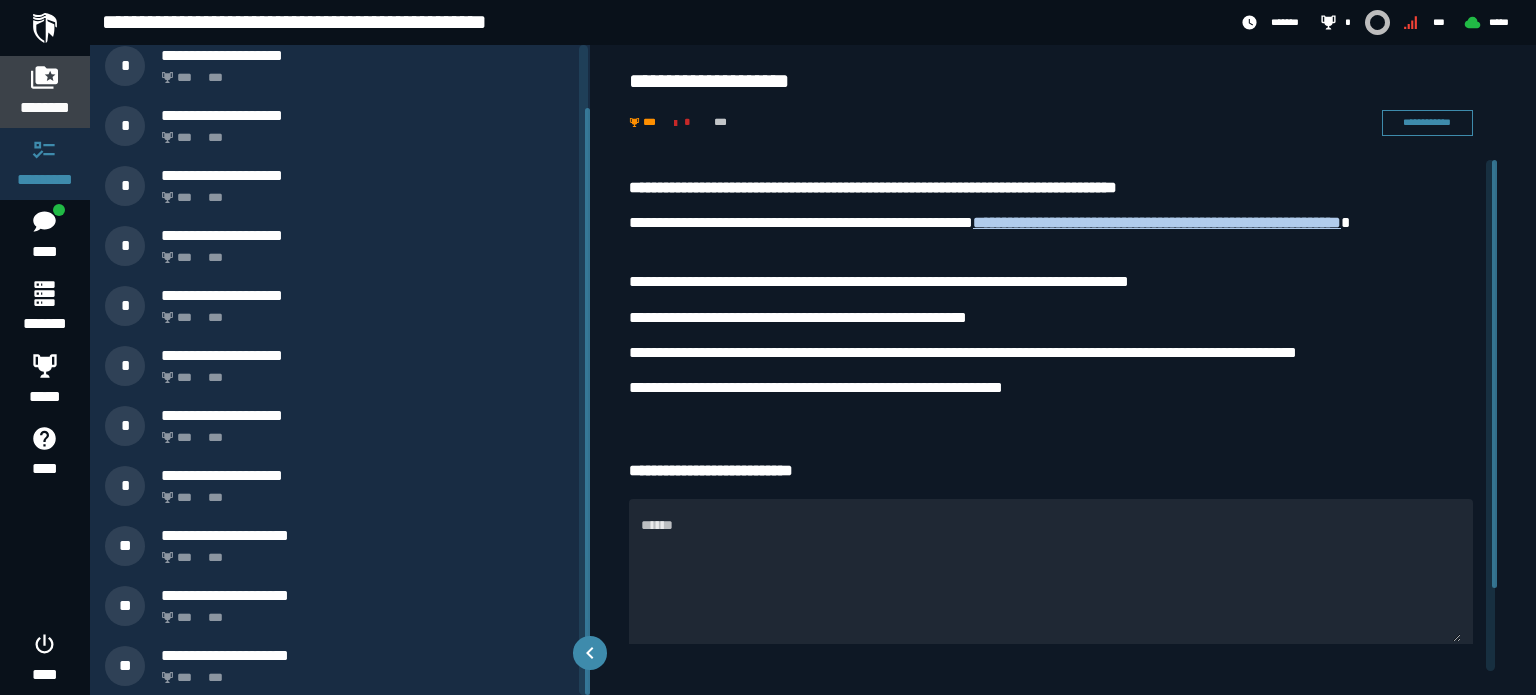 click on "********" at bounding box center (45, 108) 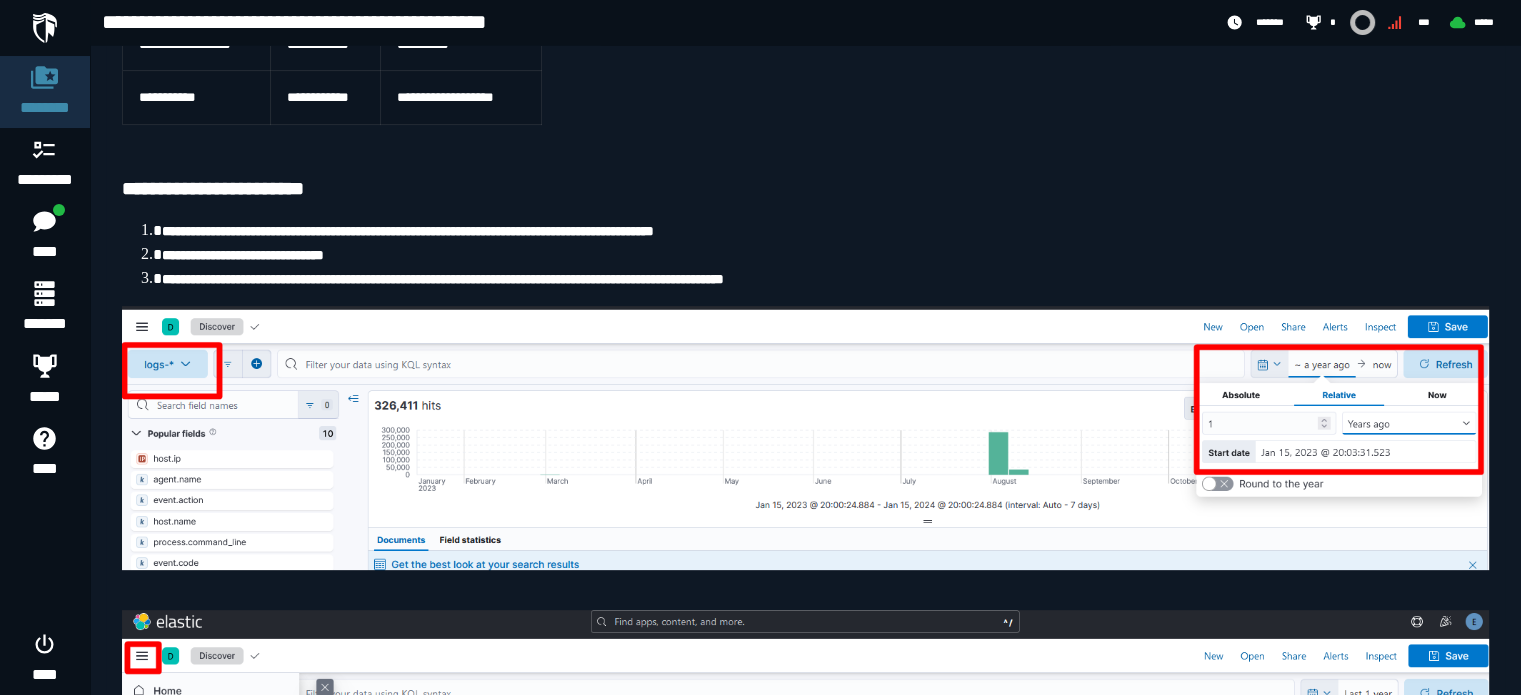 scroll, scrollTop: 500, scrollLeft: 0, axis: vertical 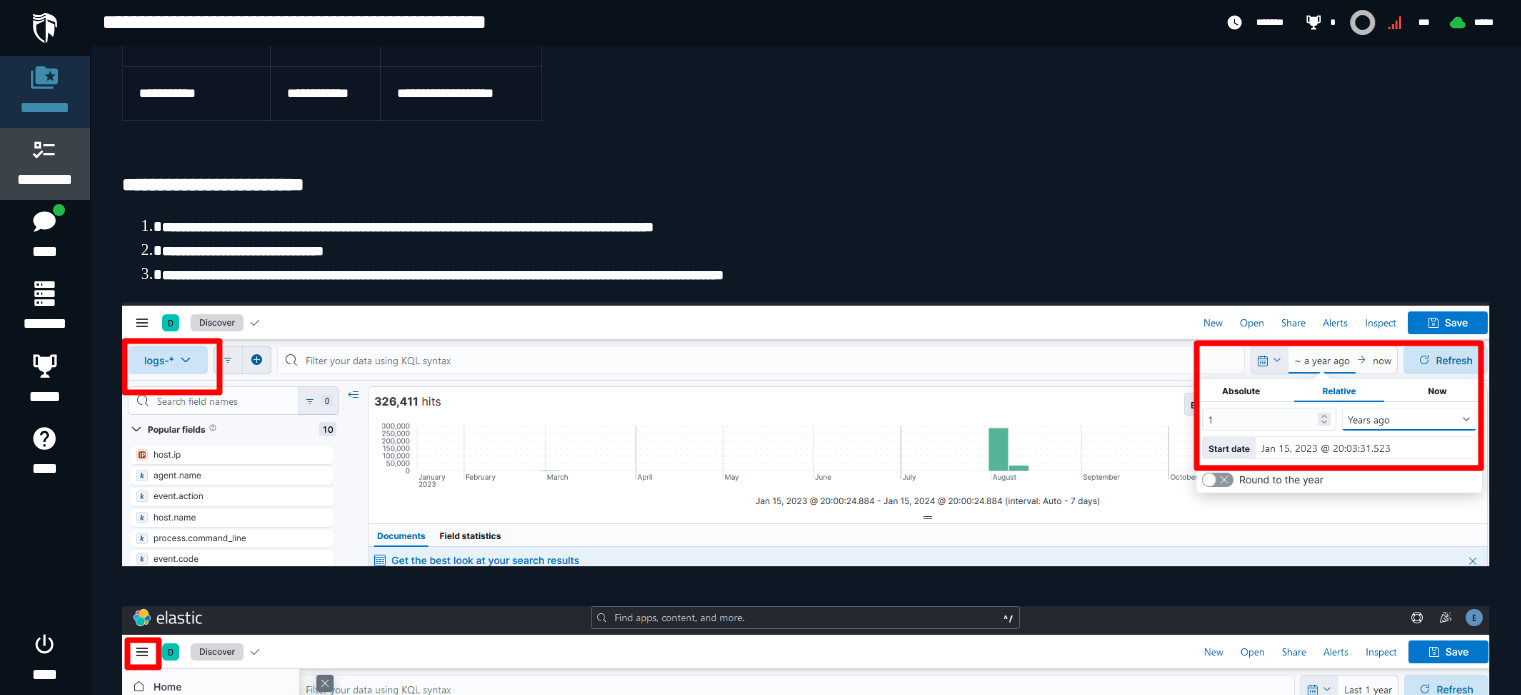 click 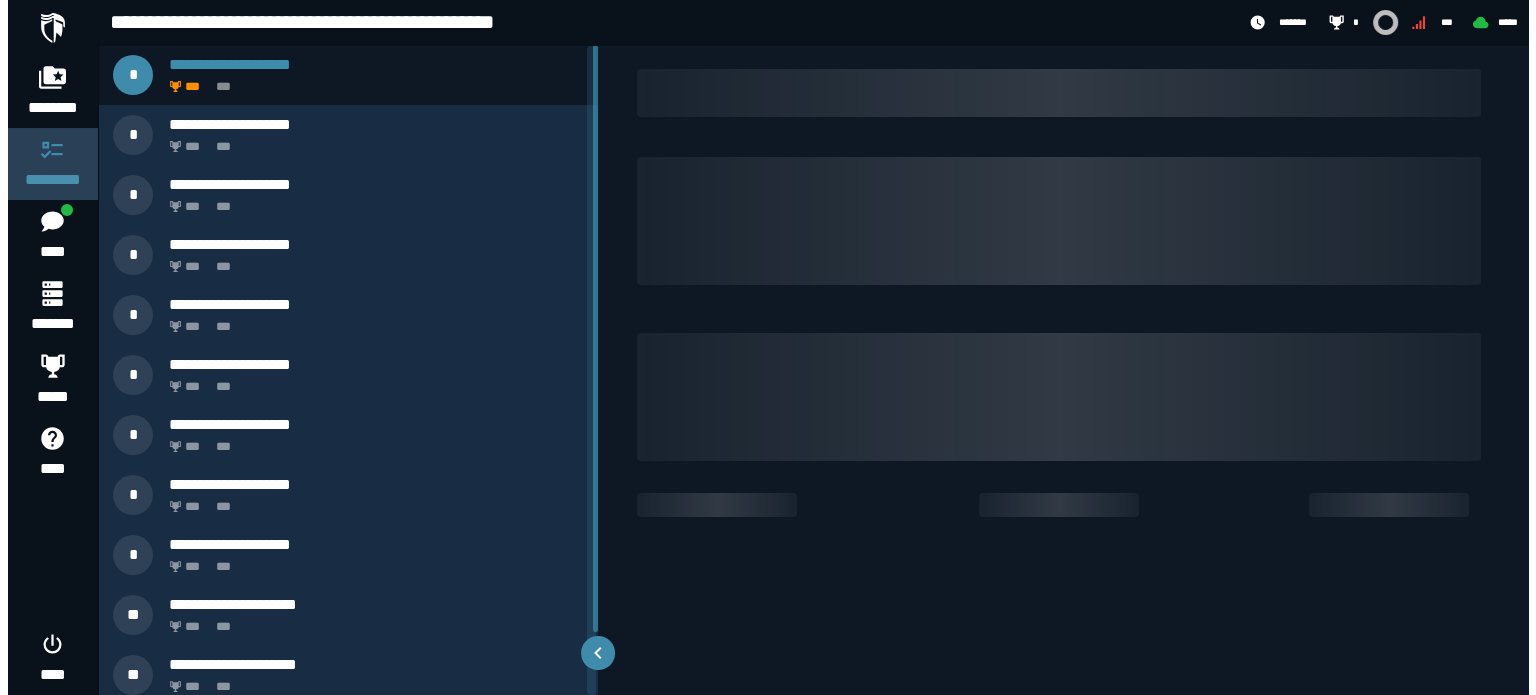 scroll, scrollTop: 0, scrollLeft: 0, axis: both 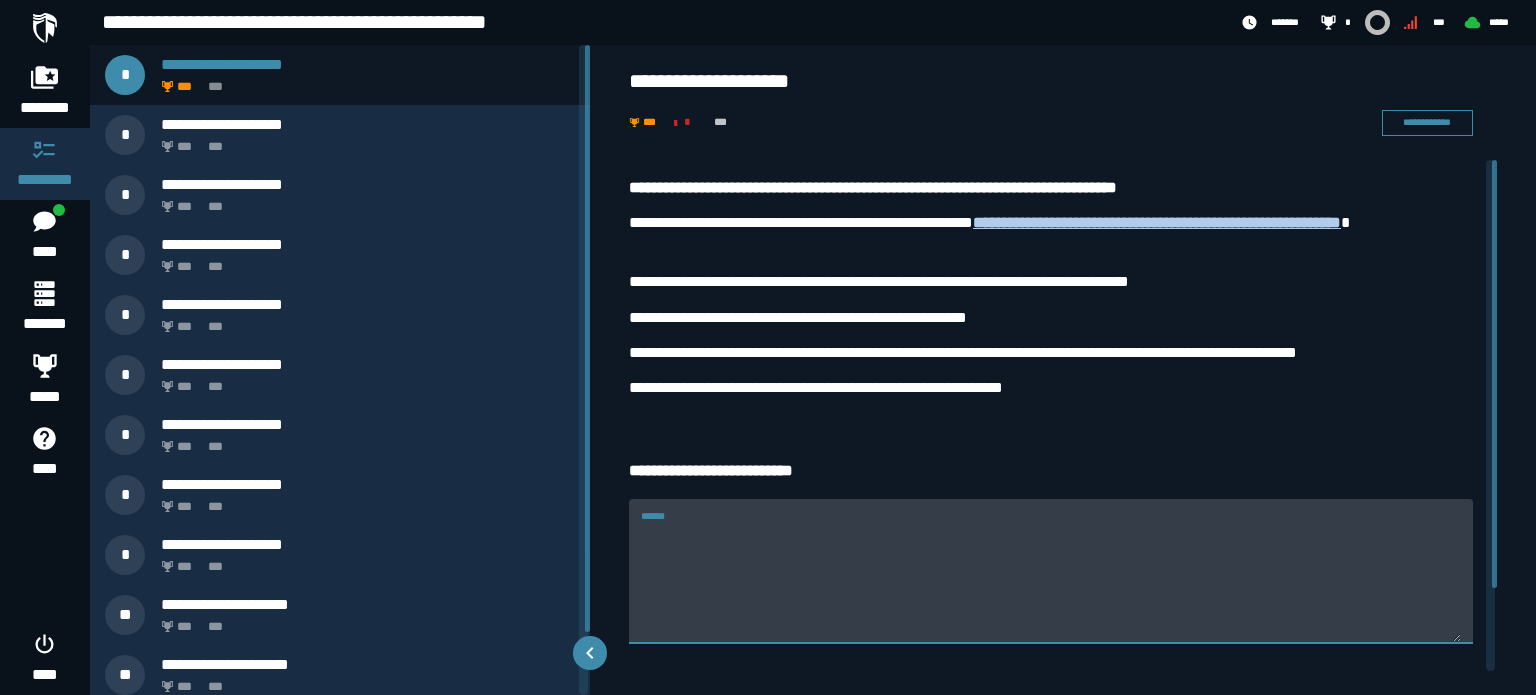 click on "******" at bounding box center [1051, 583] 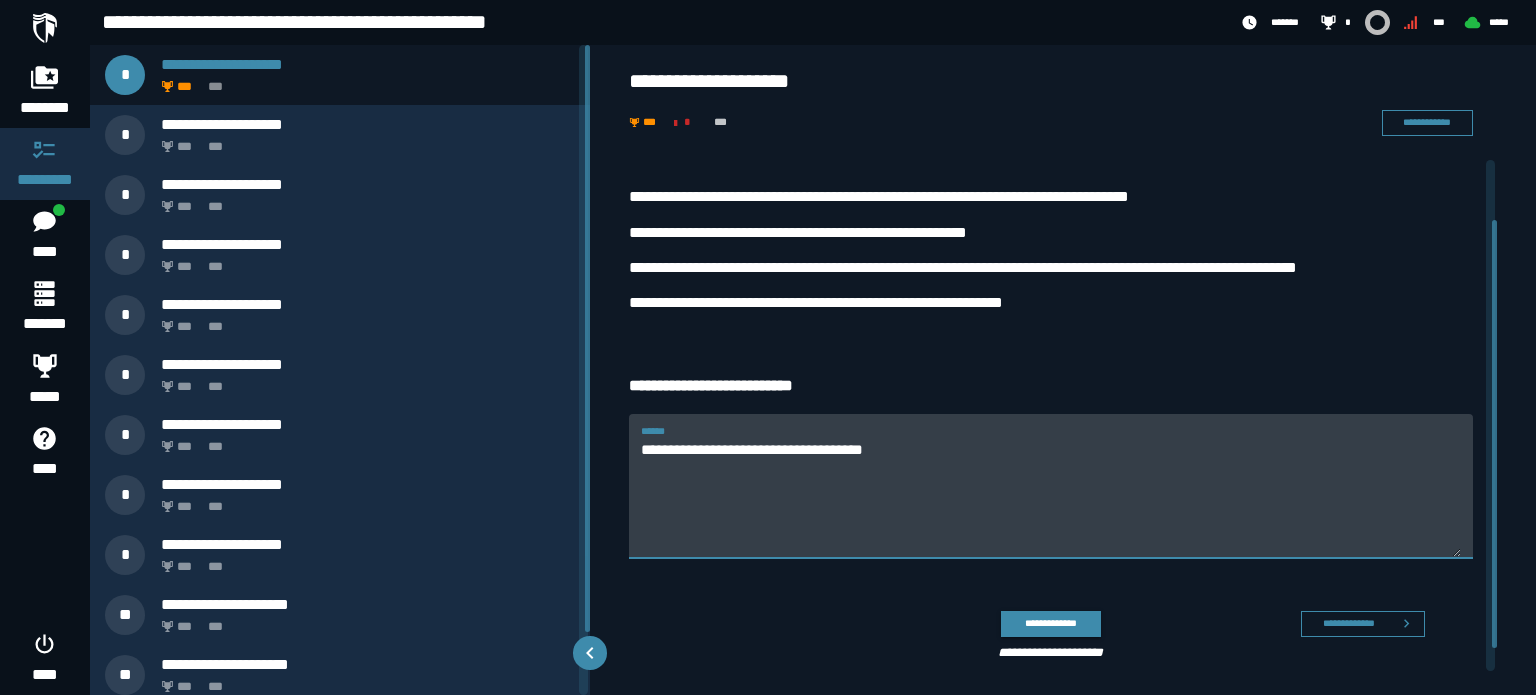 scroll, scrollTop: 99, scrollLeft: 0, axis: vertical 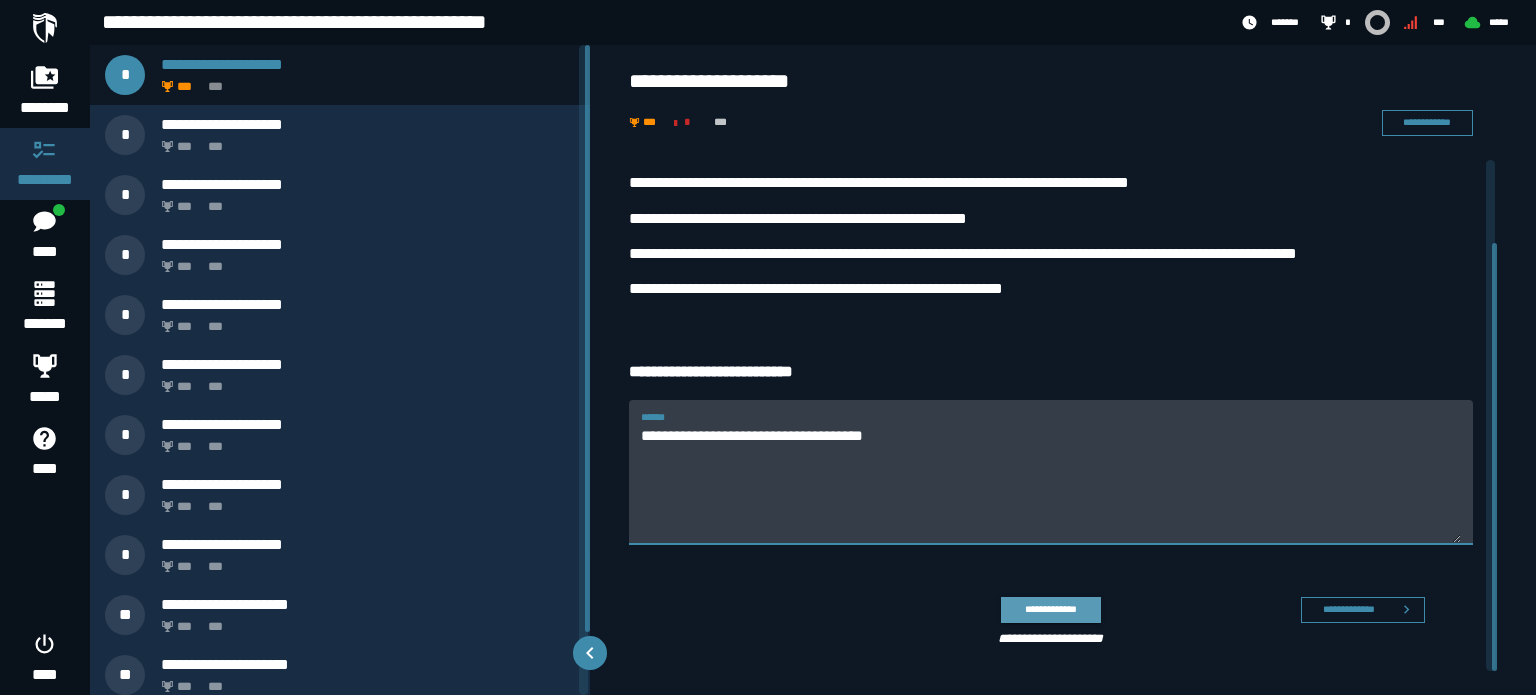 type on "**********" 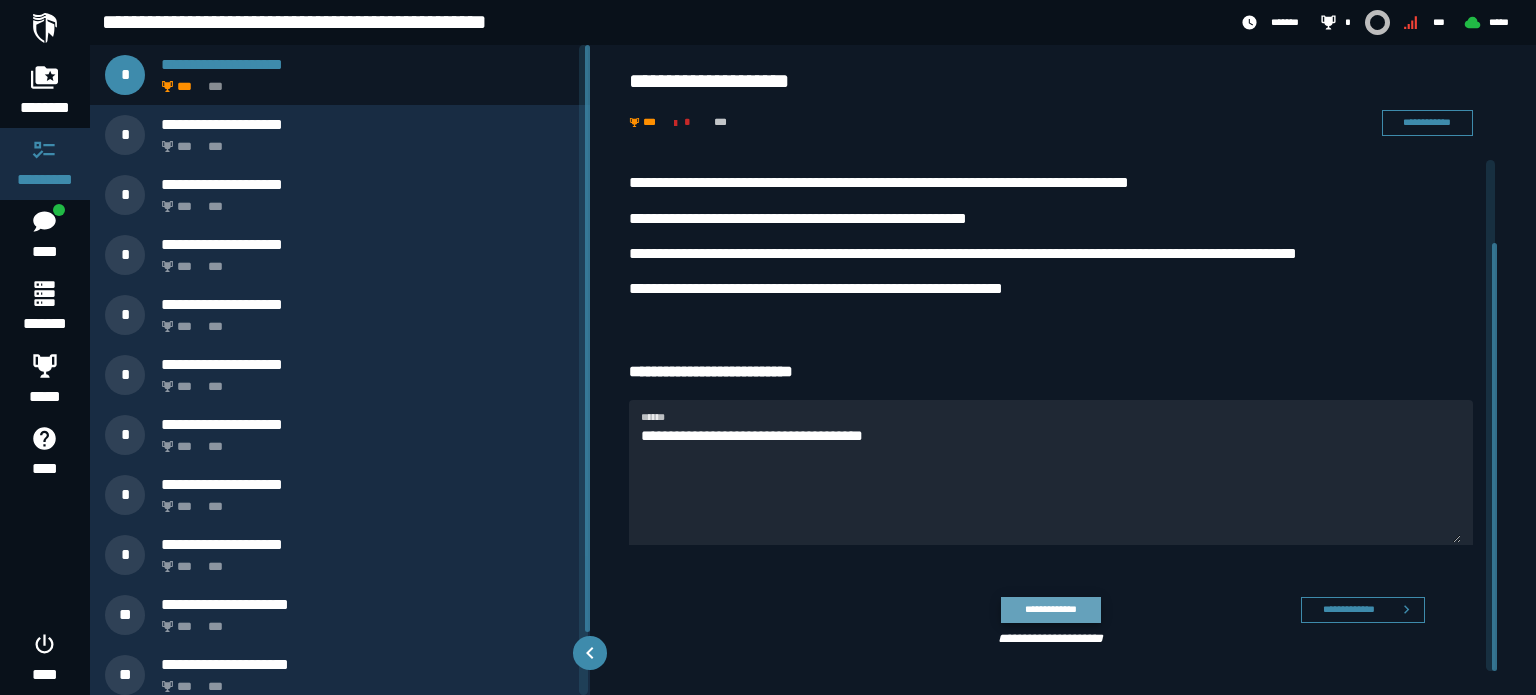 click on "**********" at bounding box center [1050, 609] 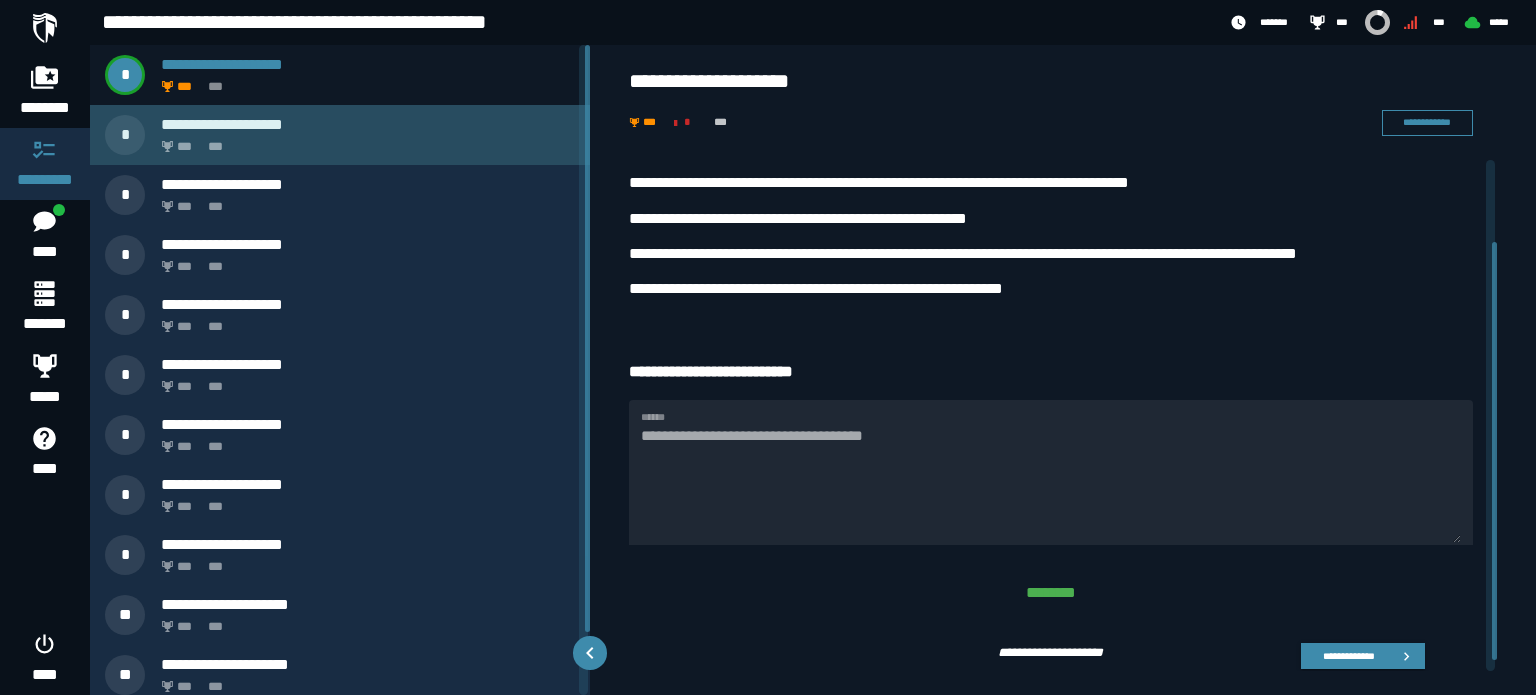 click on "*** ***" at bounding box center (364, 141) 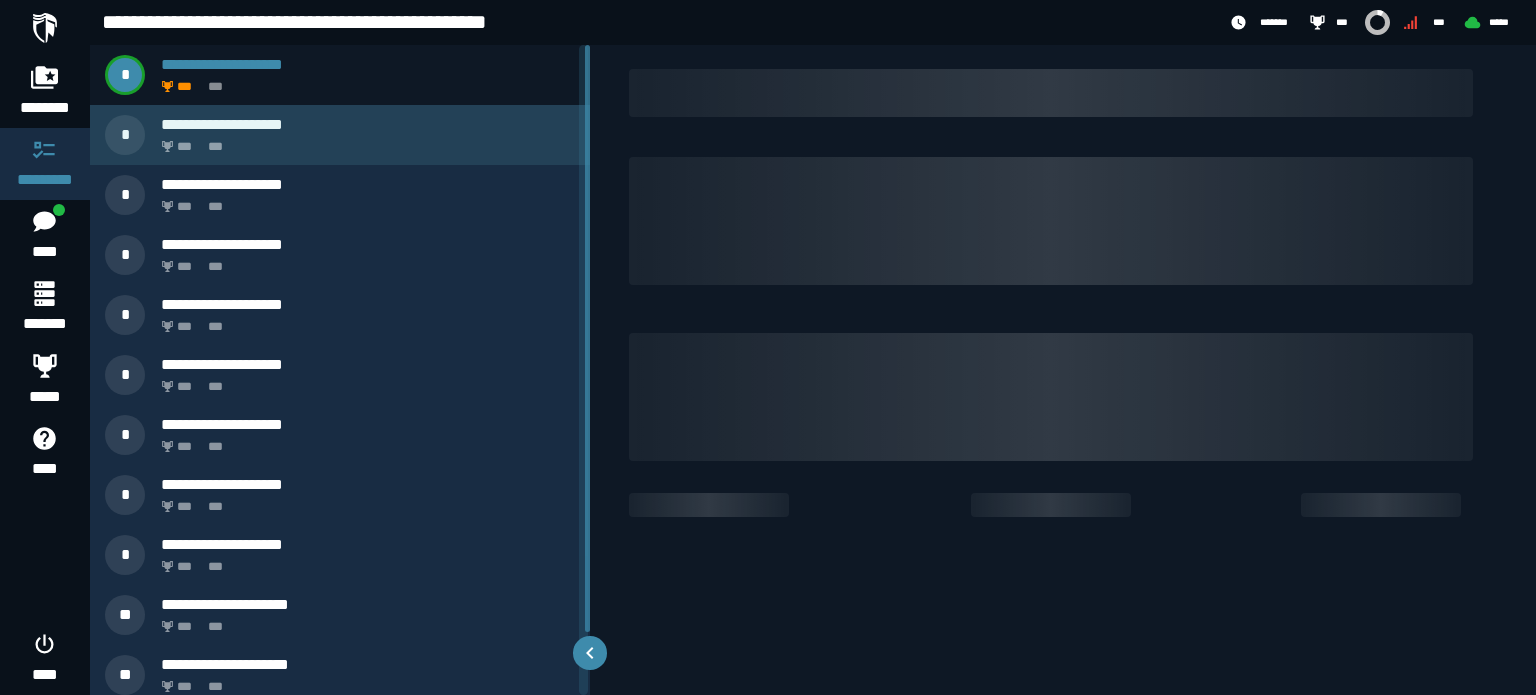 scroll, scrollTop: 0, scrollLeft: 0, axis: both 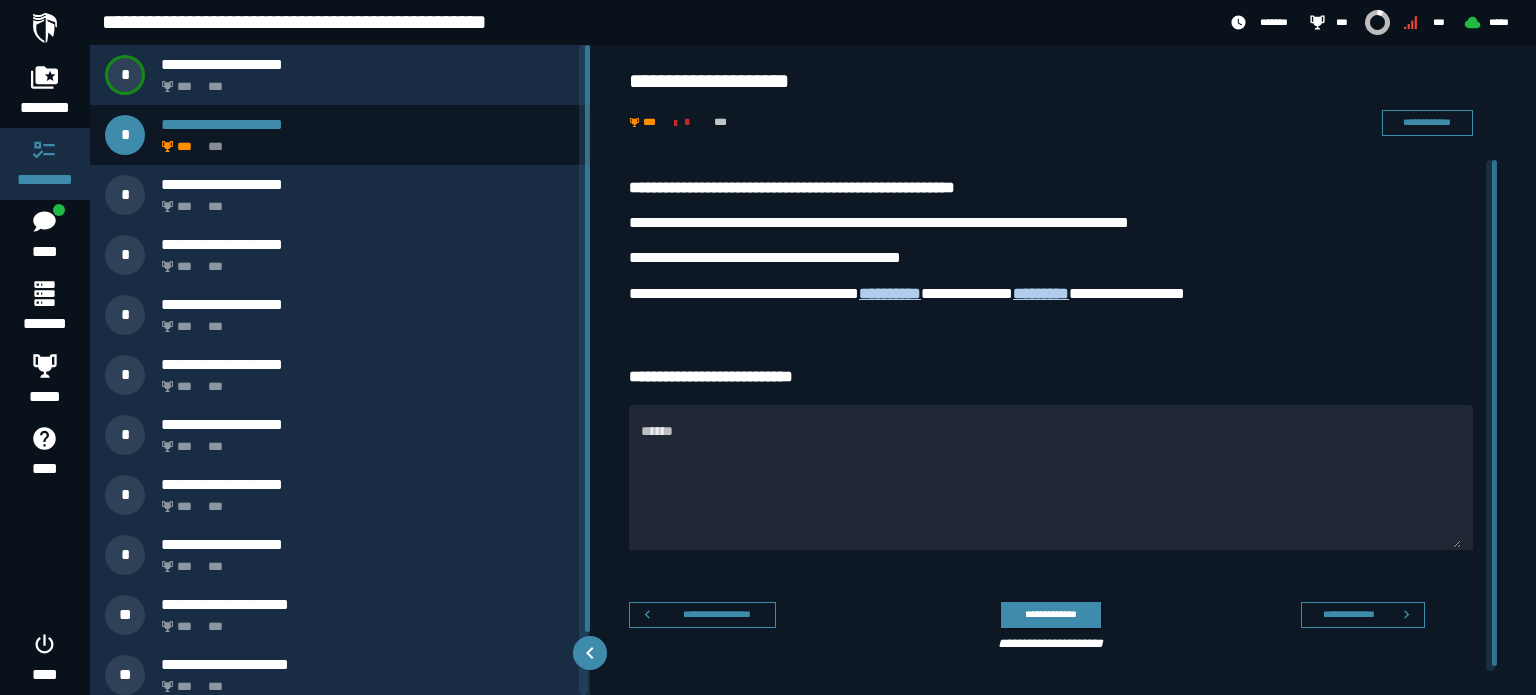 drag, startPoint x: 925, startPoint y: 295, endPoint x: 833, endPoint y: 328, distance: 97.73945 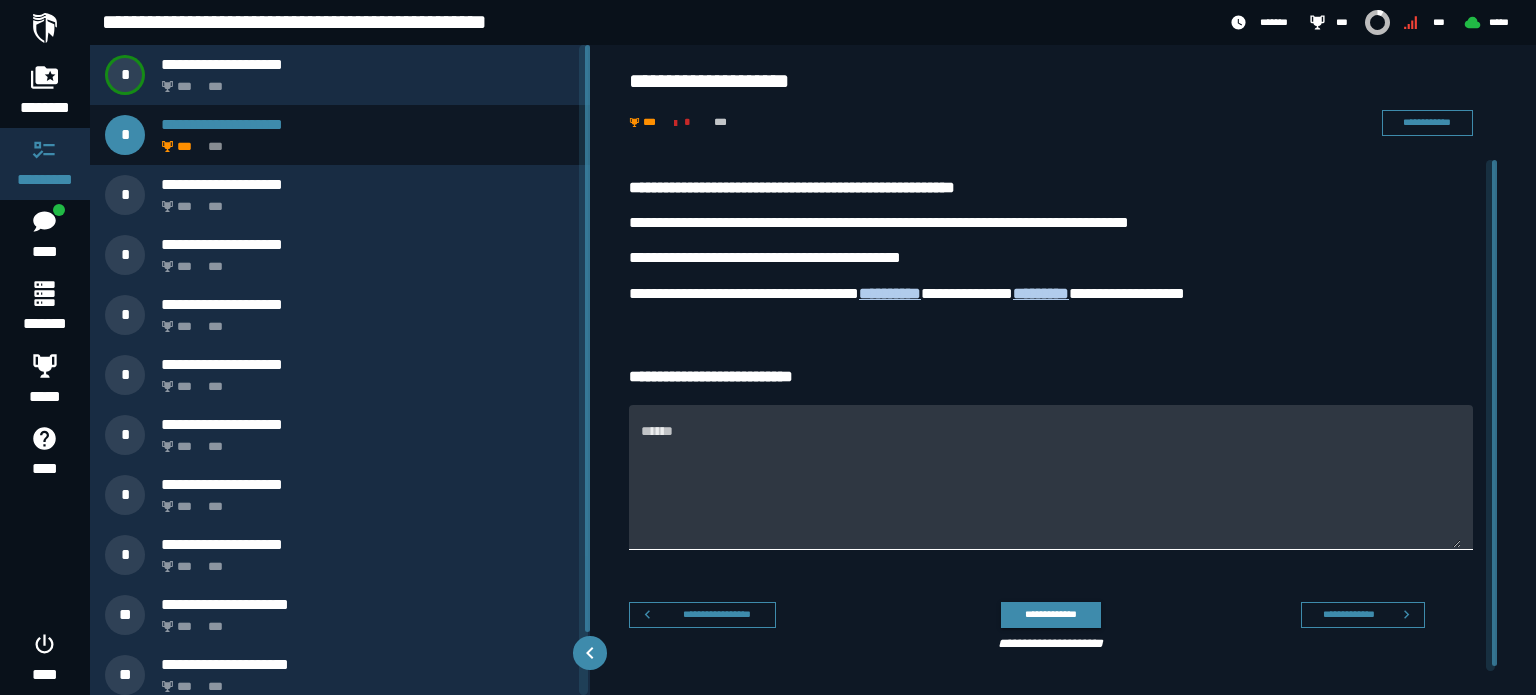 click on "******" at bounding box center (1051, 476) 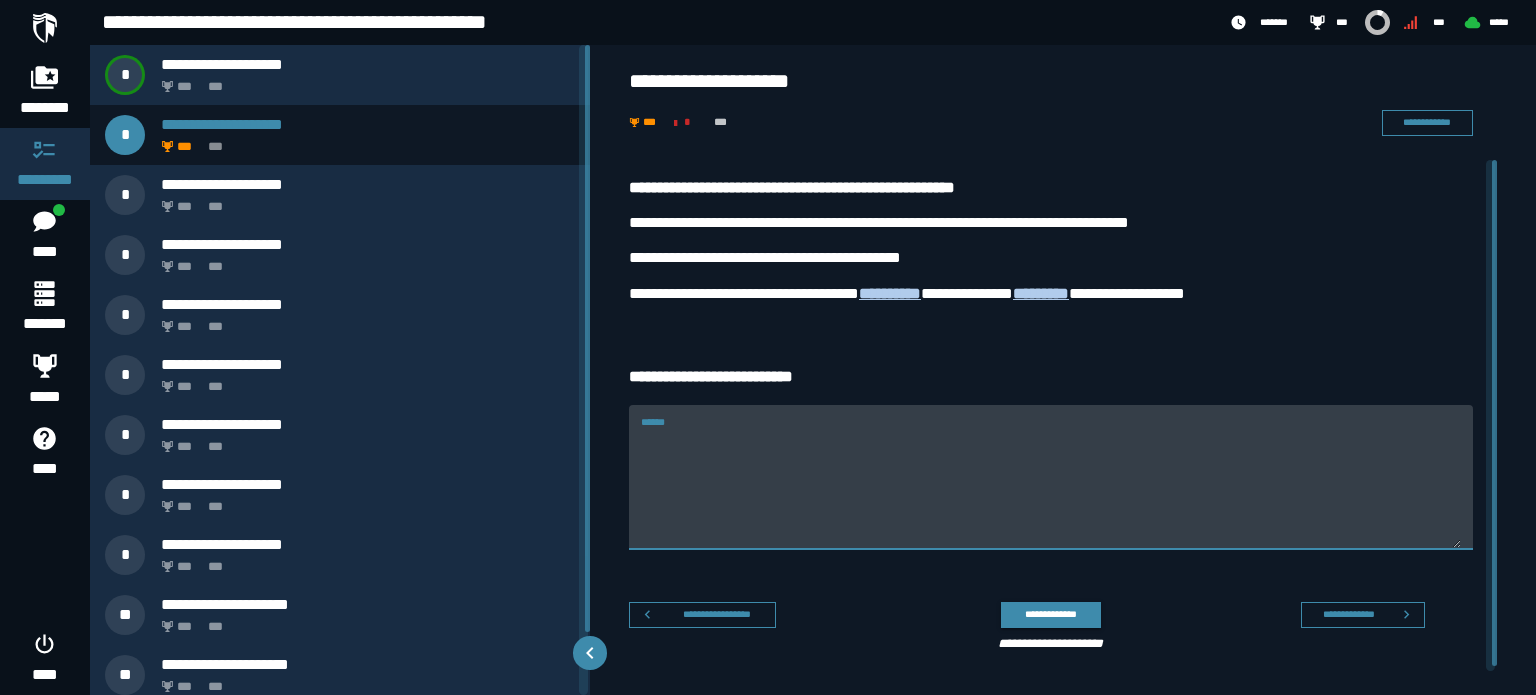 paste on "*********" 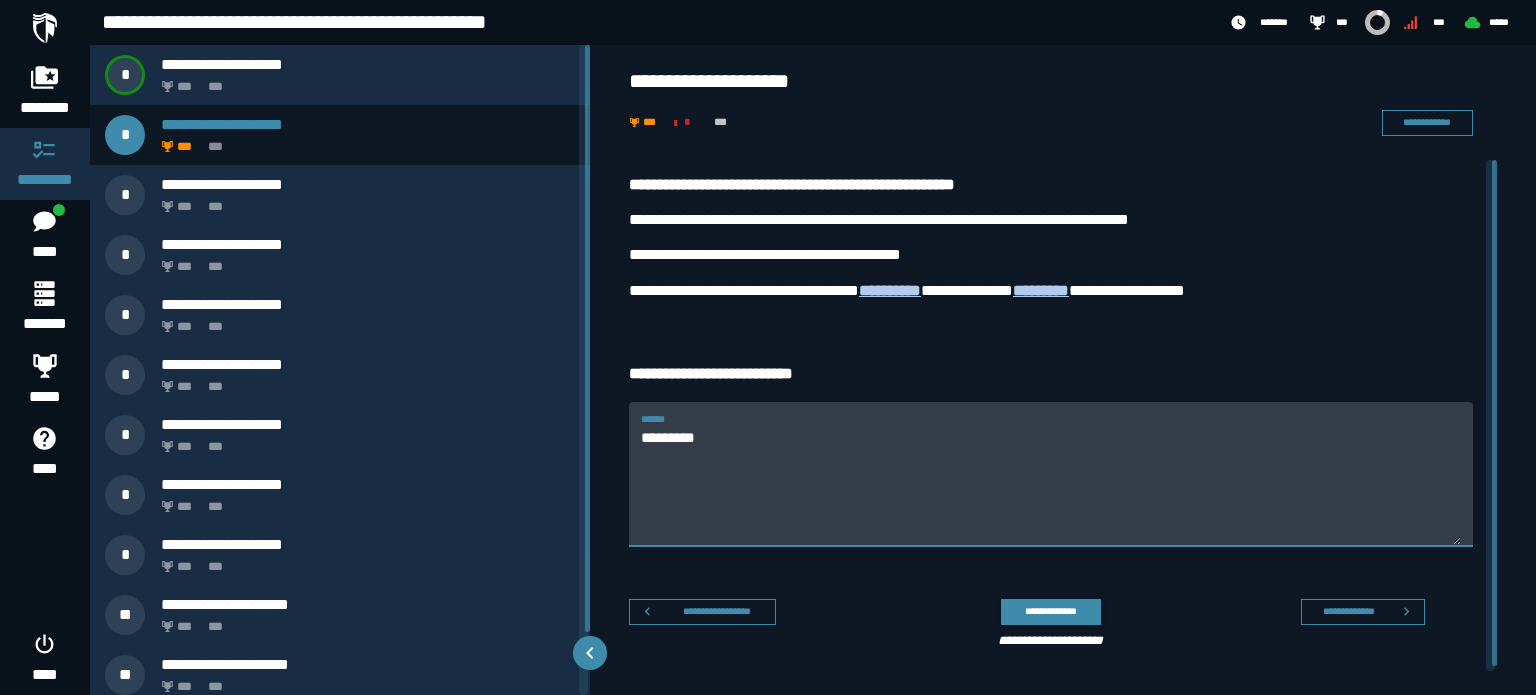 scroll, scrollTop: 4, scrollLeft: 0, axis: vertical 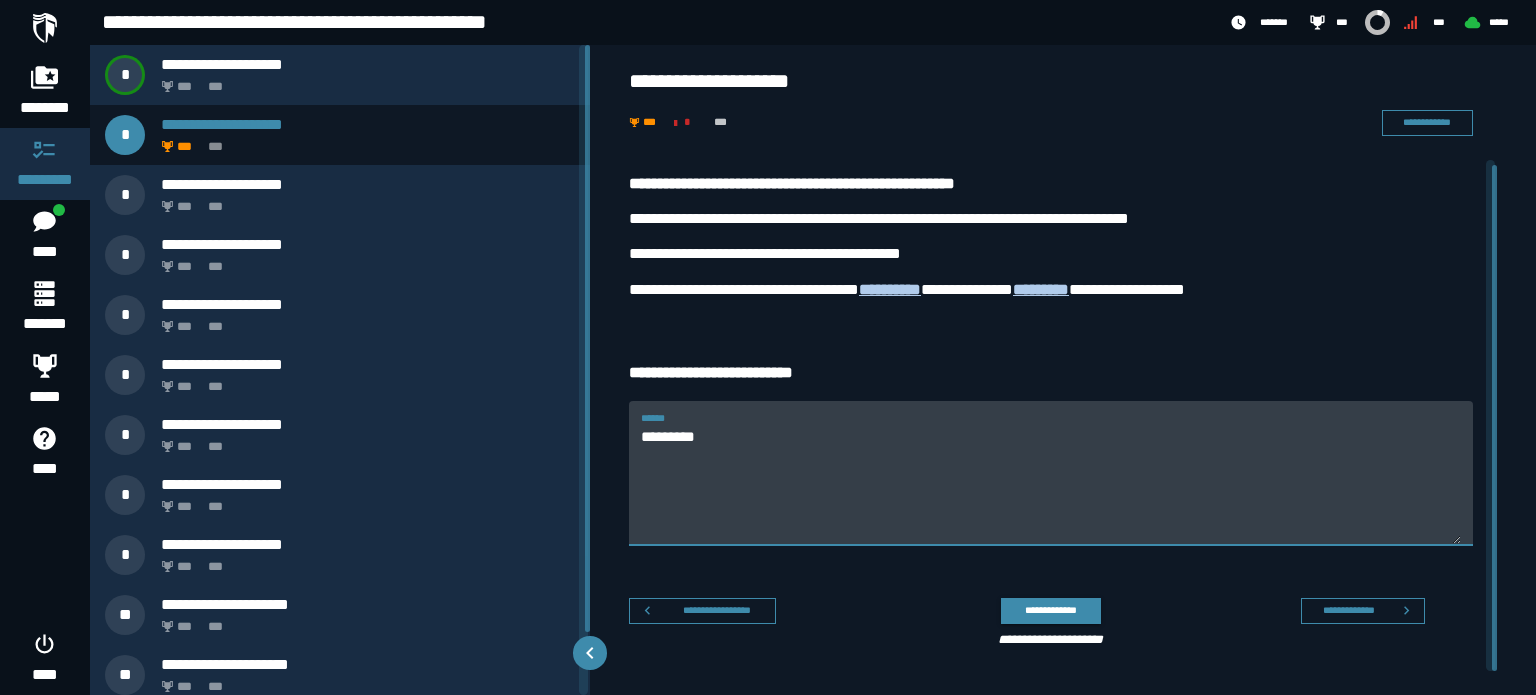type on "*********" 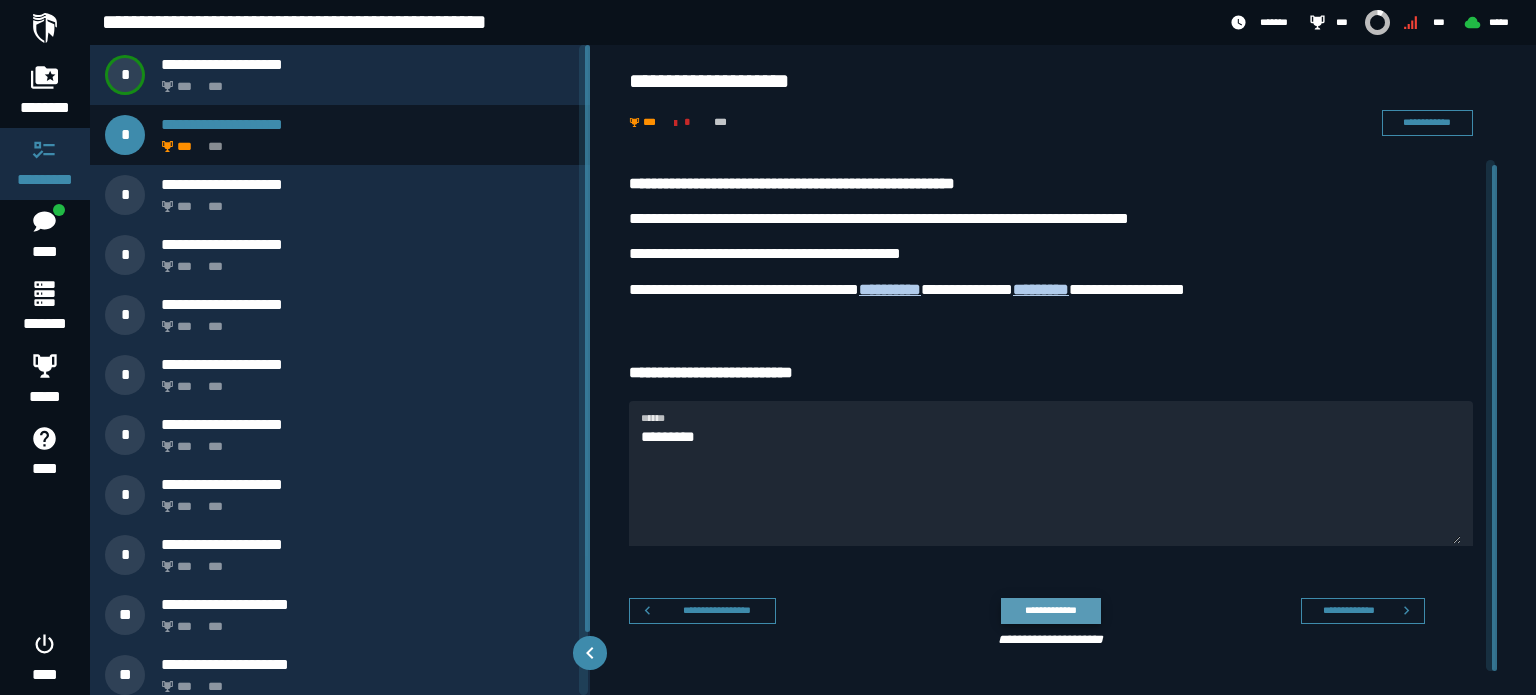 click on "**********" at bounding box center [1050, 610] 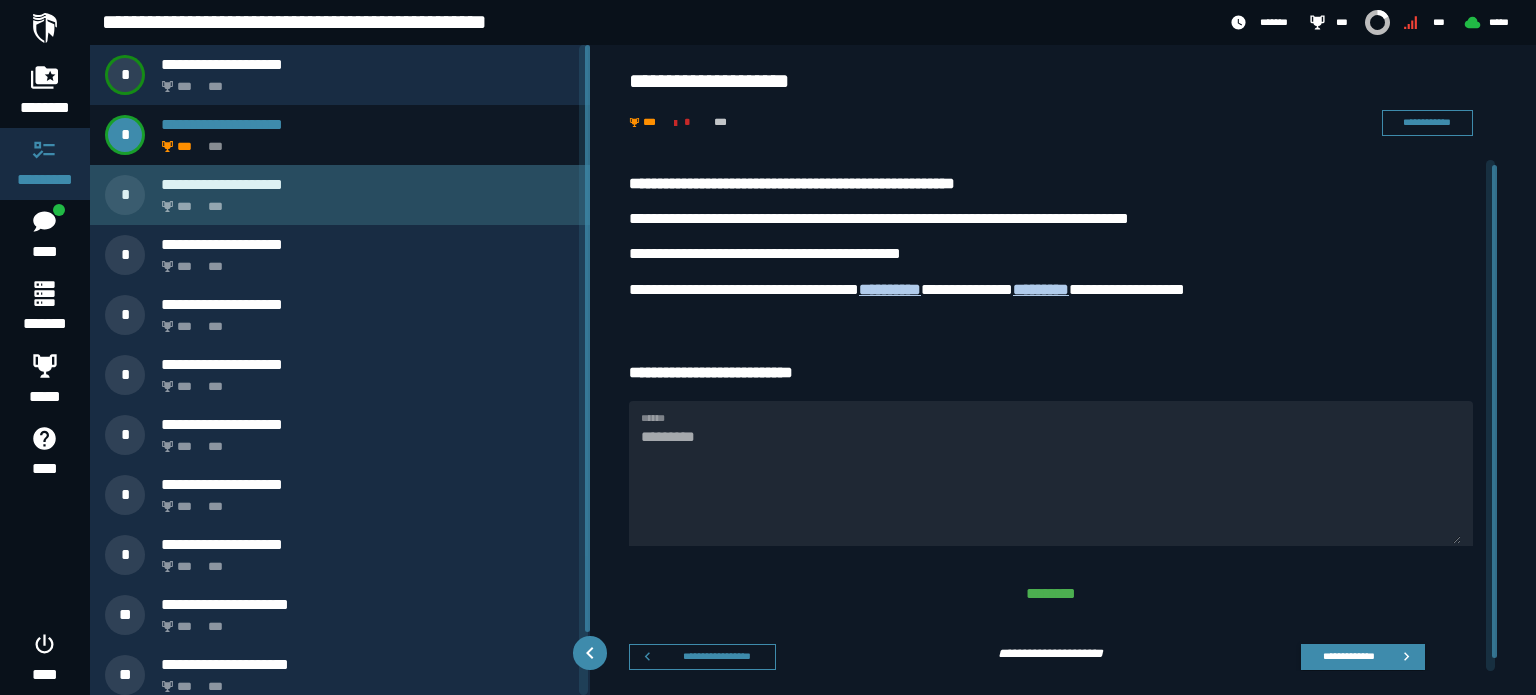 click on "*** ***" at bounding box center (364, 201) 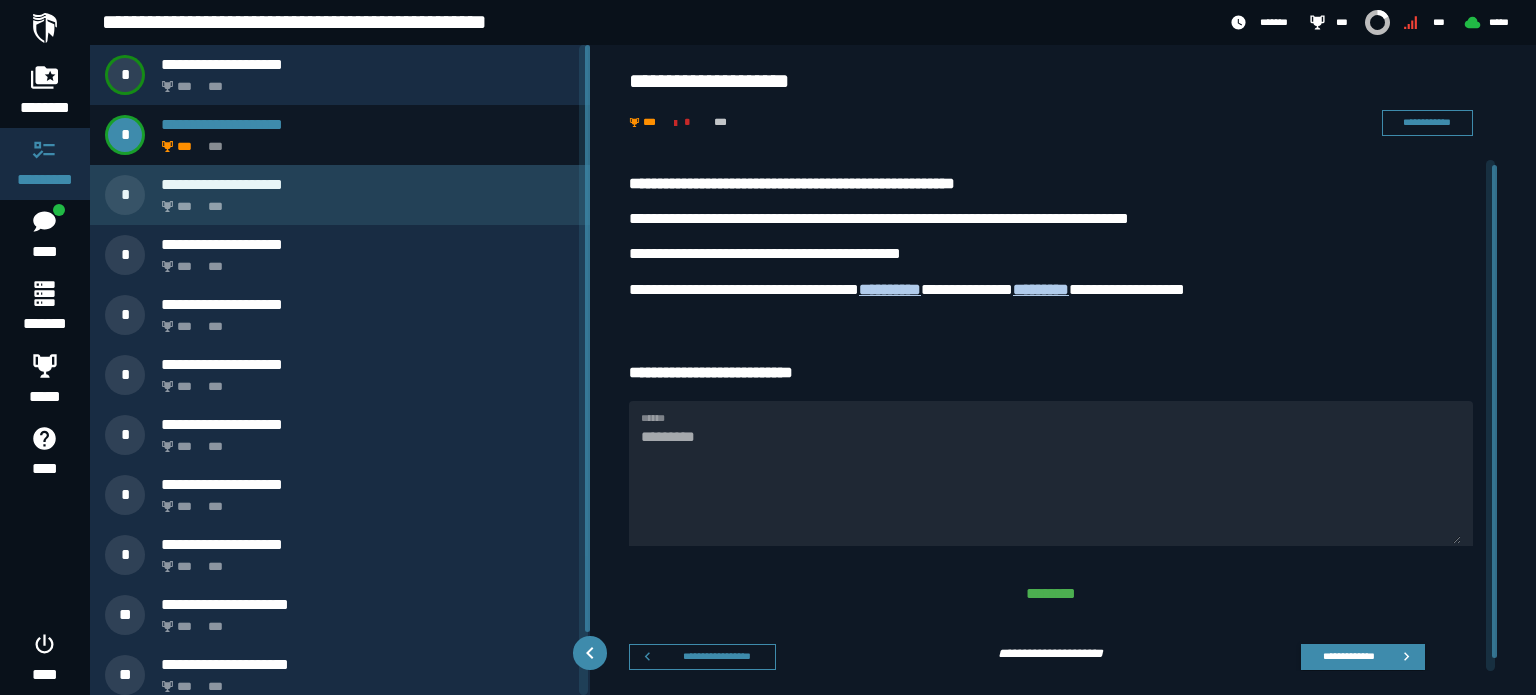 scroll, scrollTop: 0, scrollLeft: 0, axis: both 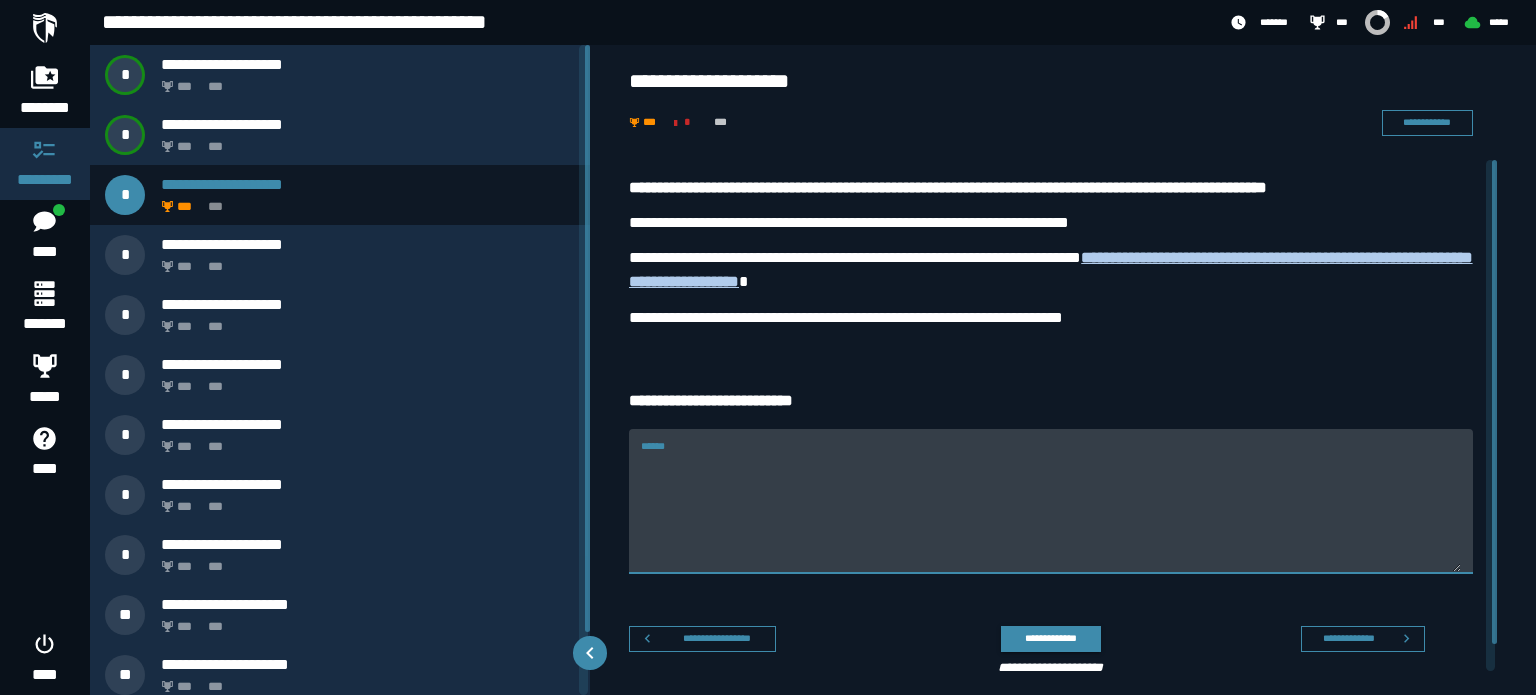 click on "******" at bounding box center (1051, 512) 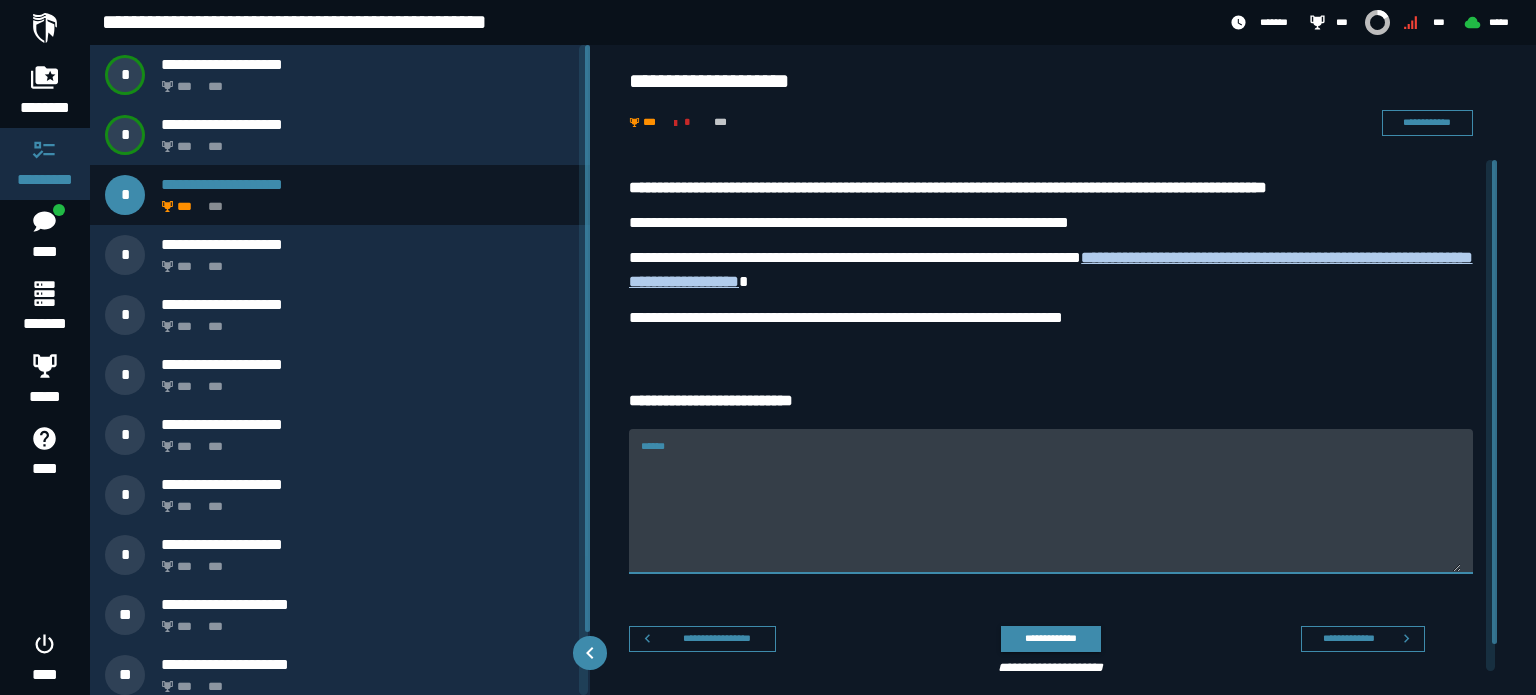 paste on "**********" 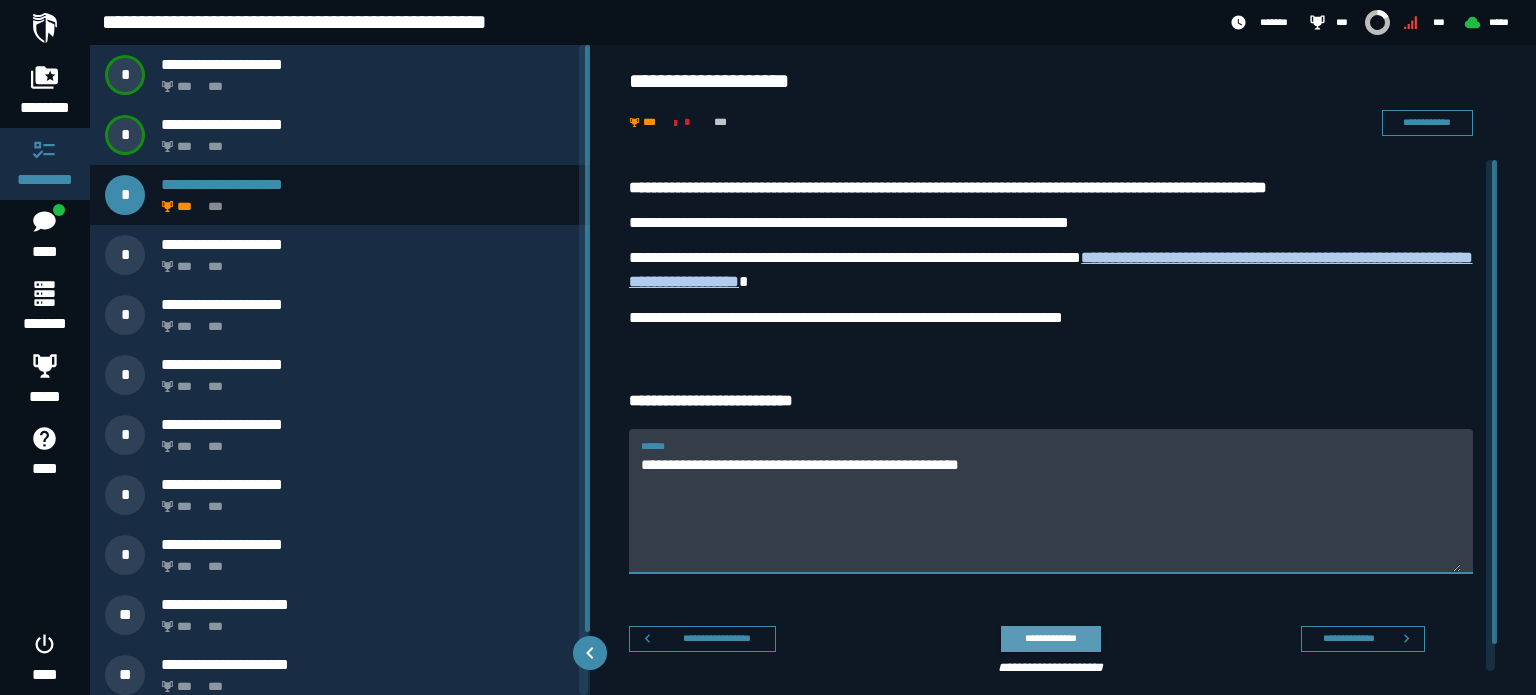 type on "**********" 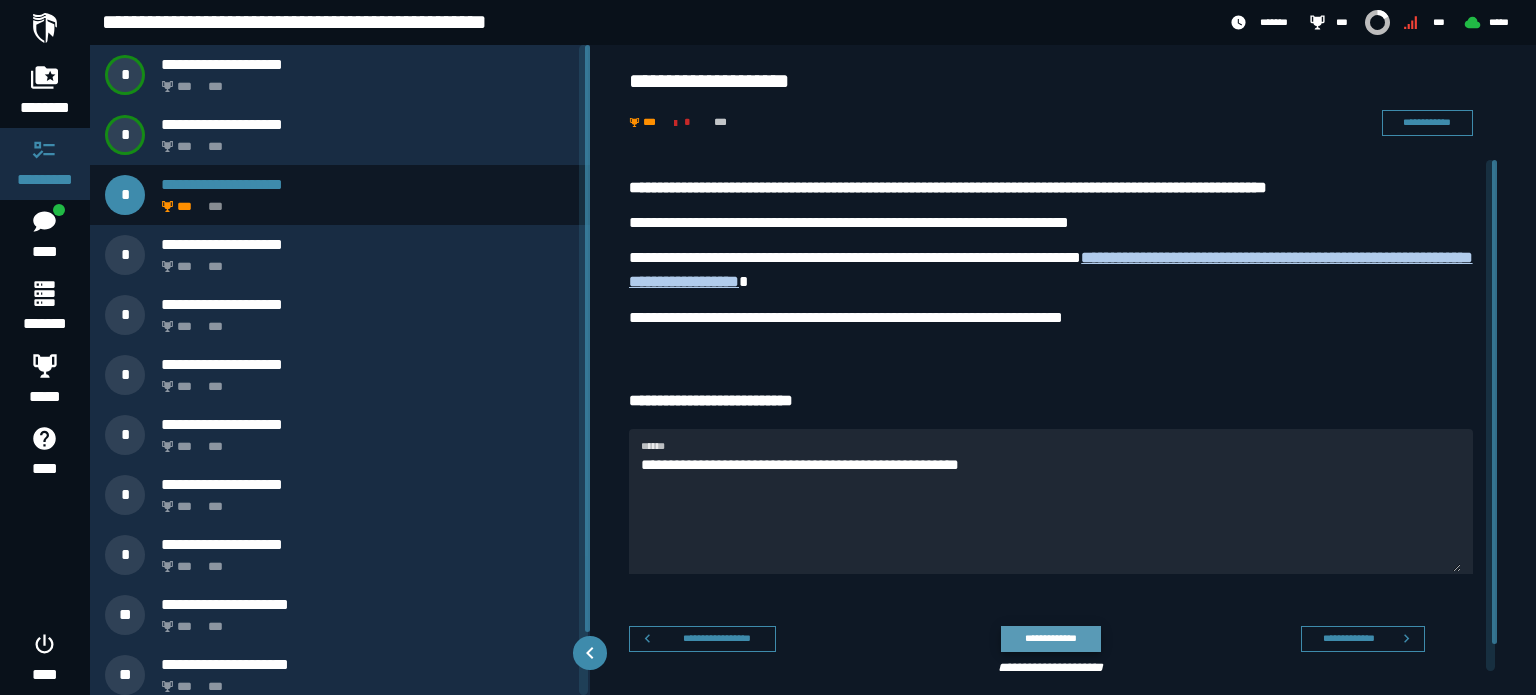 click on "**********" at bounding box center [1050, 638] 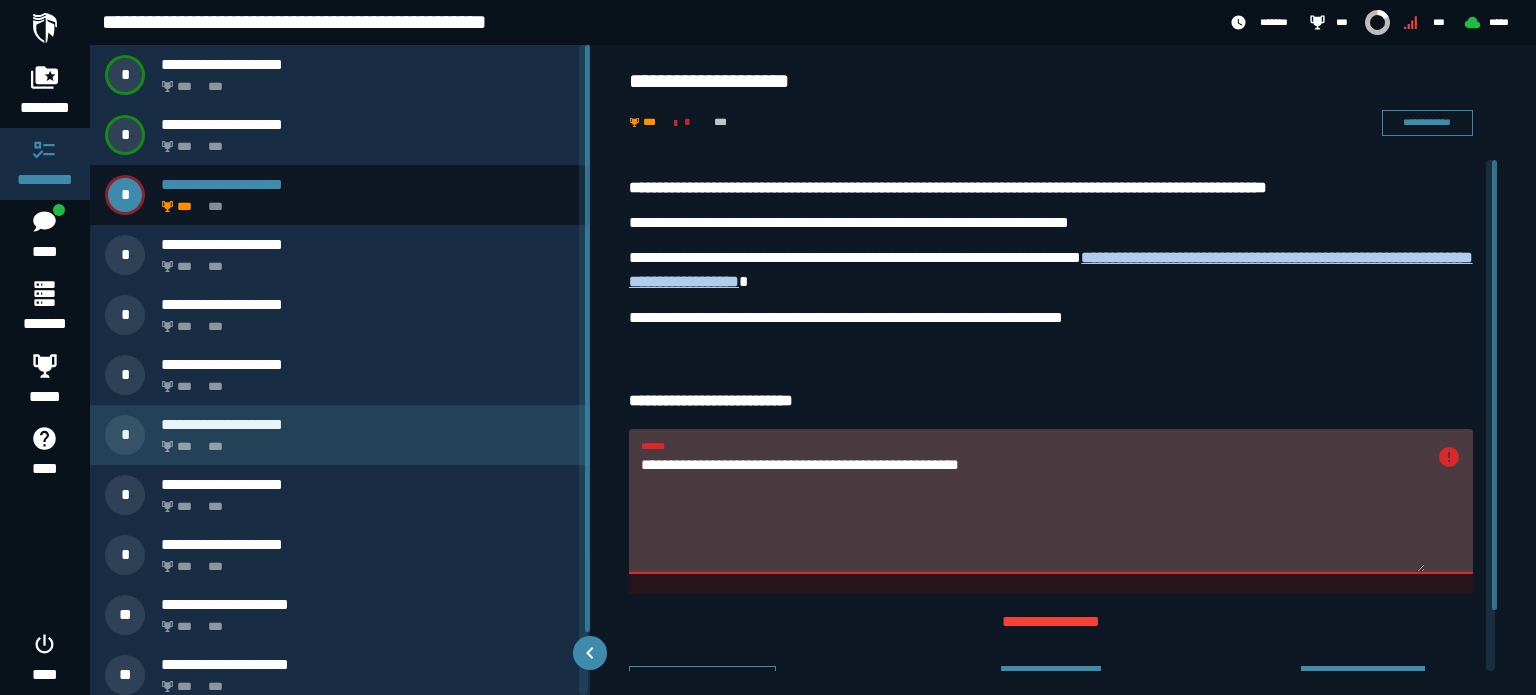 drag, startPoint x: 1066, startPoint y: 469, endPoint x: 311, endPoint y: 447, distance: 755.32043 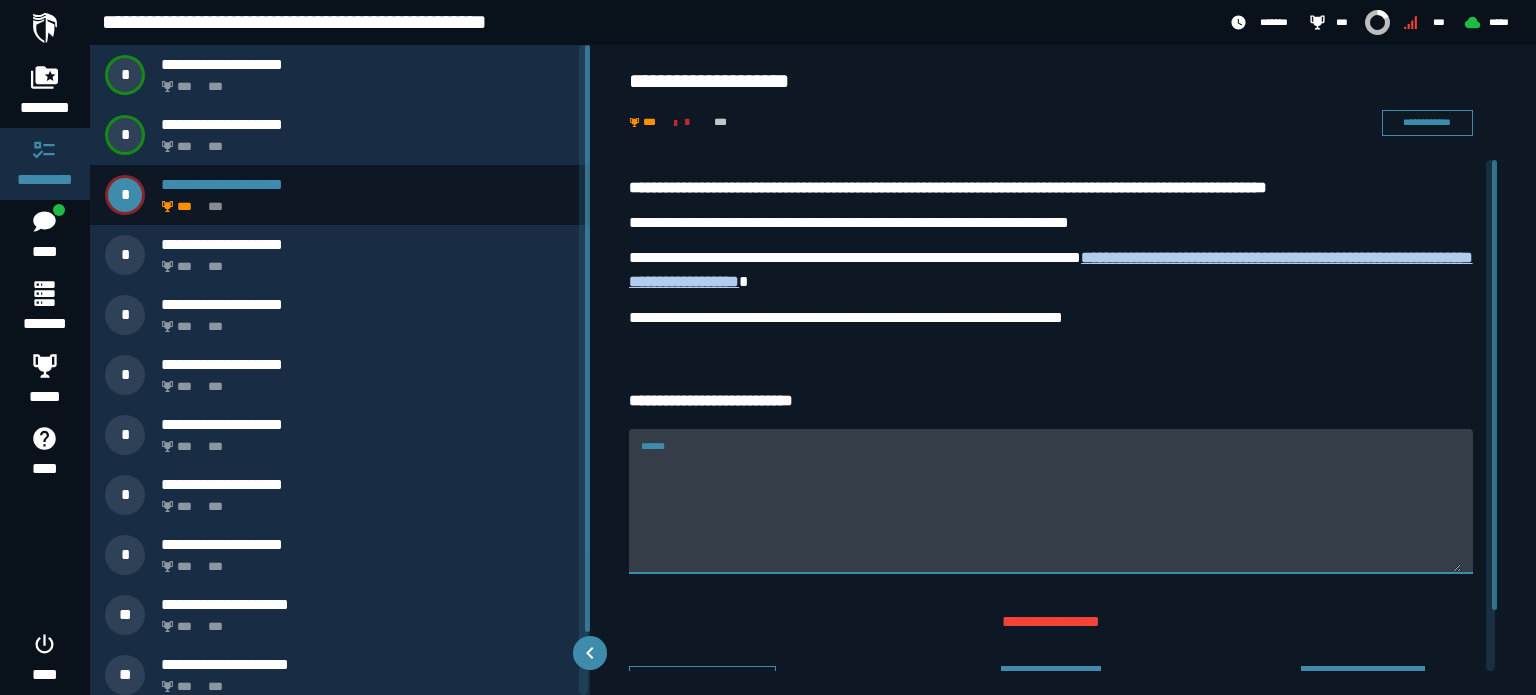 type 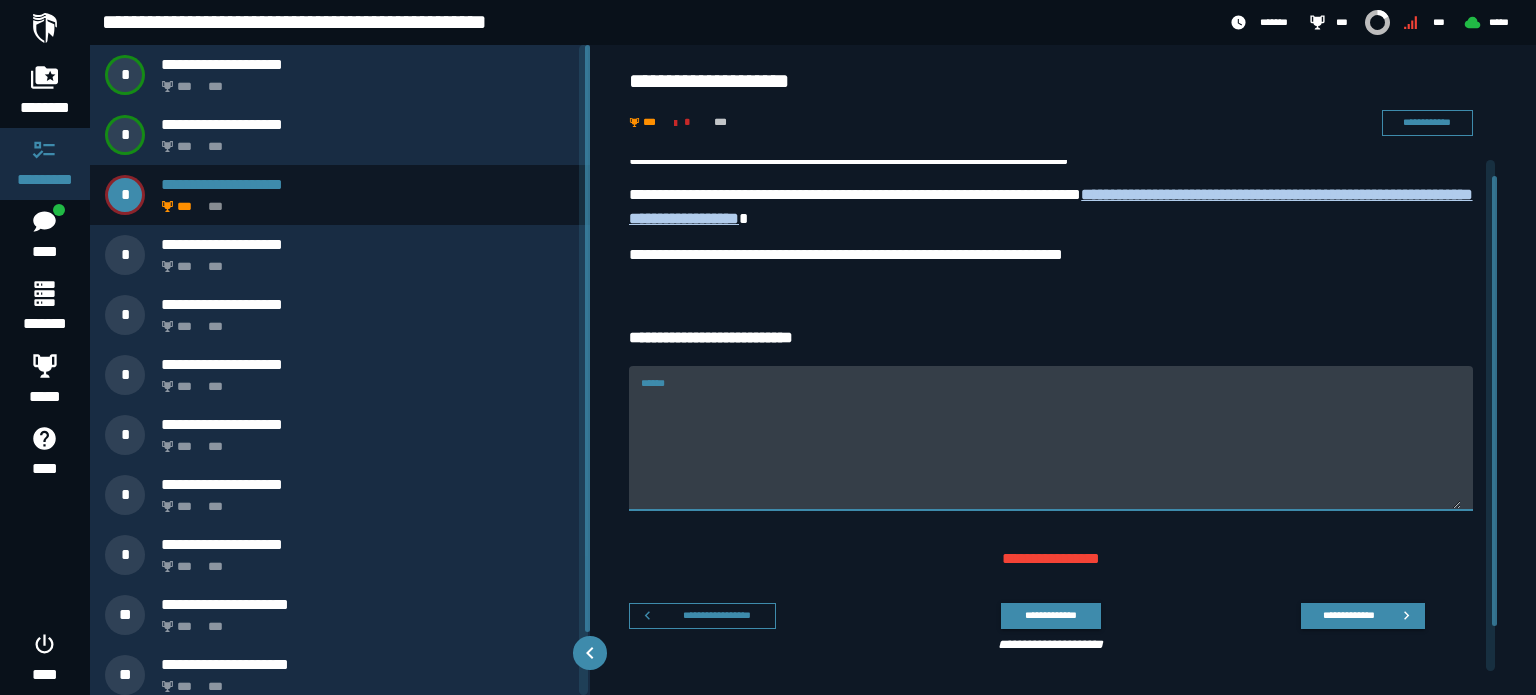 scroll, scrollTop: 68, scrollLeft: 0, axis: vertical 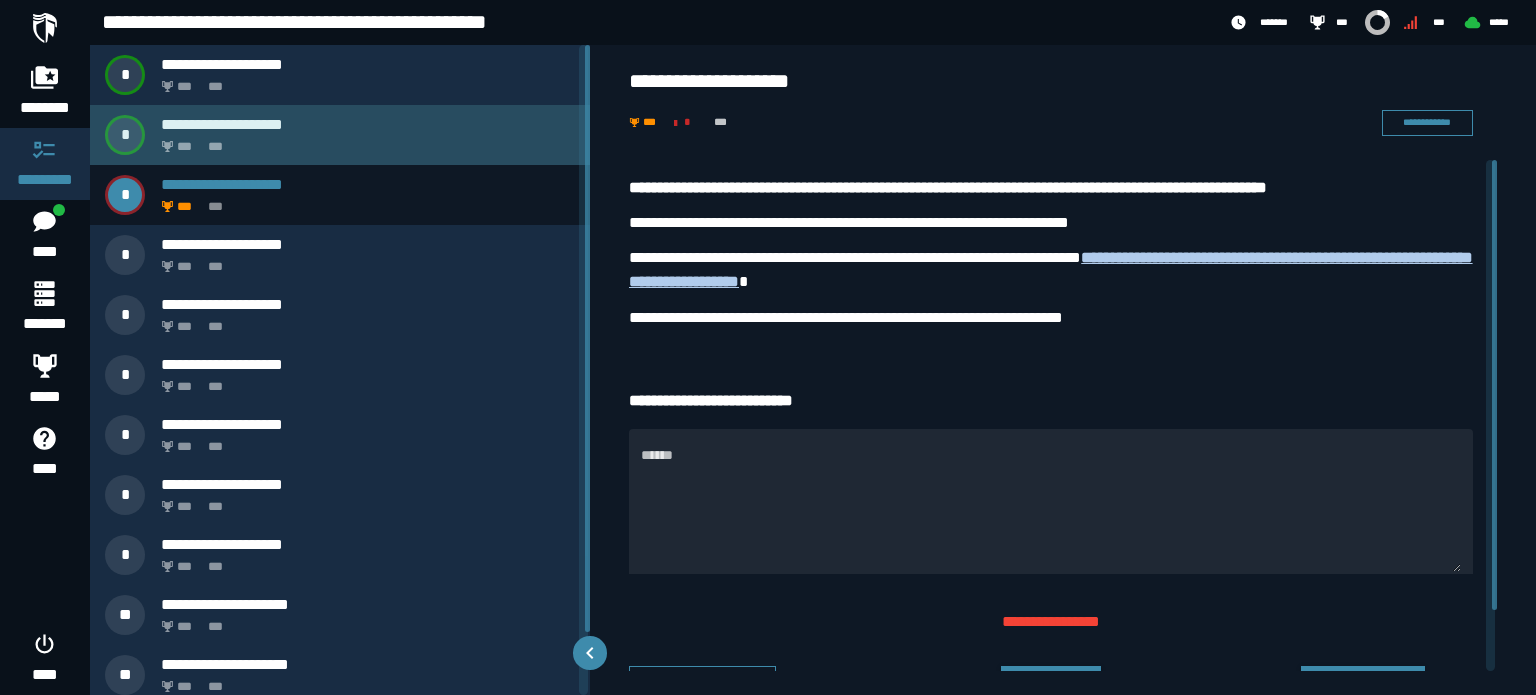 click on "*** ***" at bounding box center (364, 141) 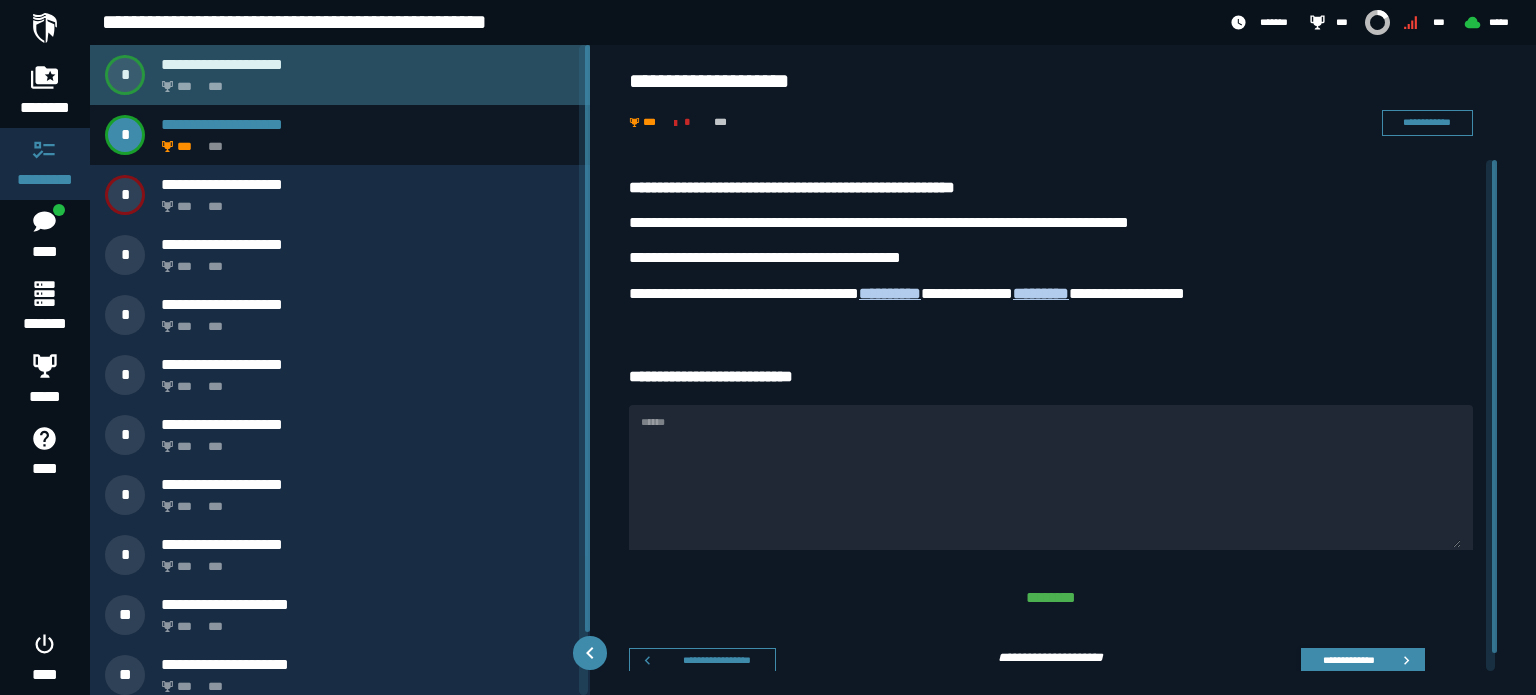 click on "*** ***" at bounding box center [364, 81] 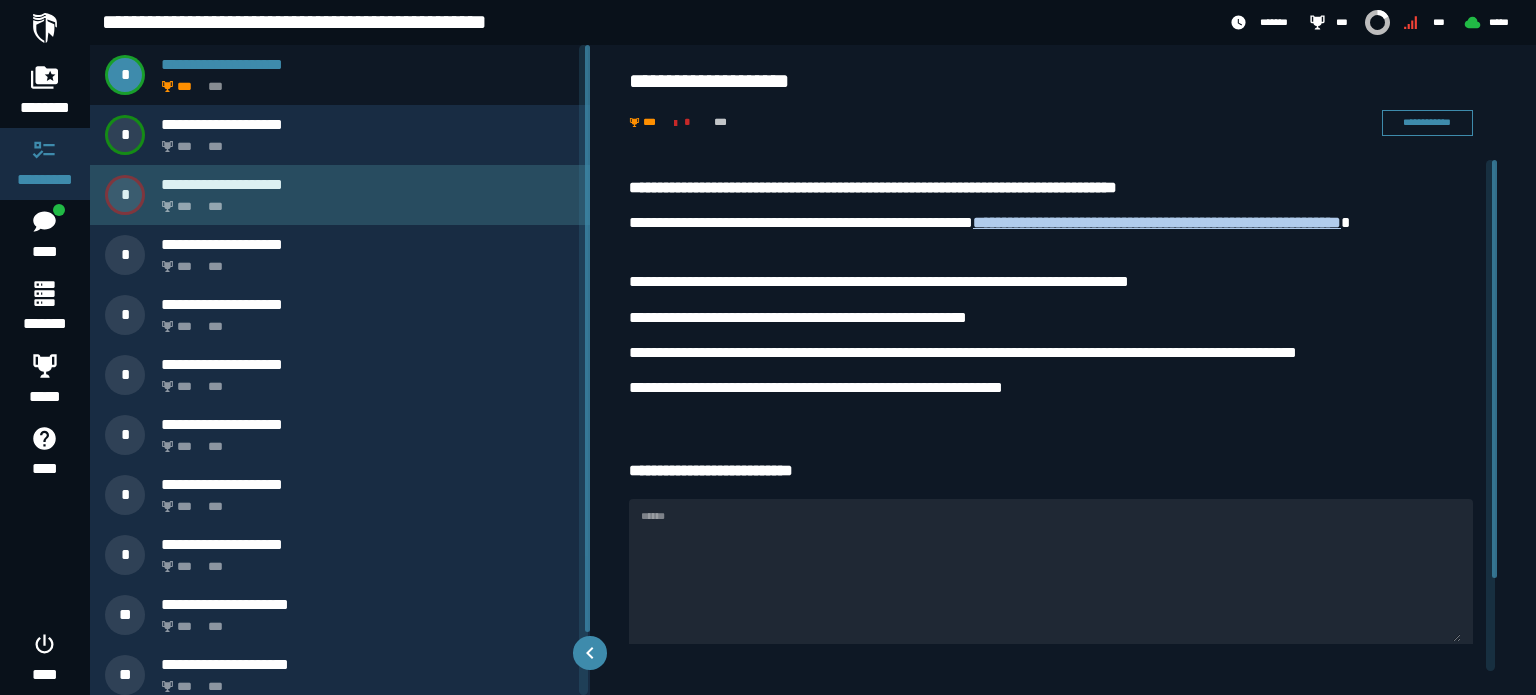 click on "*** ***" at bounding box center (364, 201) 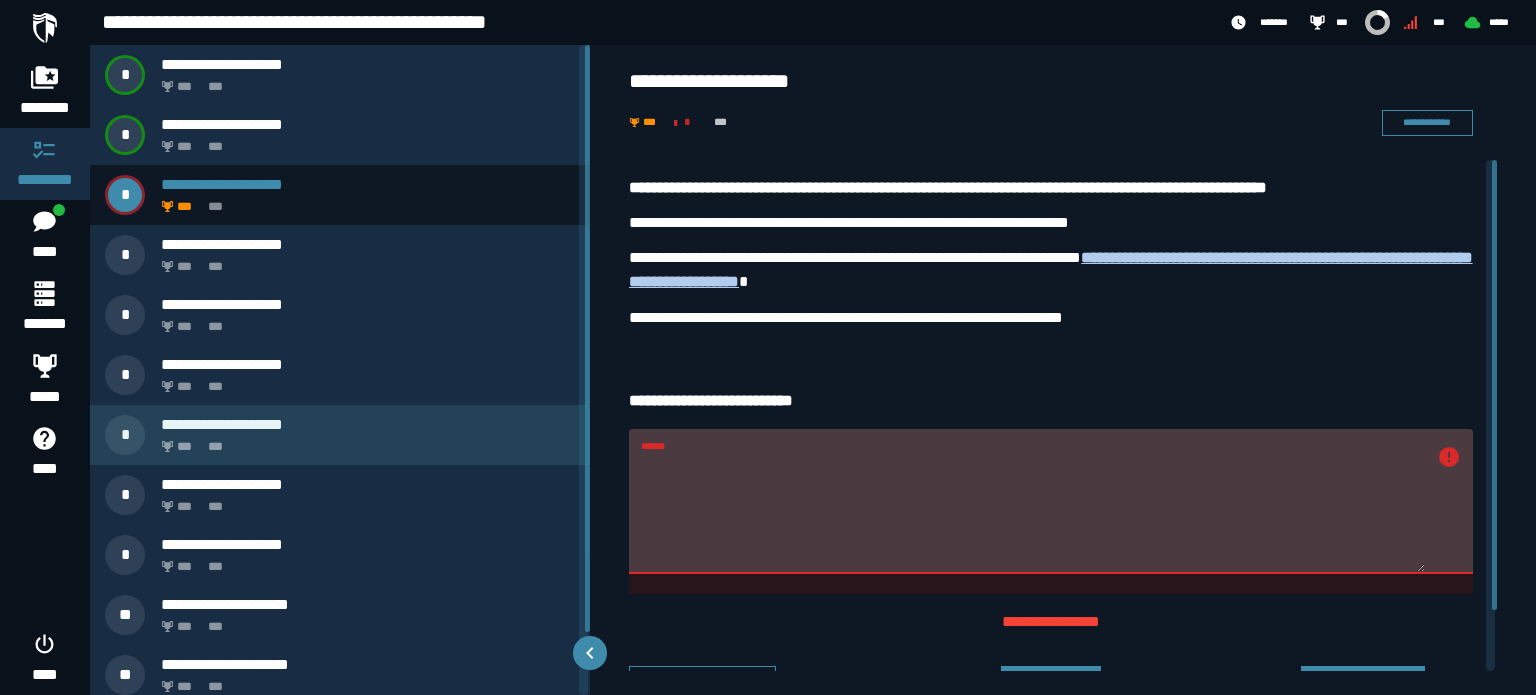 drag, startPoint x: 1132, startPoint y: 468, endPoint x: 237, endPoint y: 455, distance: 895.0944 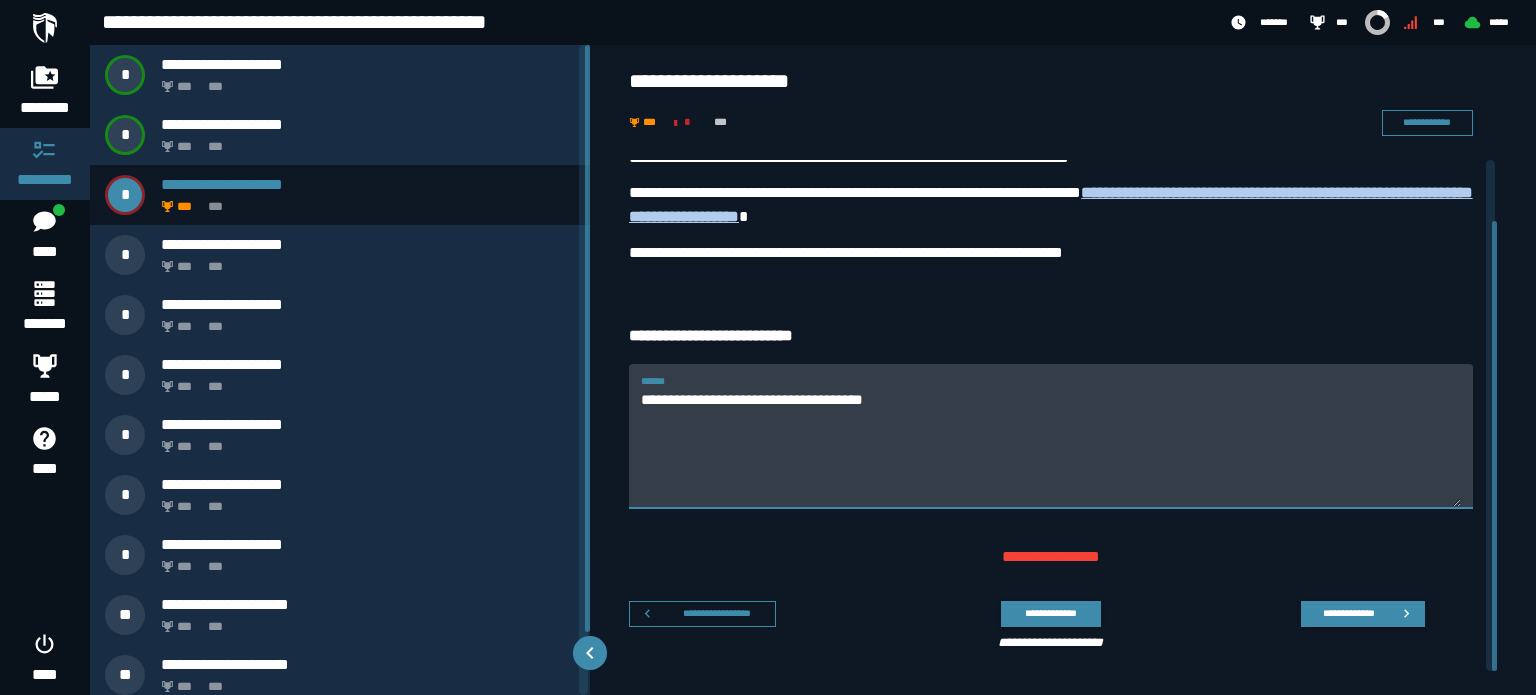 scroll, scrollTop: 68, scrollLeft: 0, axis: vertical 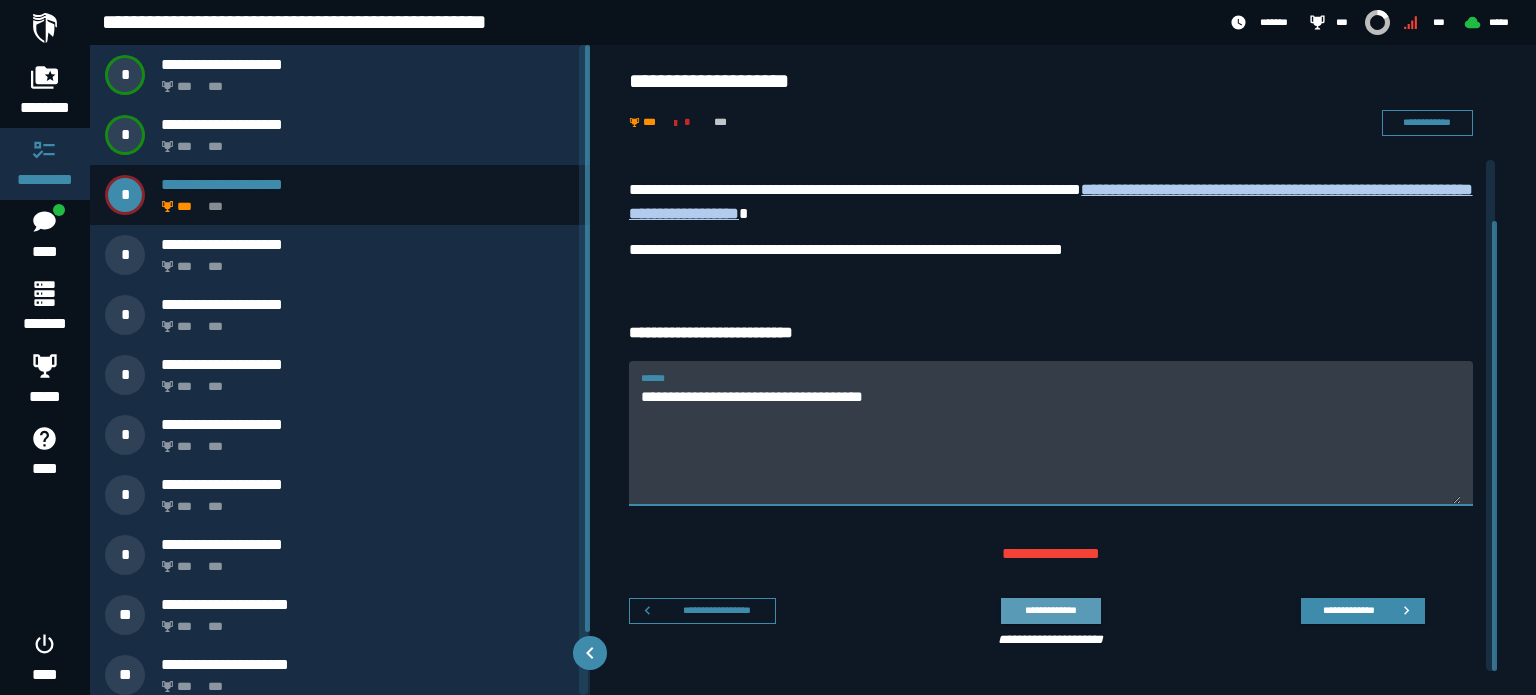 type on "**********" 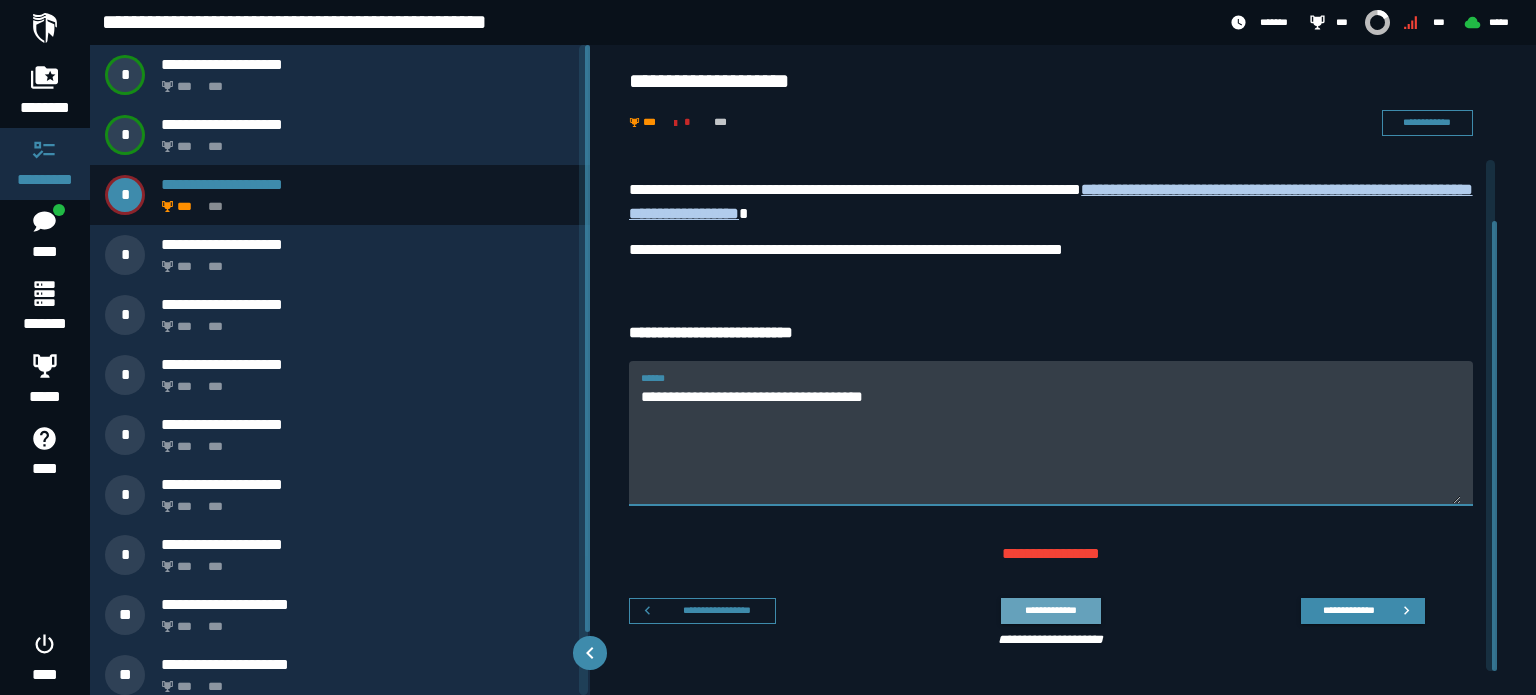 click on "**********" at bounding box center (1050, 610) 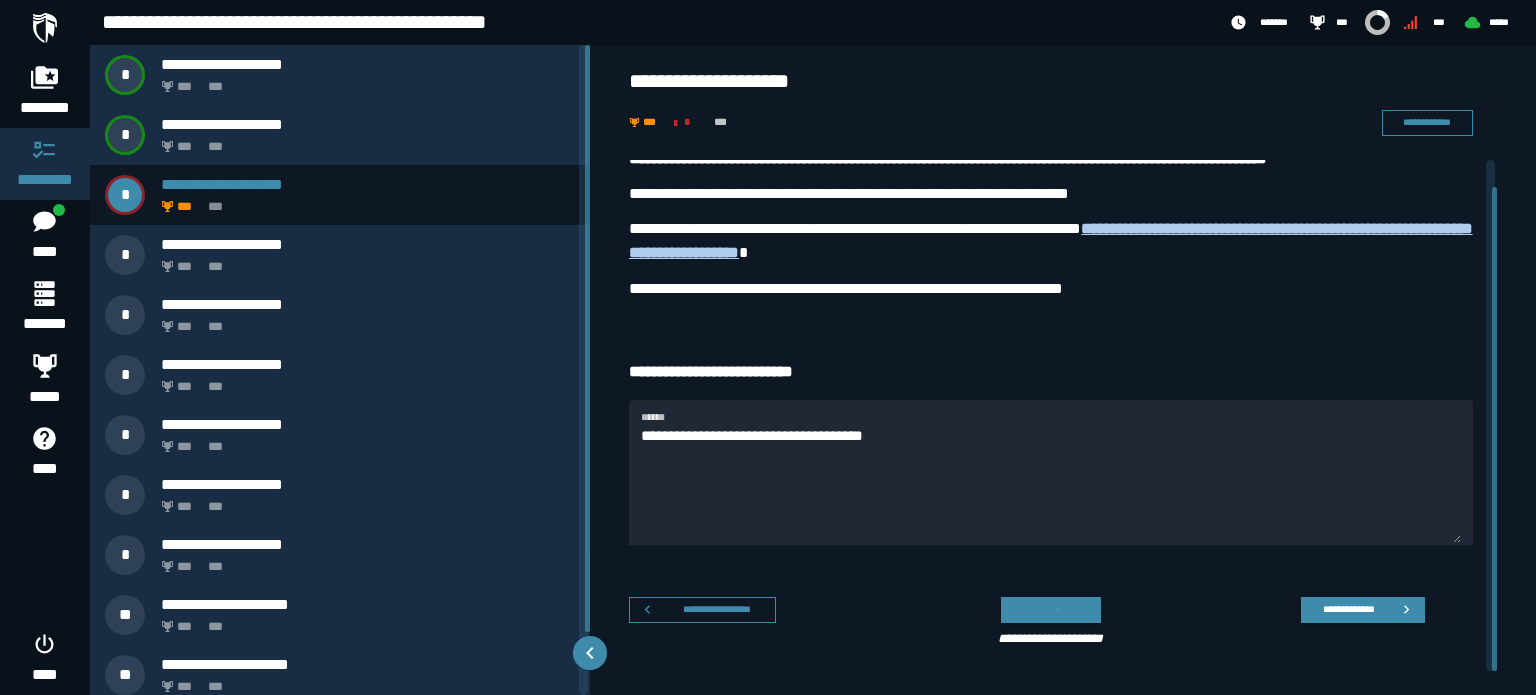 scroll, scrollTop: 28, scrollLeft: 0, axis: vertical 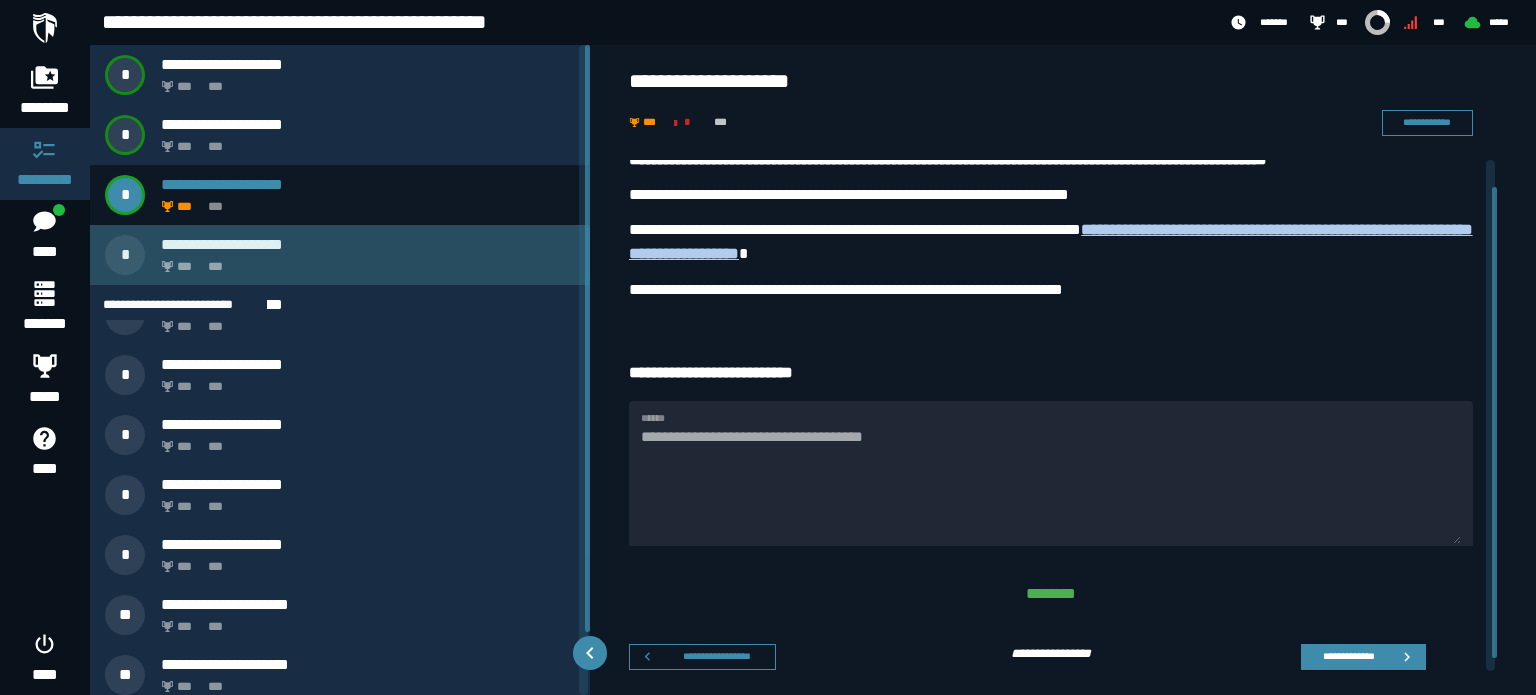click 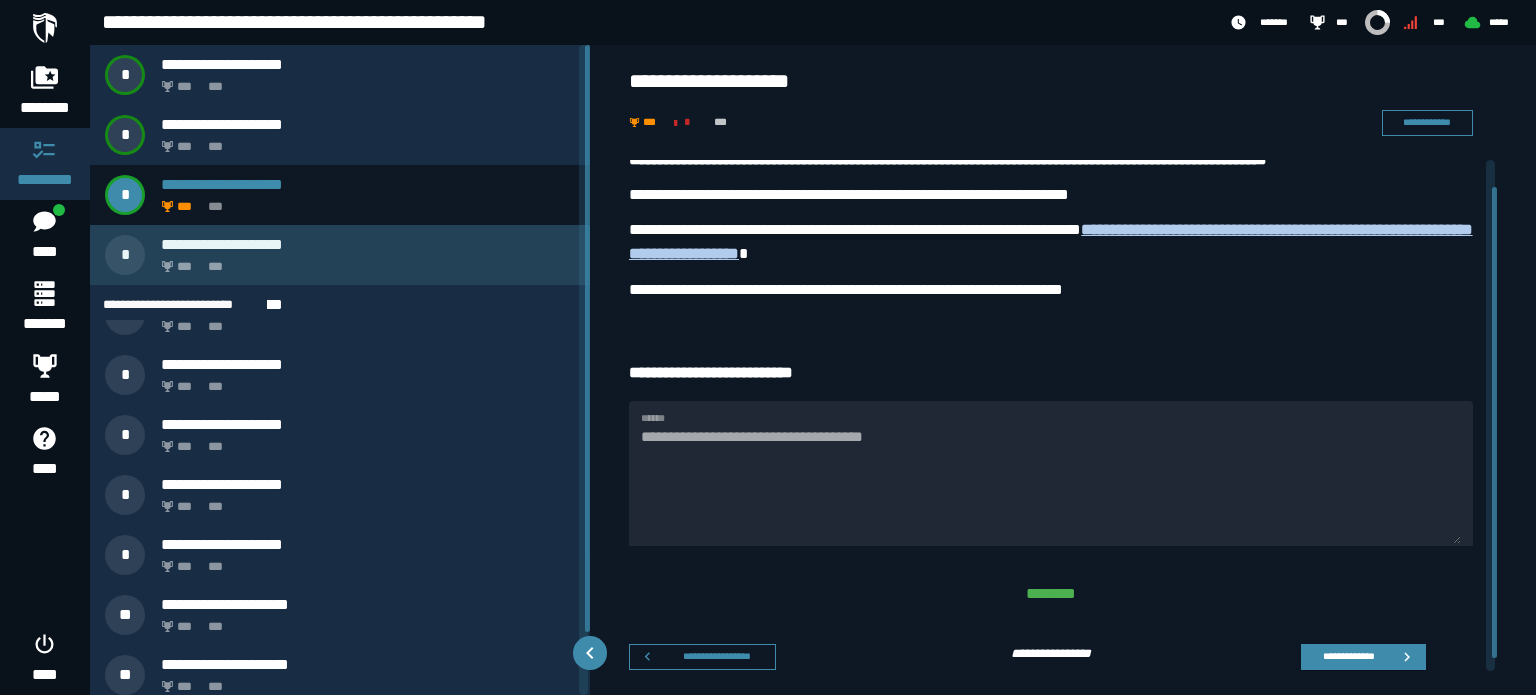 scroll, scrollTop: 0, scrollLeft: 0, axis: both 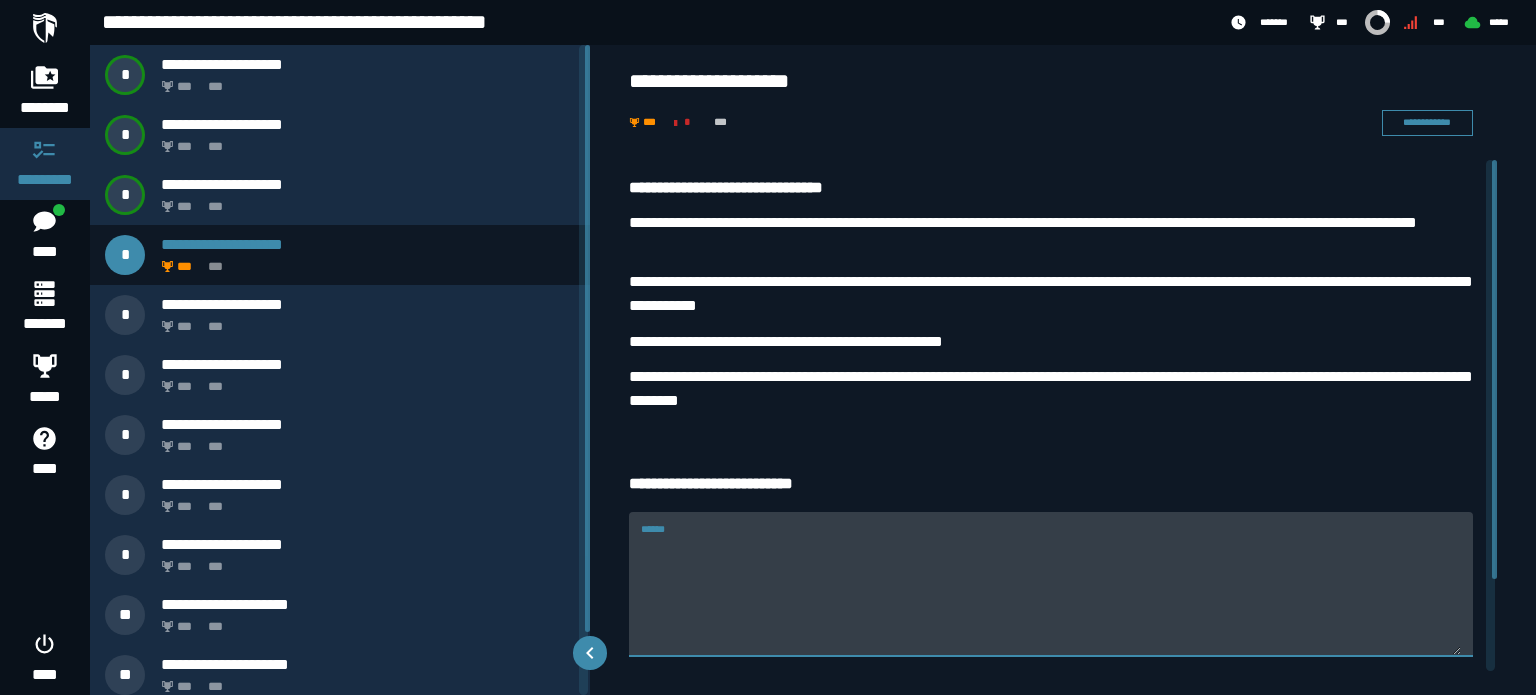 click on "******" at bounding box center (1051, 596) 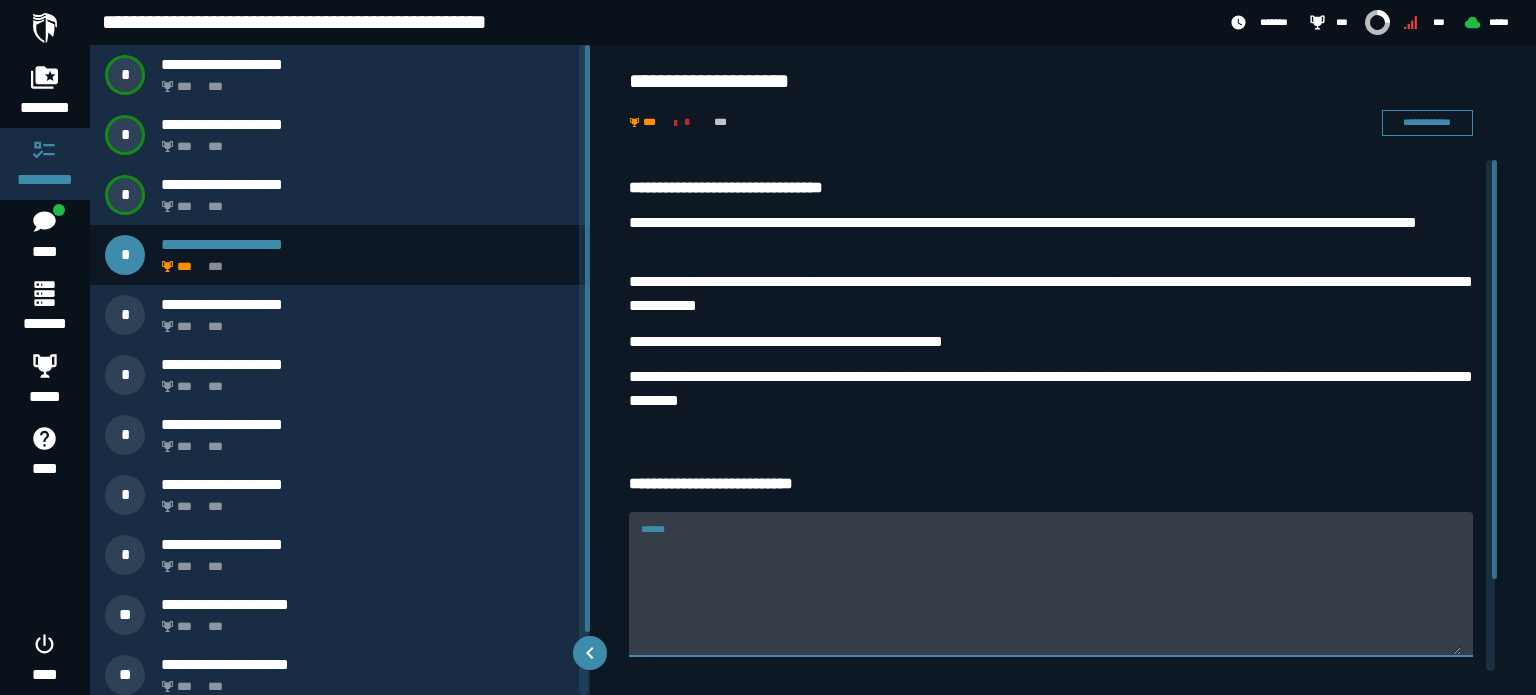 paste on "**********" 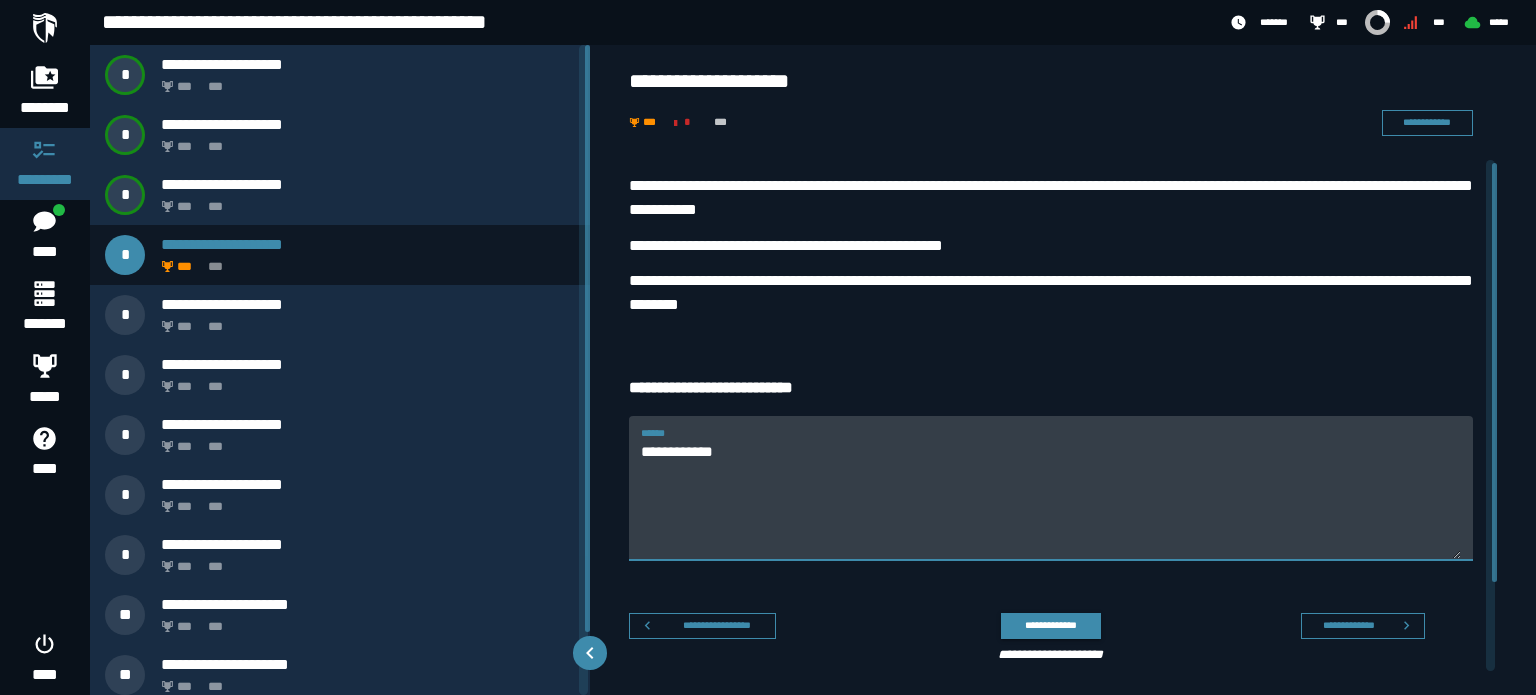 scroll, scrollTop: 112, scrollLeft: 0, axis: vertical 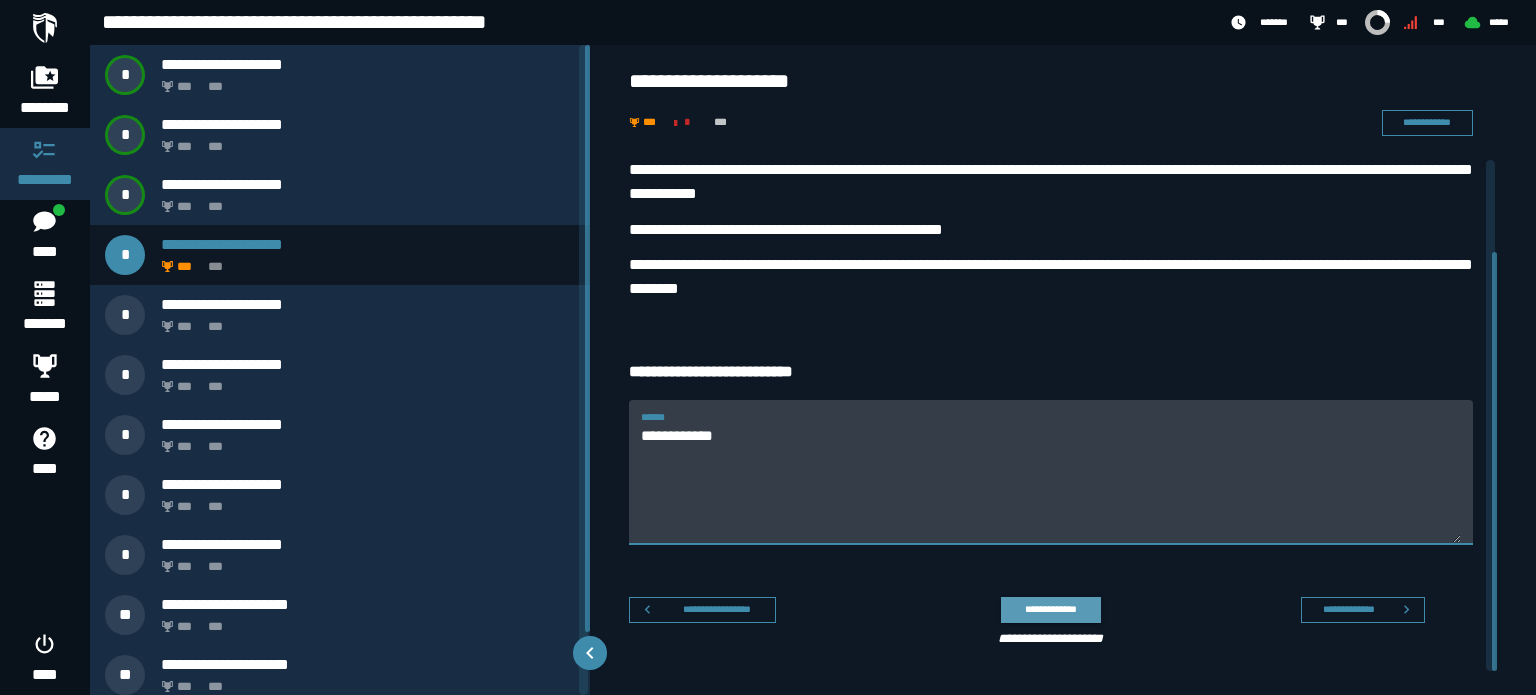 type on "**********" 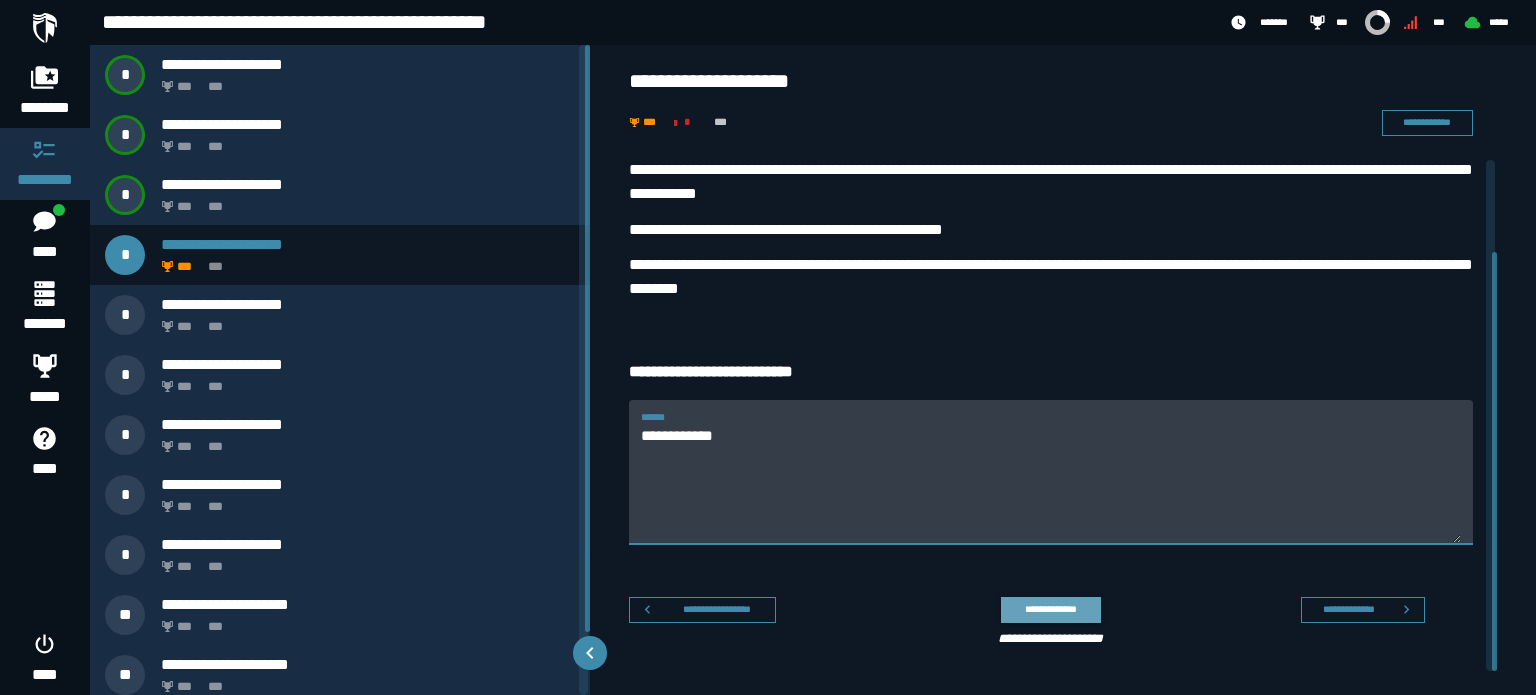 click on "**********" at bounding box center (1050, 609) 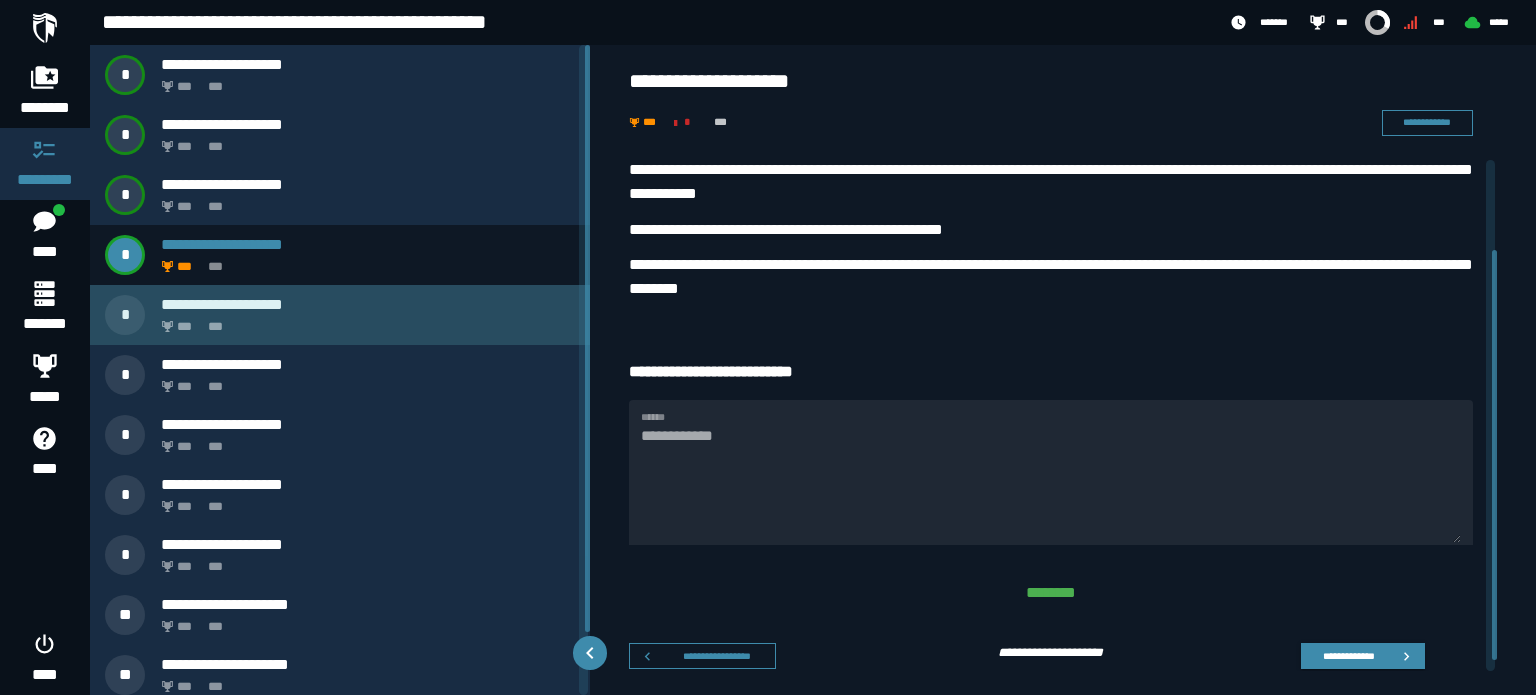 click on "*** ***" at bounding box center [364, 321] 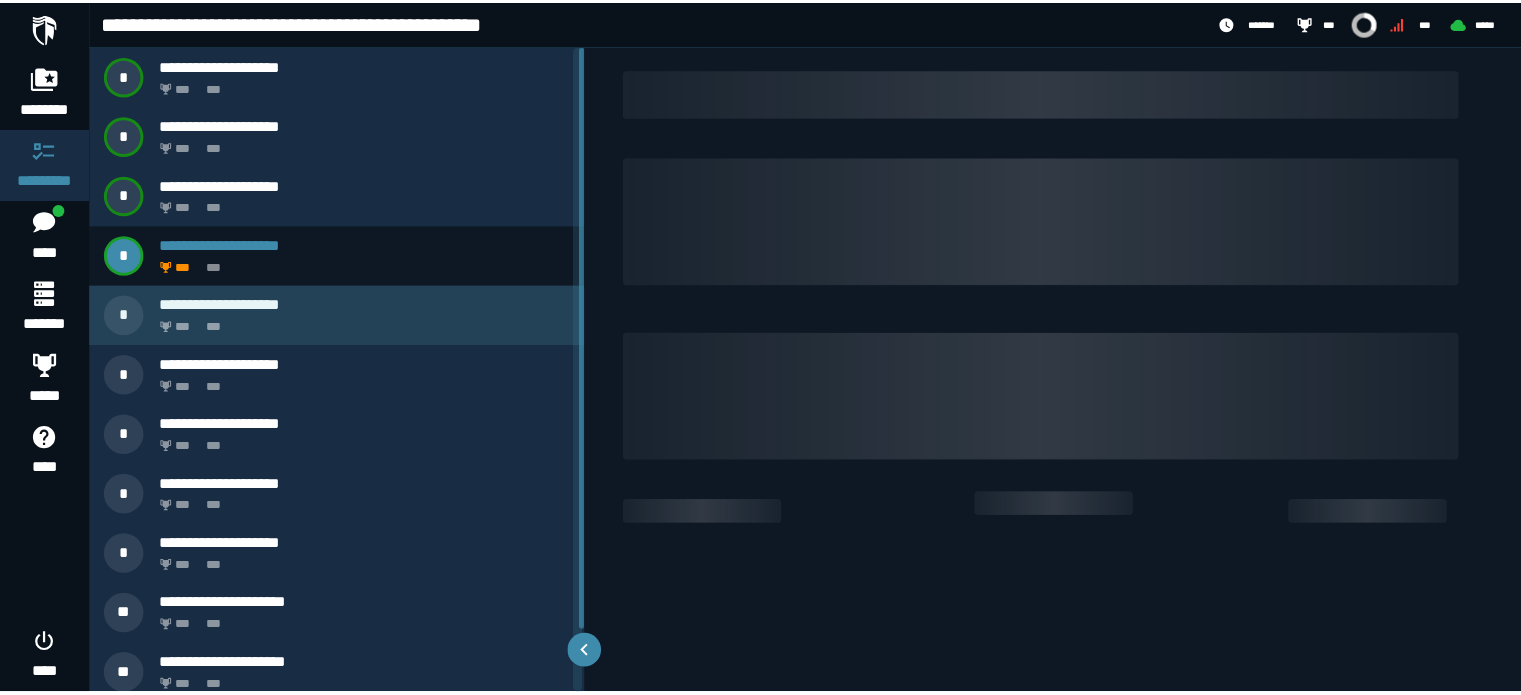 scroll, scrollTop: 0, scrollLeft: 0, axis: both 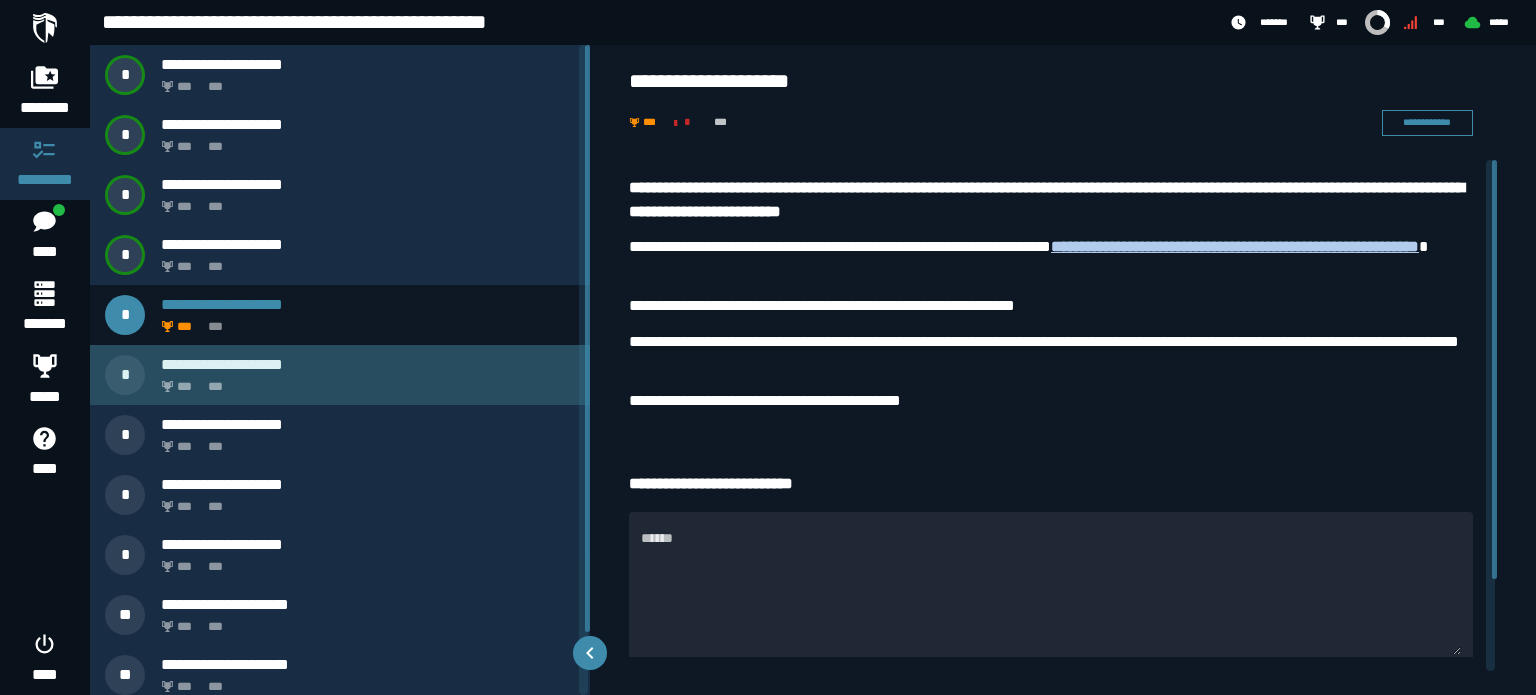 click on "**********" at bounding box center [368, 364] 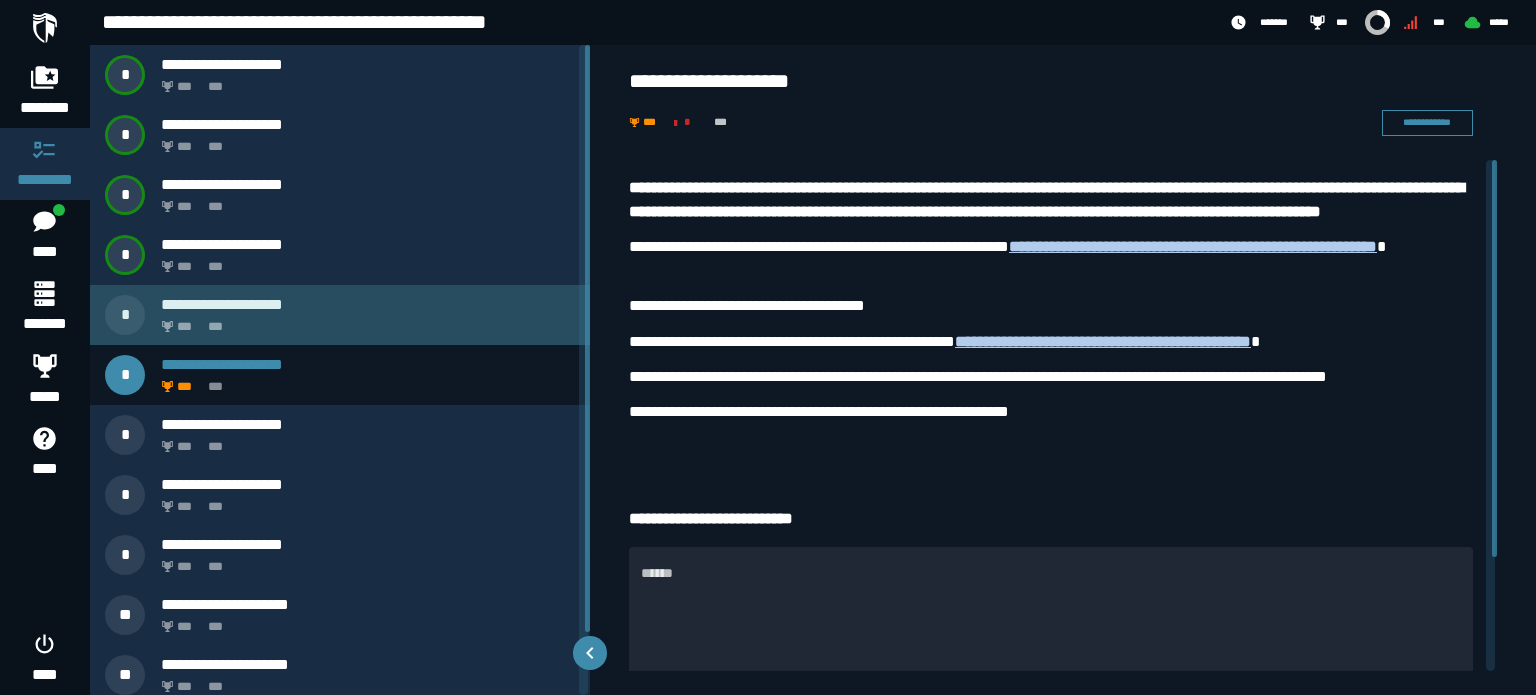 click on "*** ***" at bounding box center (364, 321) 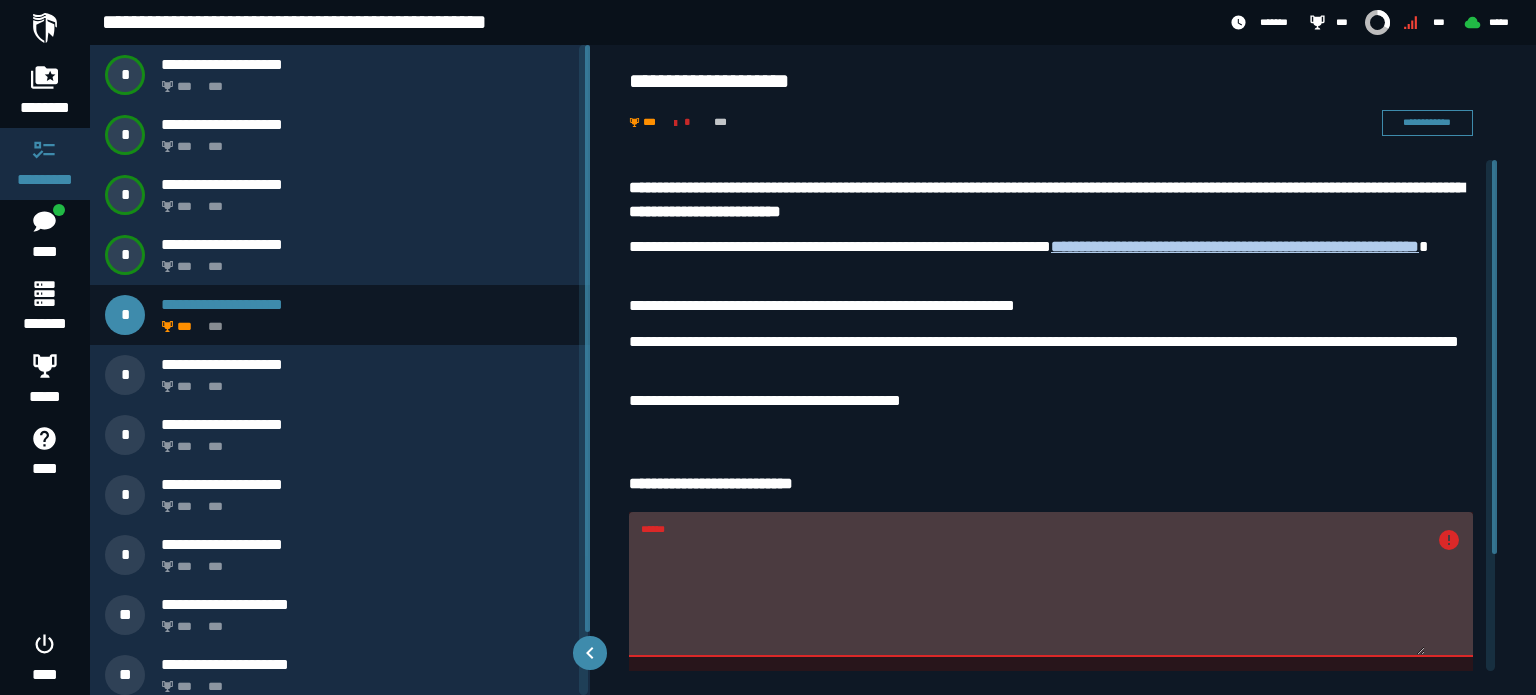 click on "******" at bounding box center [1033, 596] 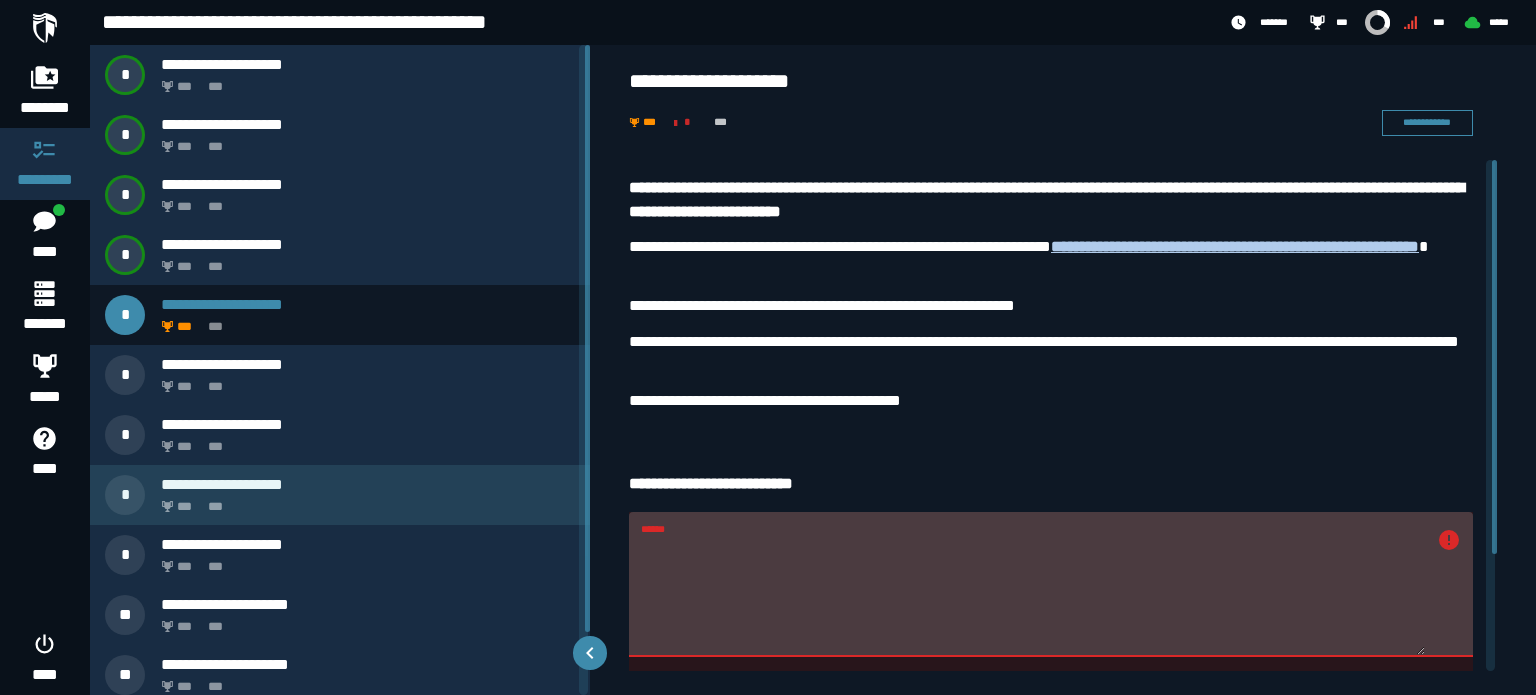 drag, startPoint x: 1018, startPoint y: 563, endPoint x: 279, endPoint y: 485, distance: 743.105 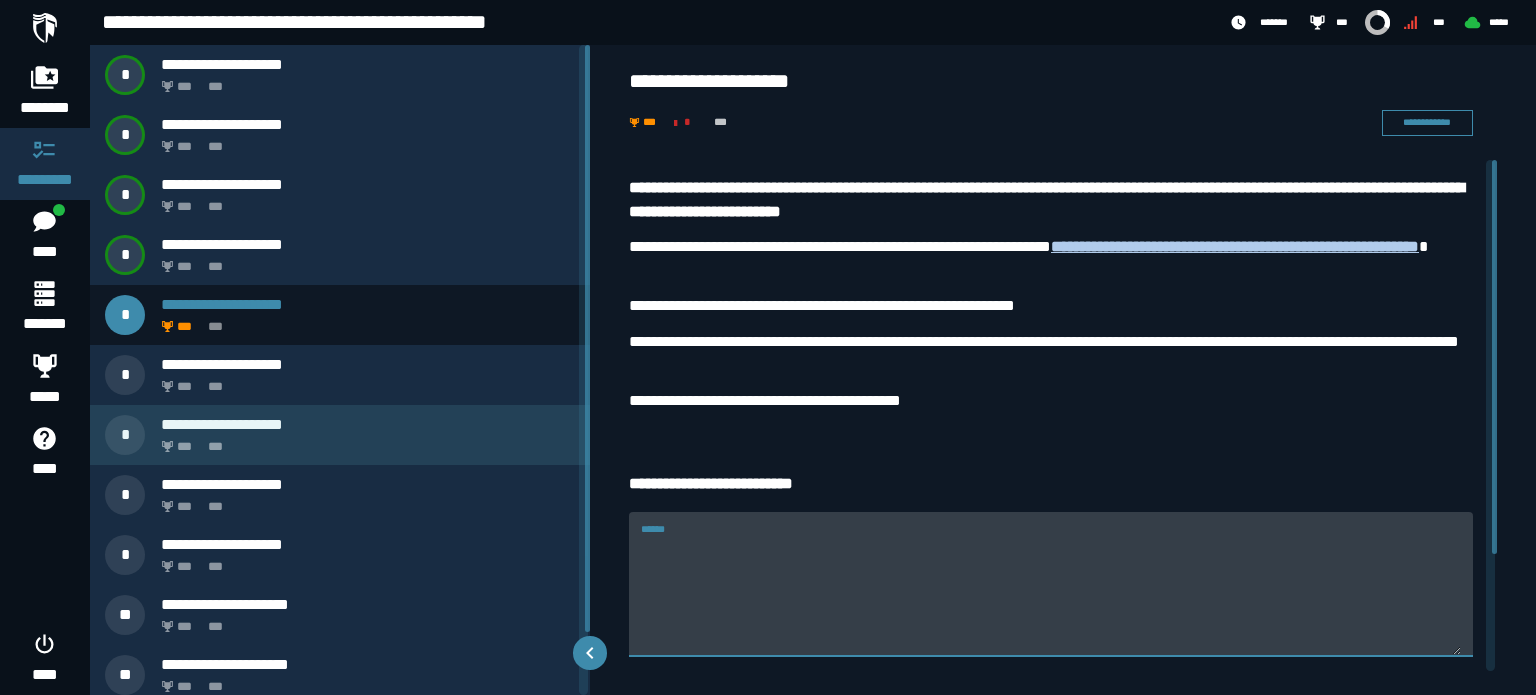 type 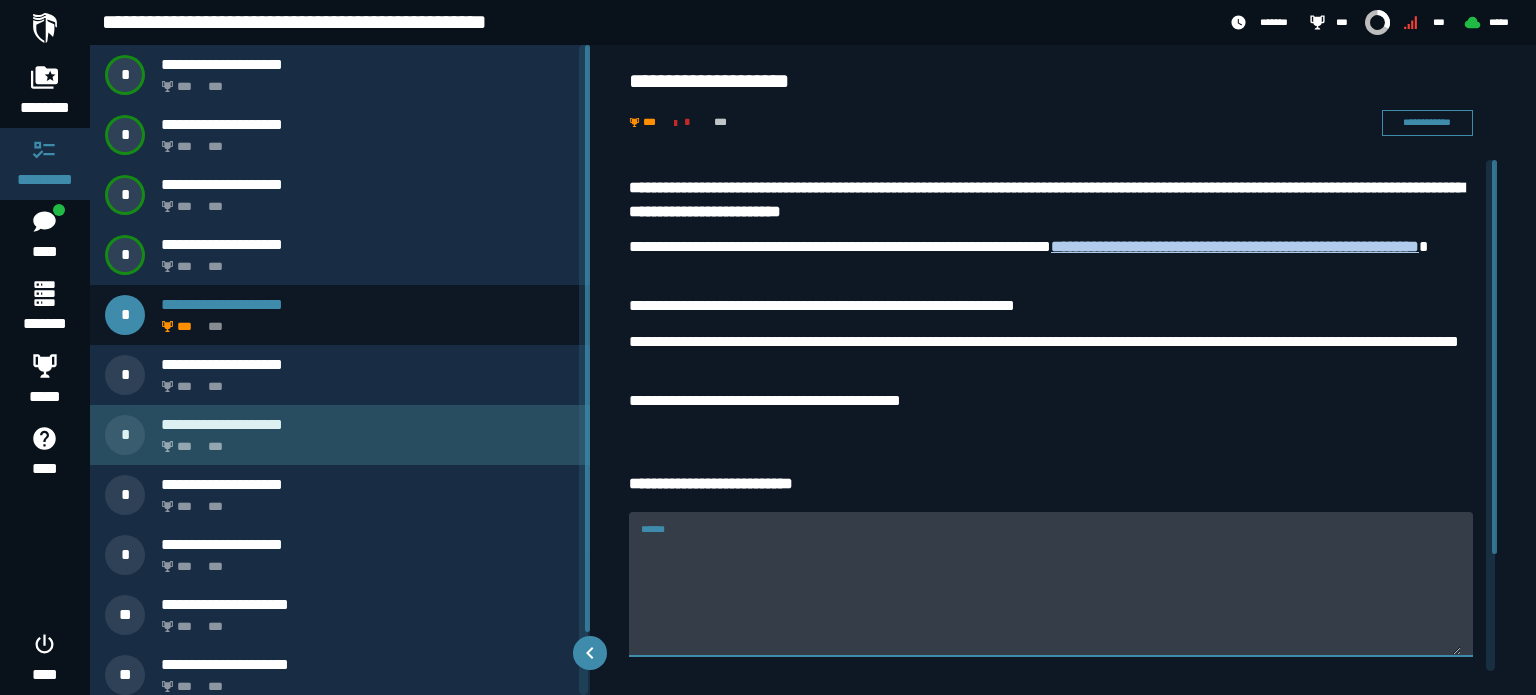 click on "*** ***" at bounding box center (364, 441) 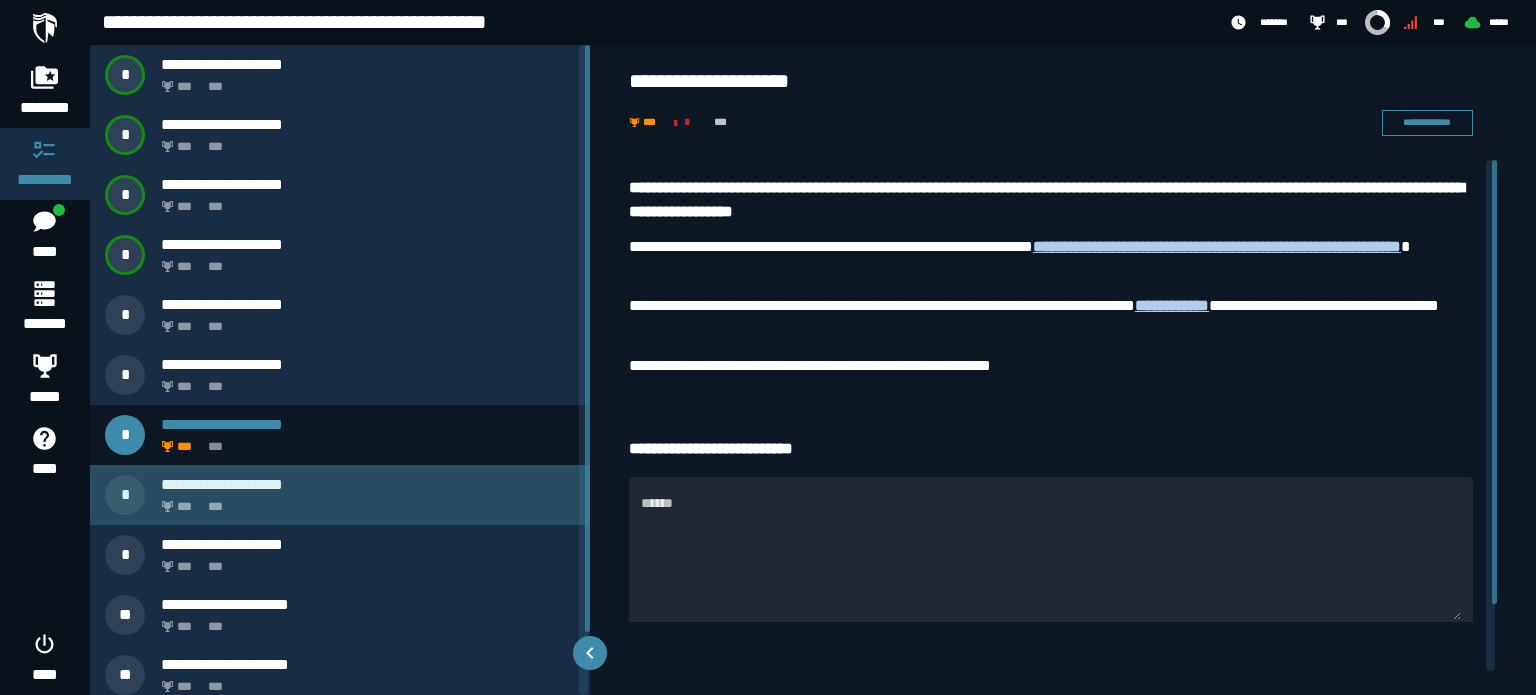 click on "*** ***" at bounding box center [364, 501] 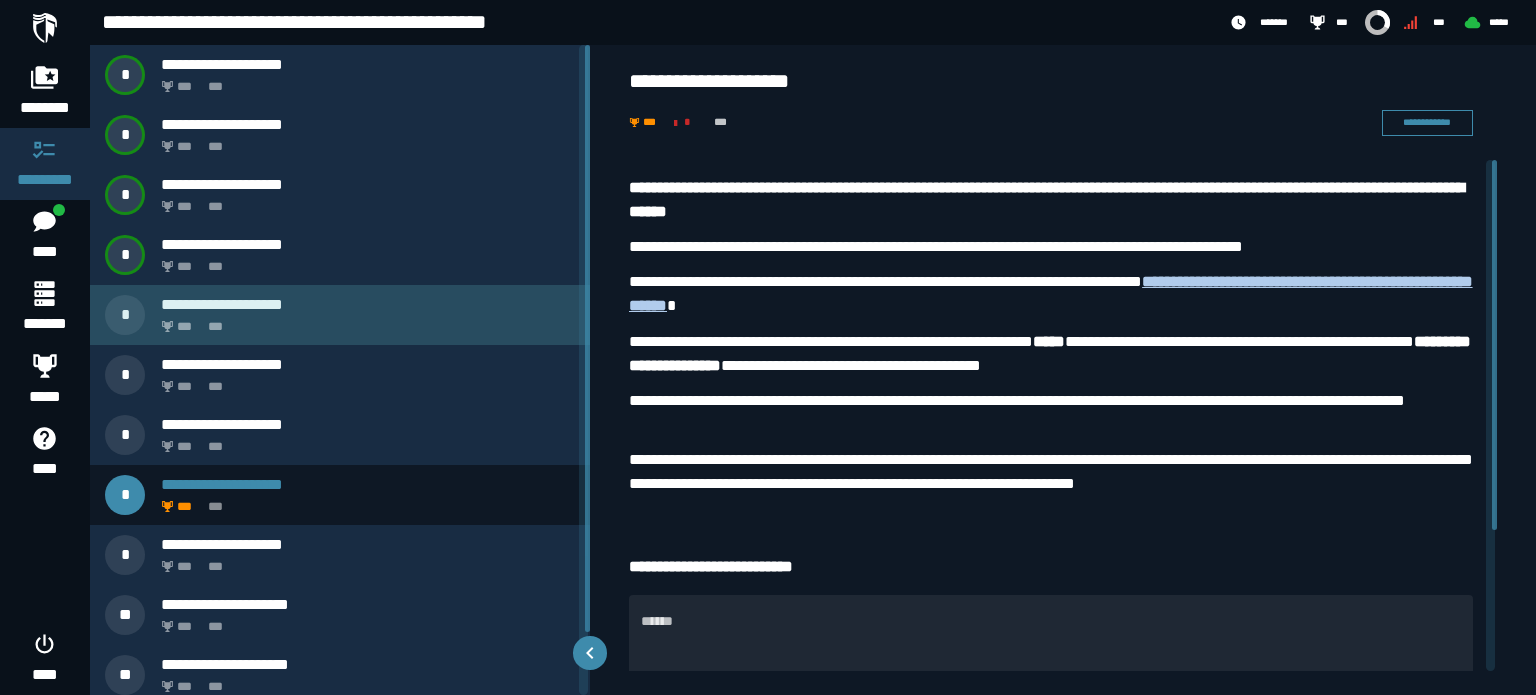 click on "*** ***" at bounding box center [364, 321] 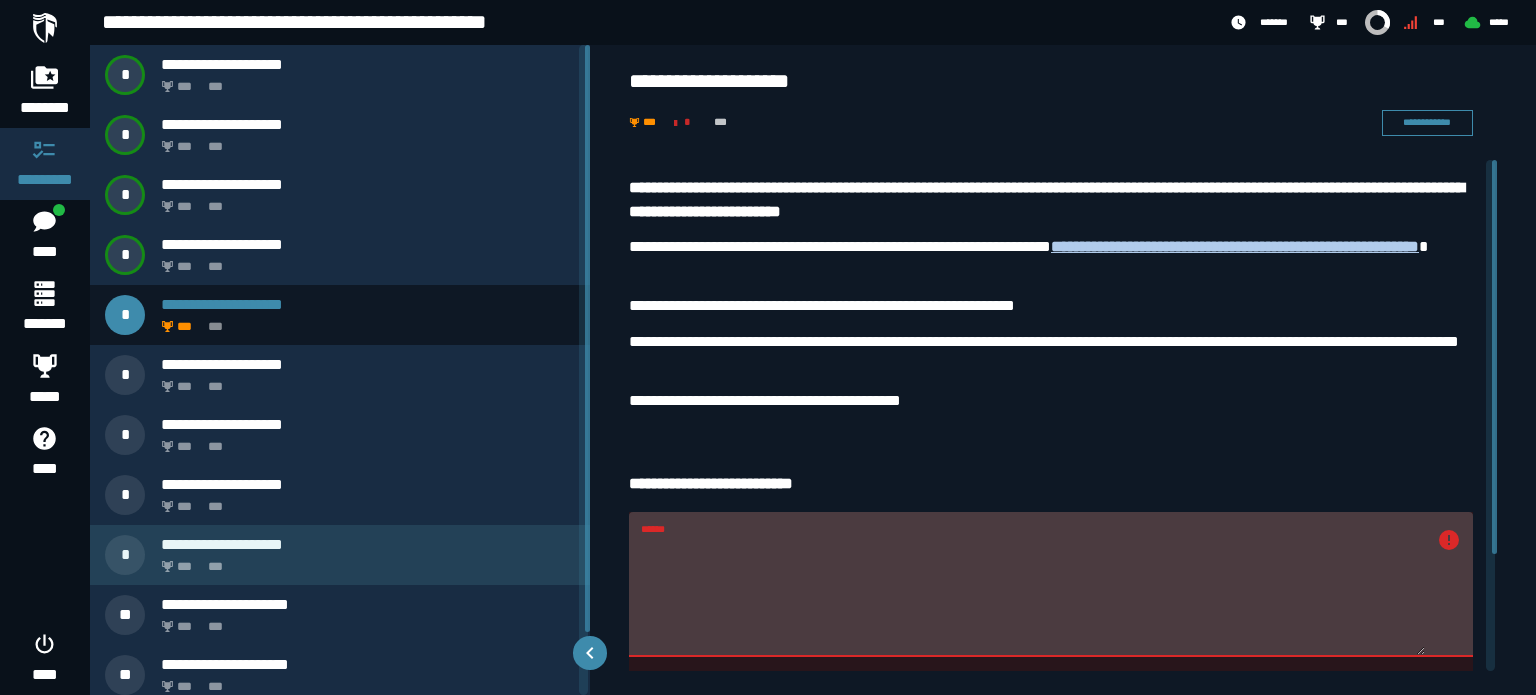 drag, startPoint x: 962, startPoint y: 541, endPoint x: 352, endPoint y: 538, distance: 610.0074 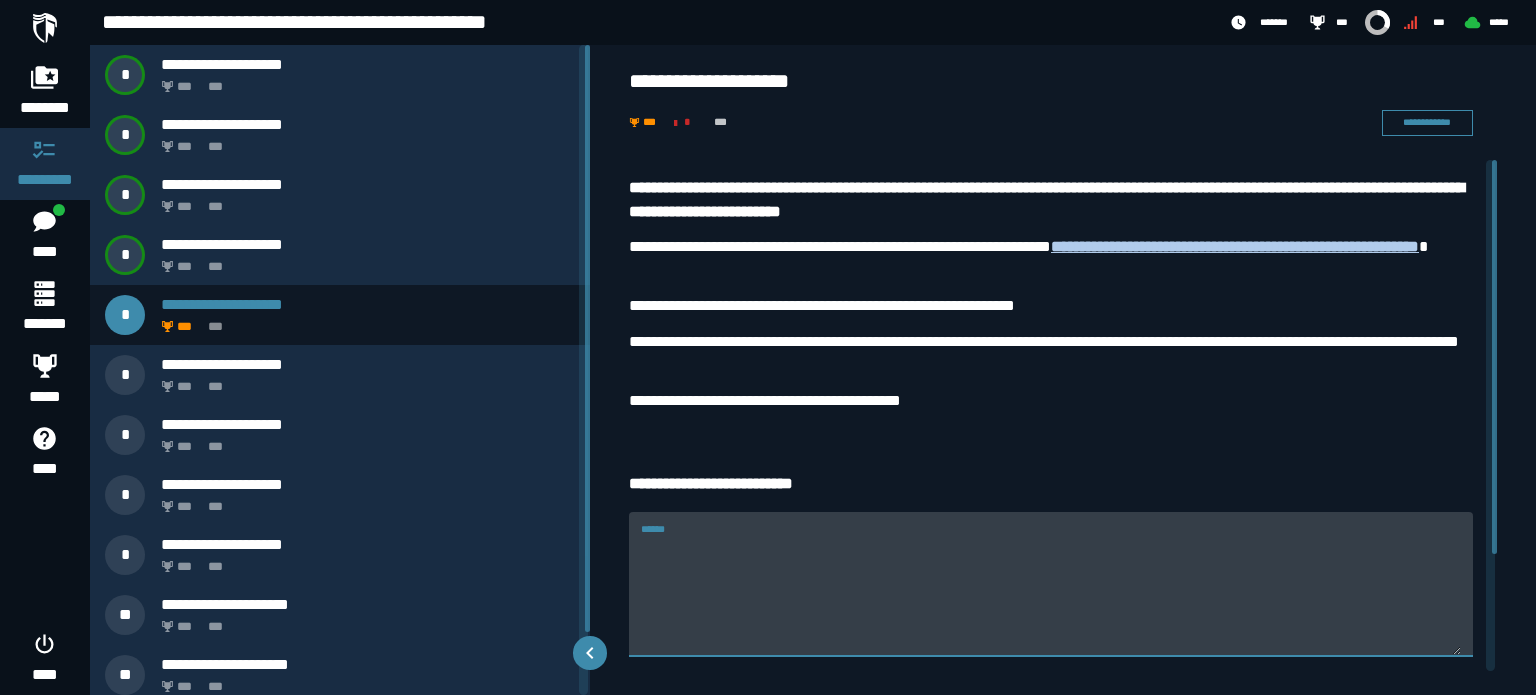type 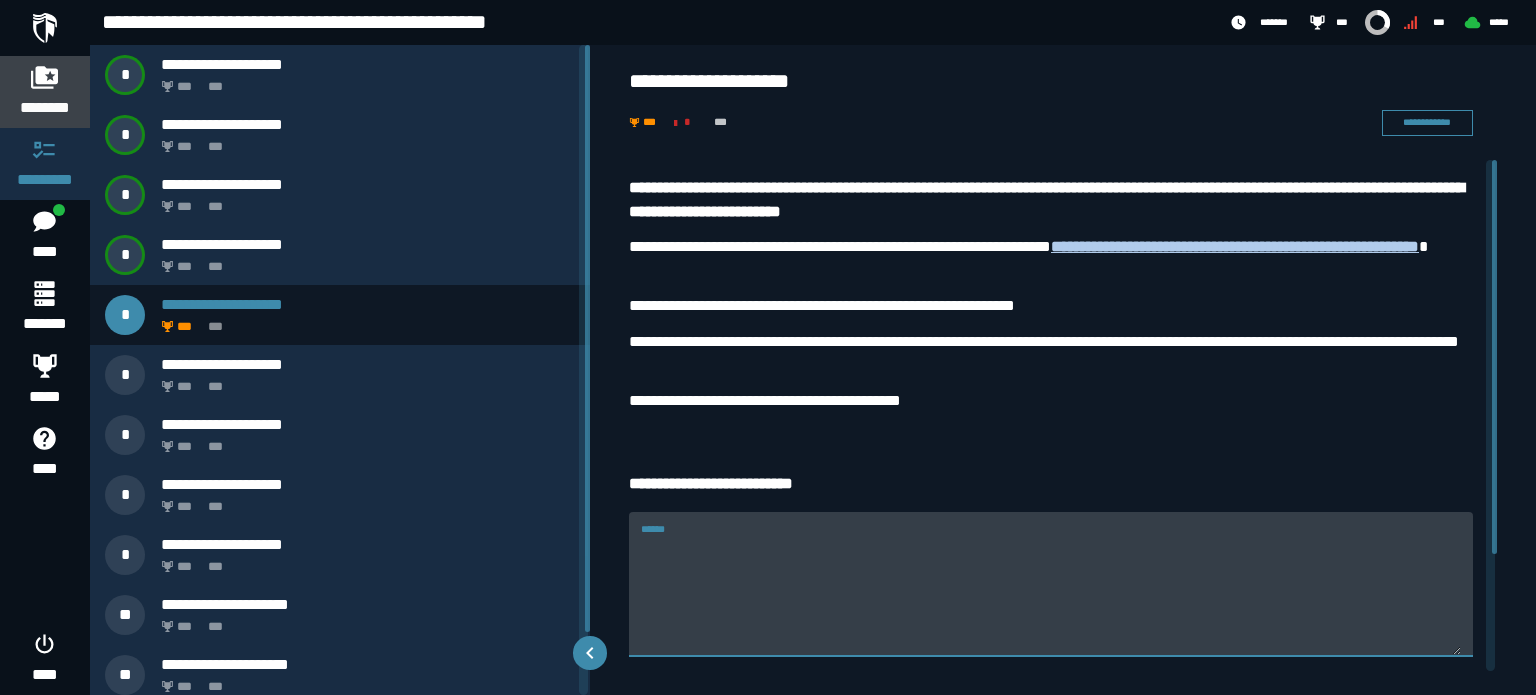 click on "********" at bounding box center [45, 108] 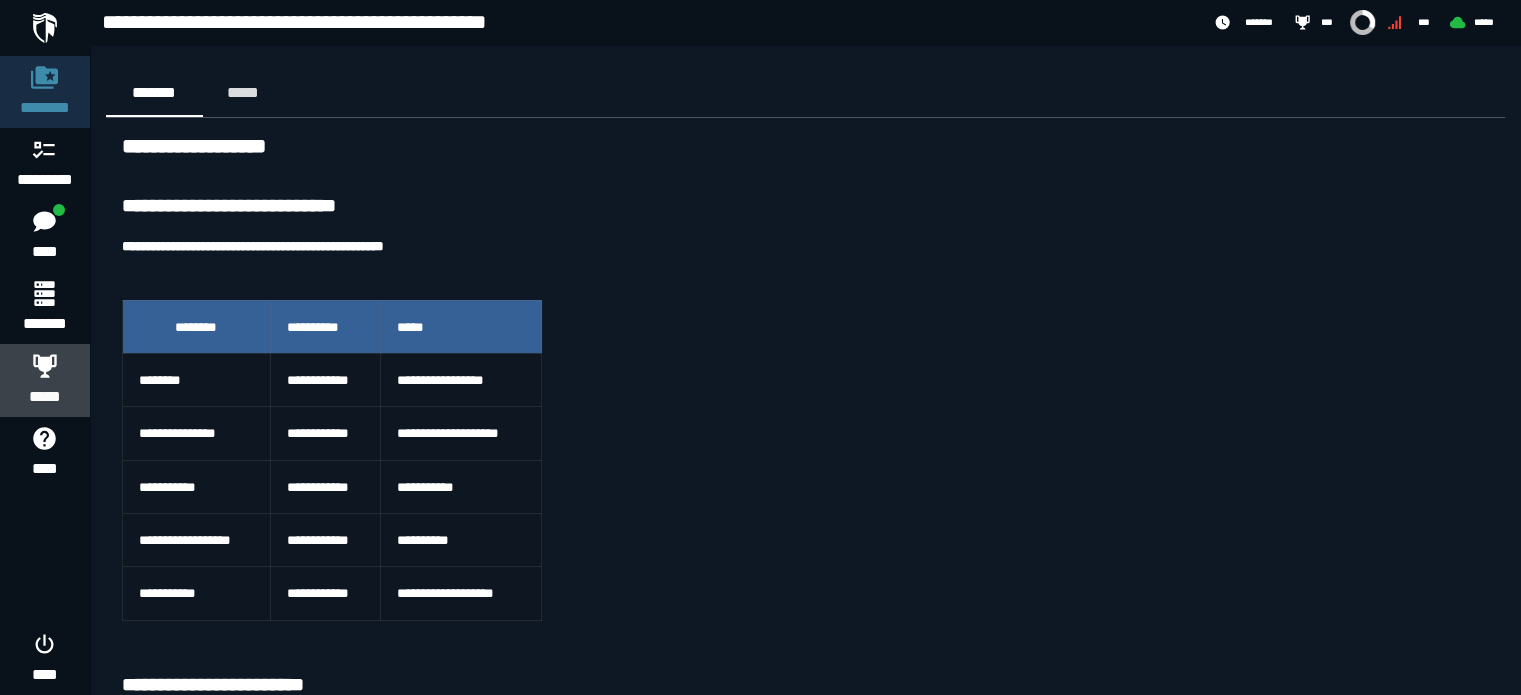 click on "*****" at bounding box center (45, 380) 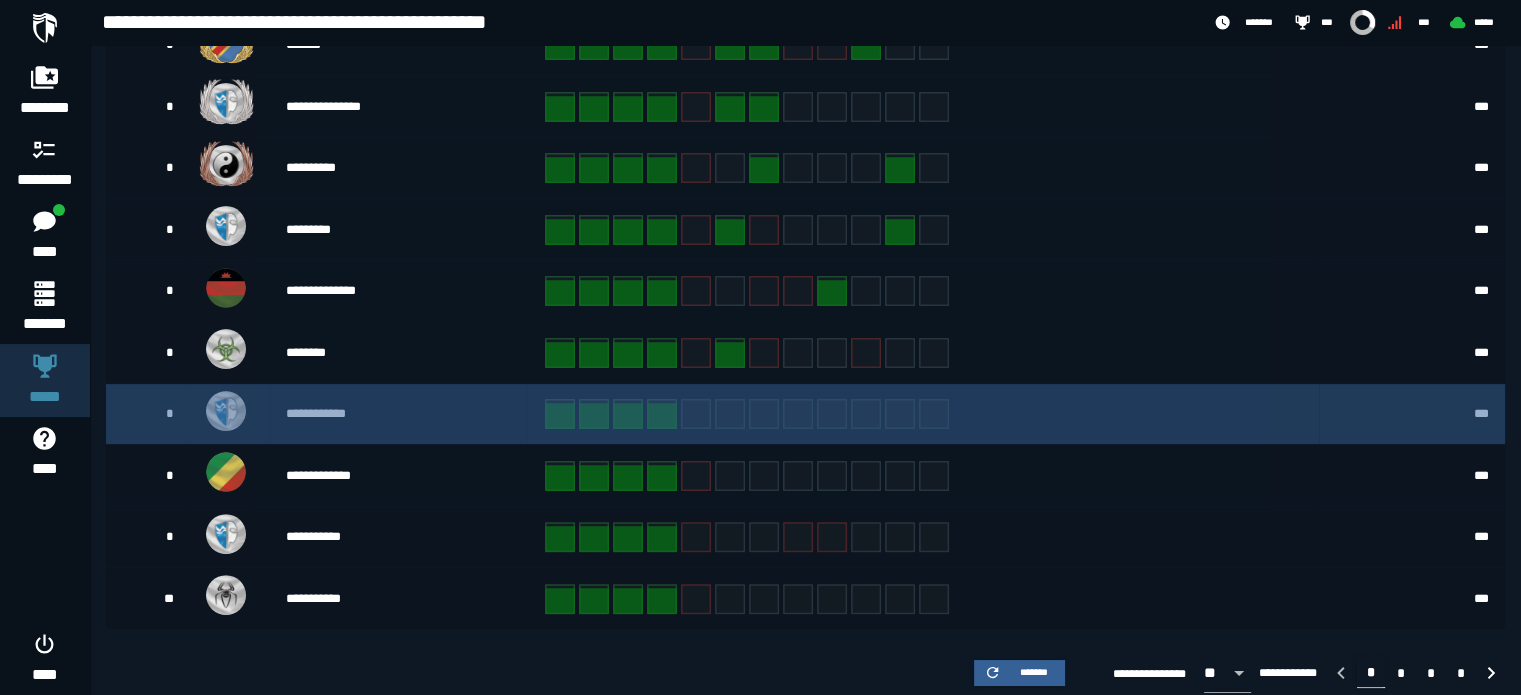 scroll, scrollTop: 464, scrollLeft: 0, axis: vertical 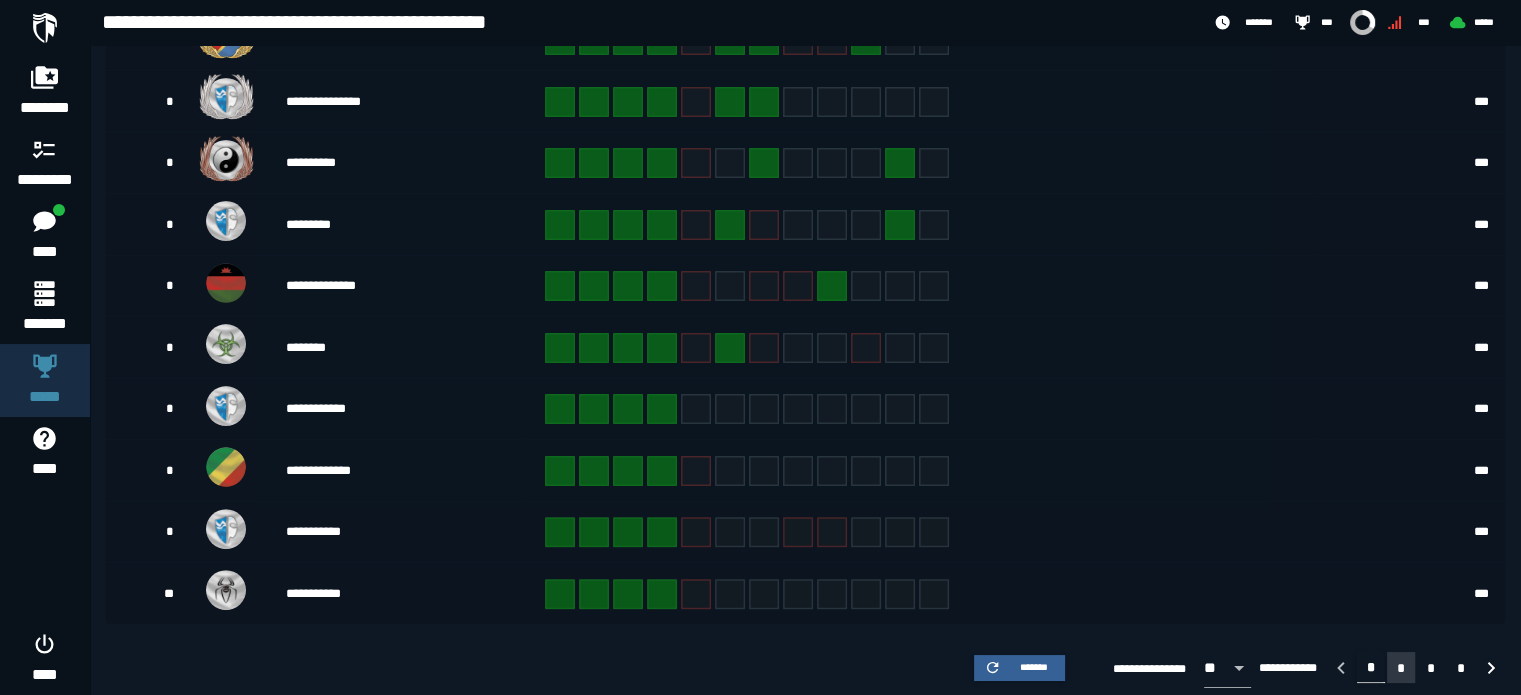 click on "*" at bounding box center (1401, 668) 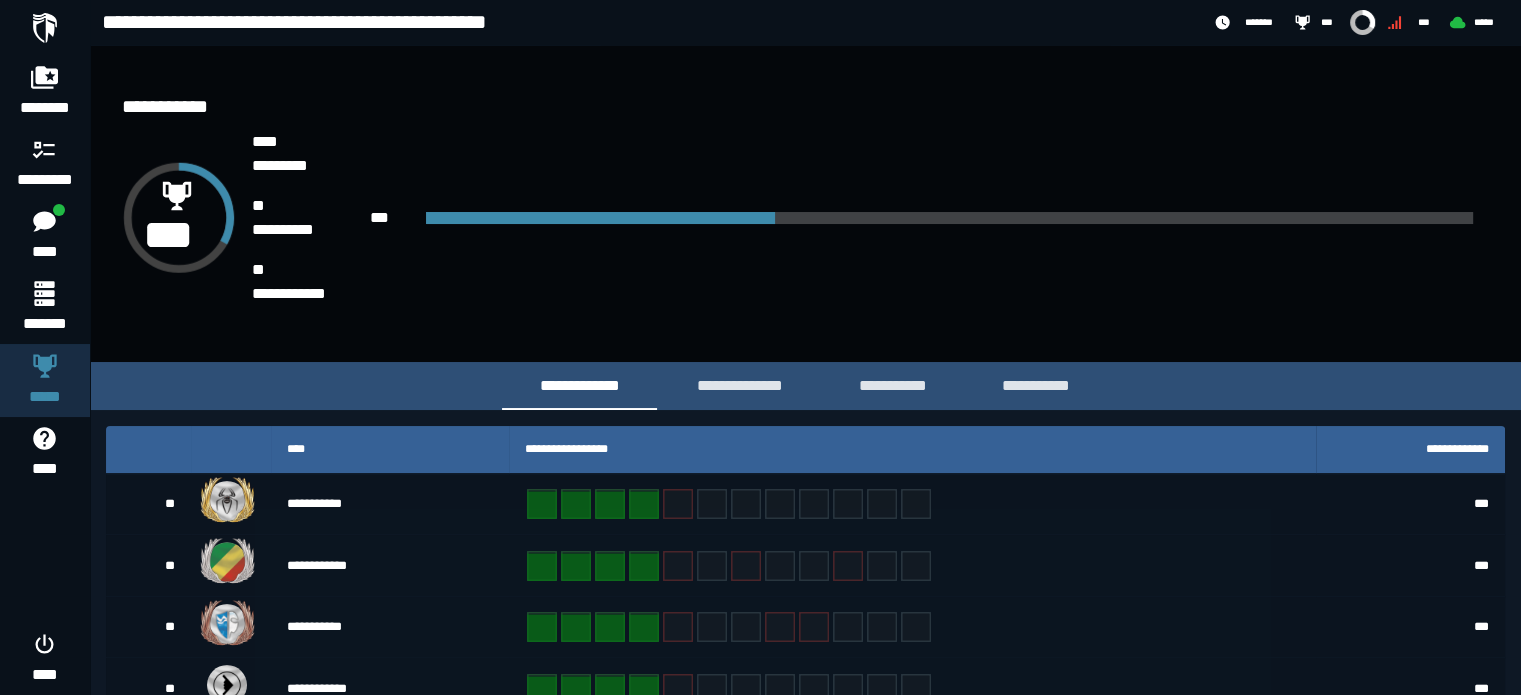 scroll, scrollTop: 60, scrollLeft: 0, axis: vertical 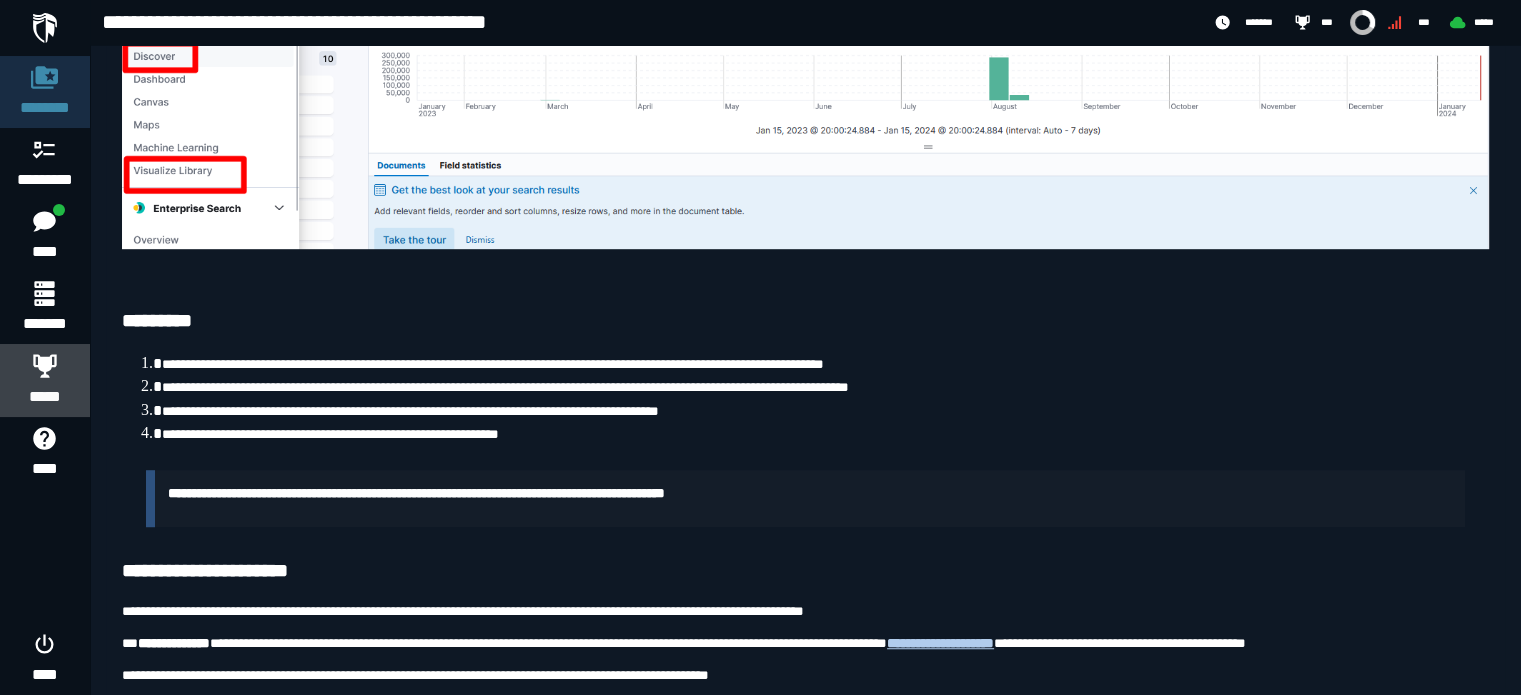 click 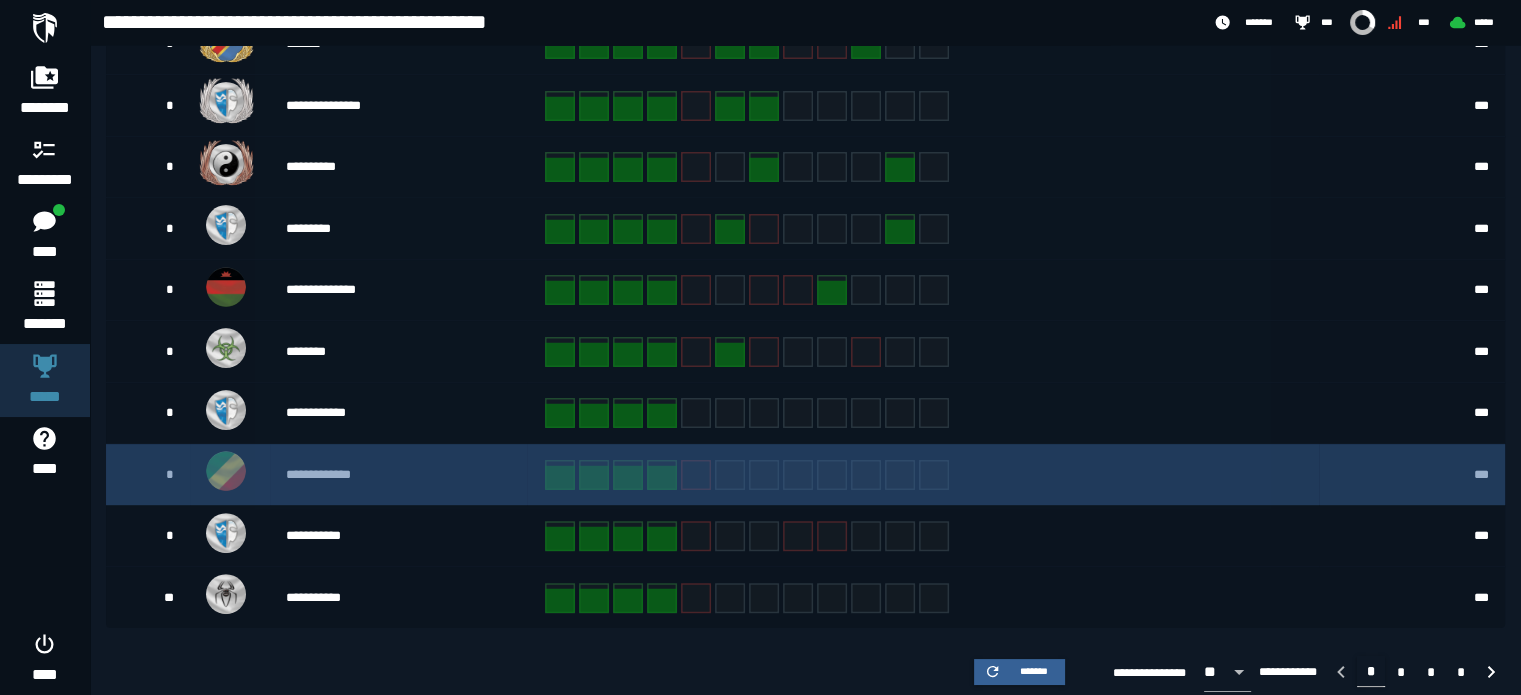 scroll, scrollTop: 464, scrollLeft: 0, axis: vertical 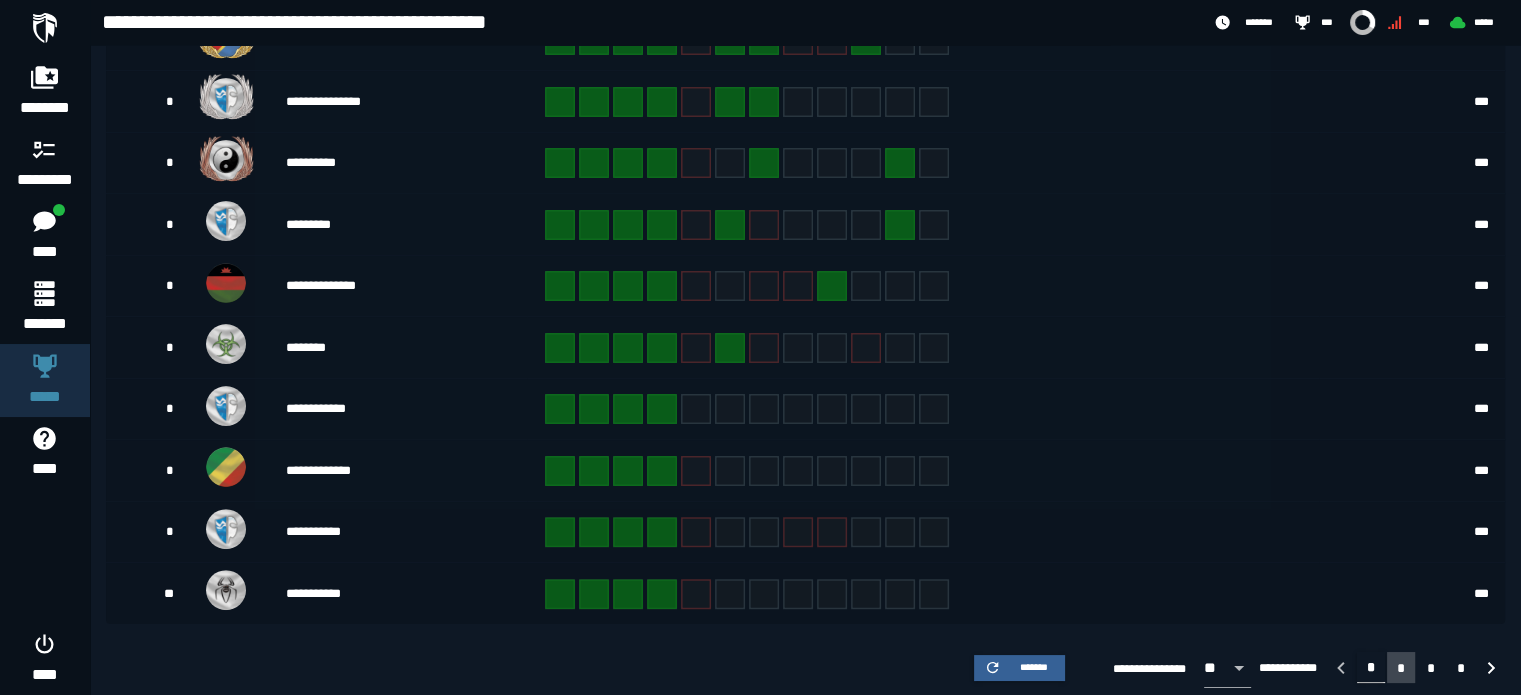 click on "*" at bounding box center [1401, 668] 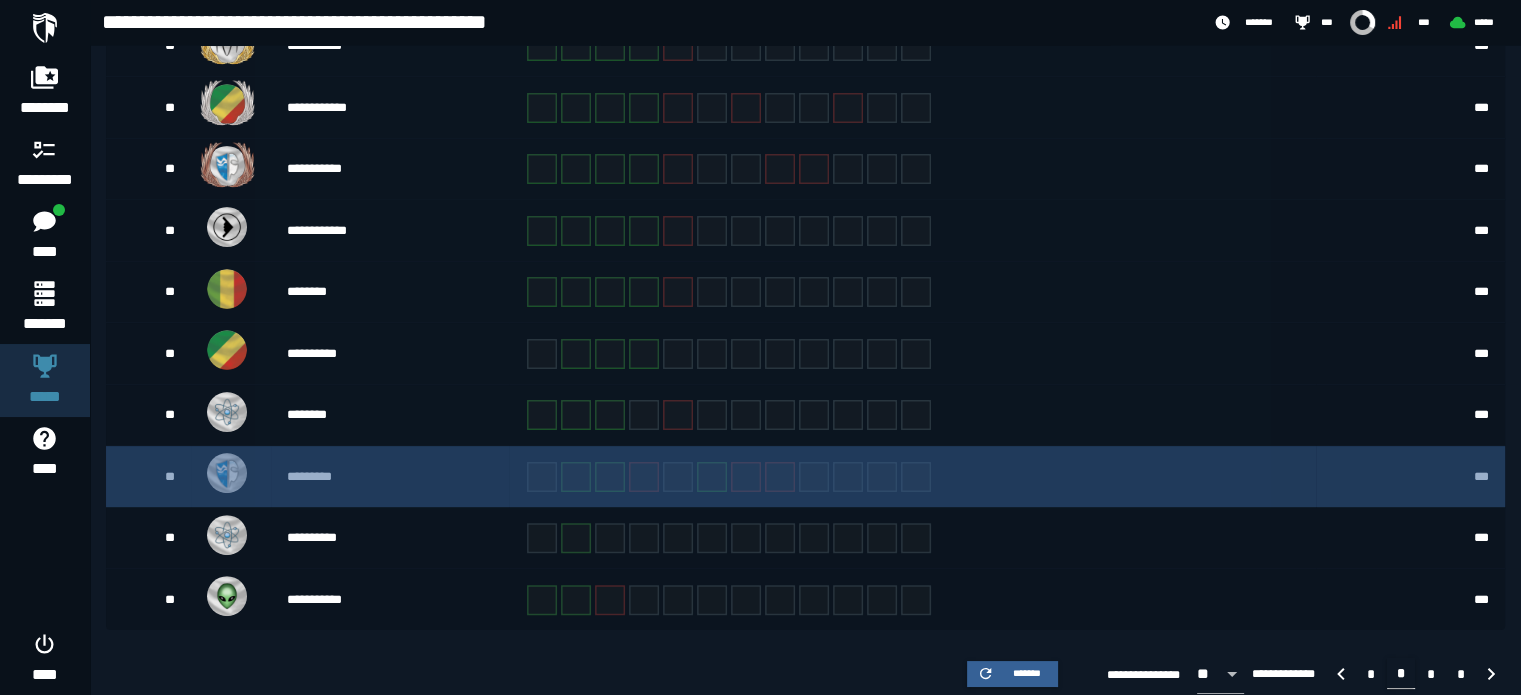 scroll, scrollTop: 464, scrollLeft: 0, axis: vertical 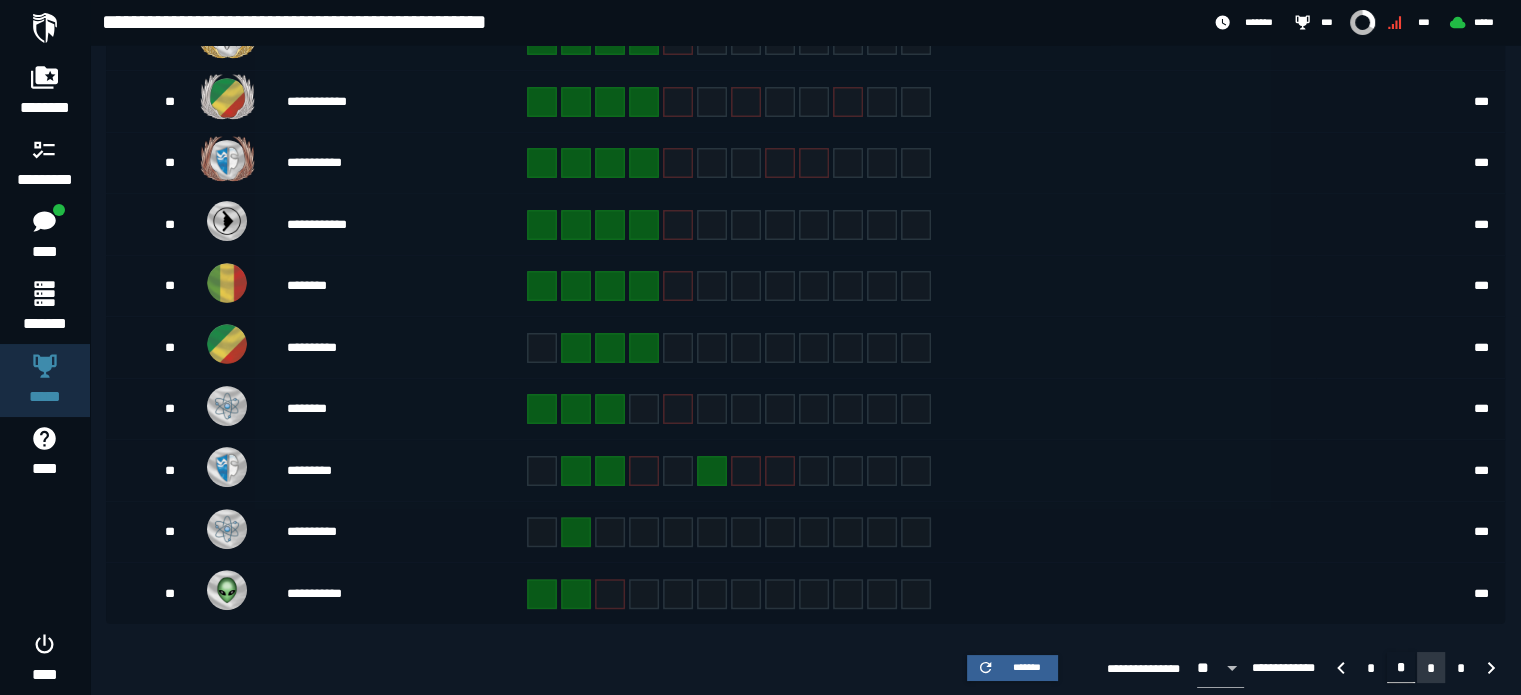 click on "*" at bounding box center (1431, 668) 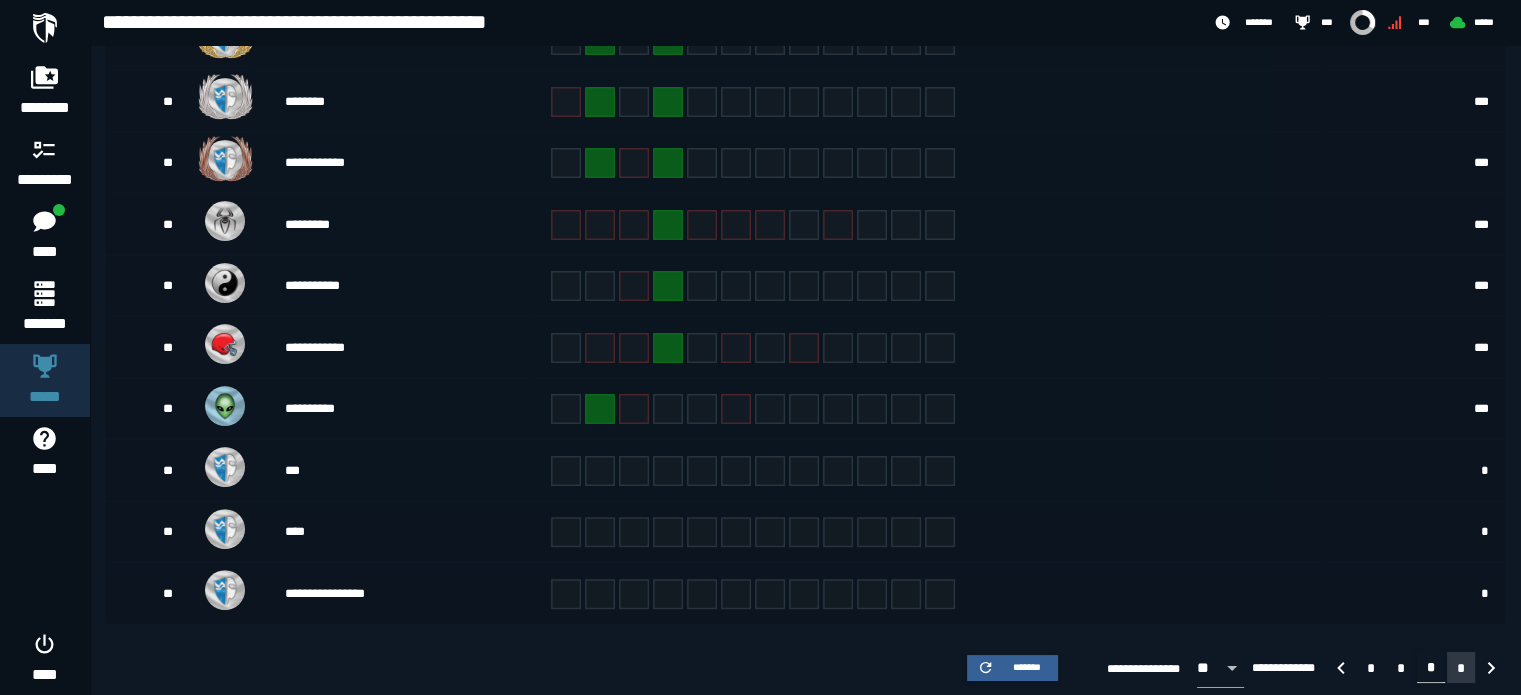 click on "*" at bounding box center (1461, 668) 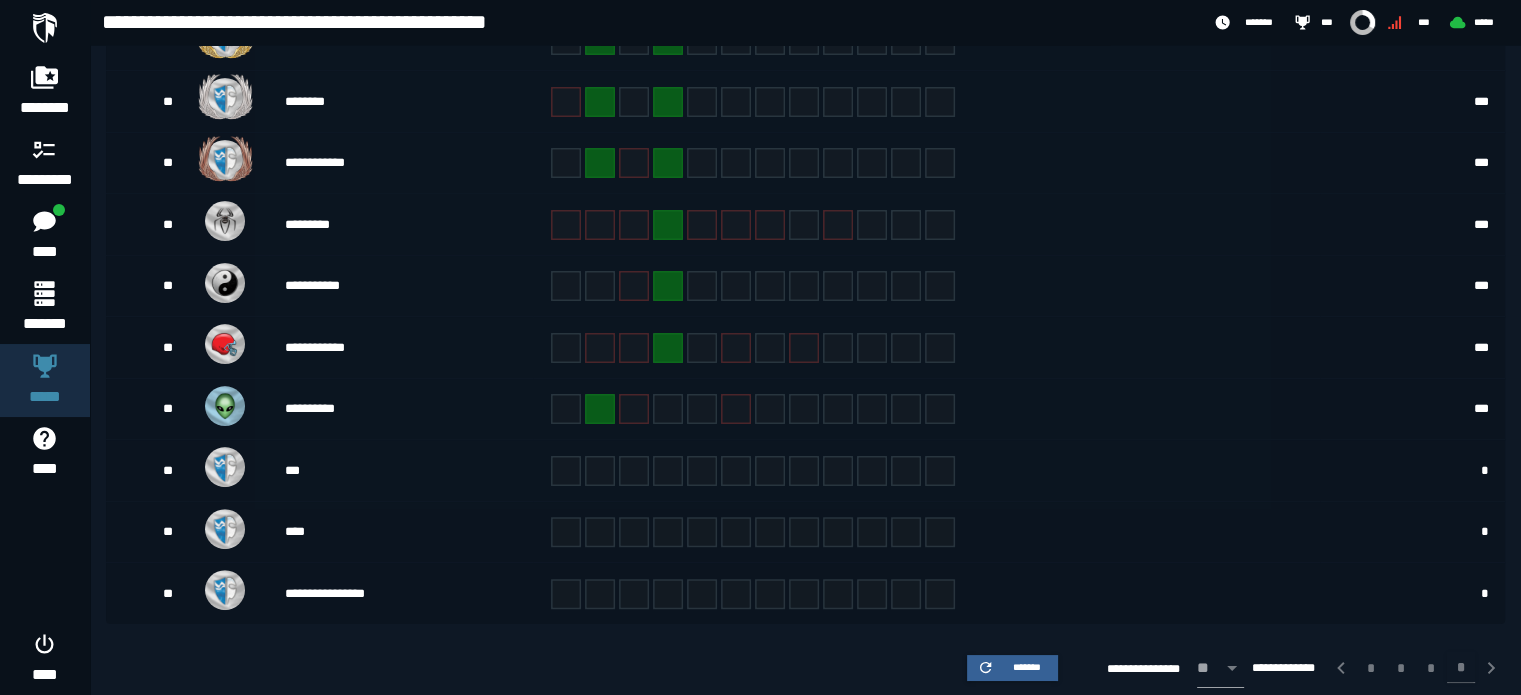 scroll, scrollTop: 0, scrollLeft: 0, axis: both 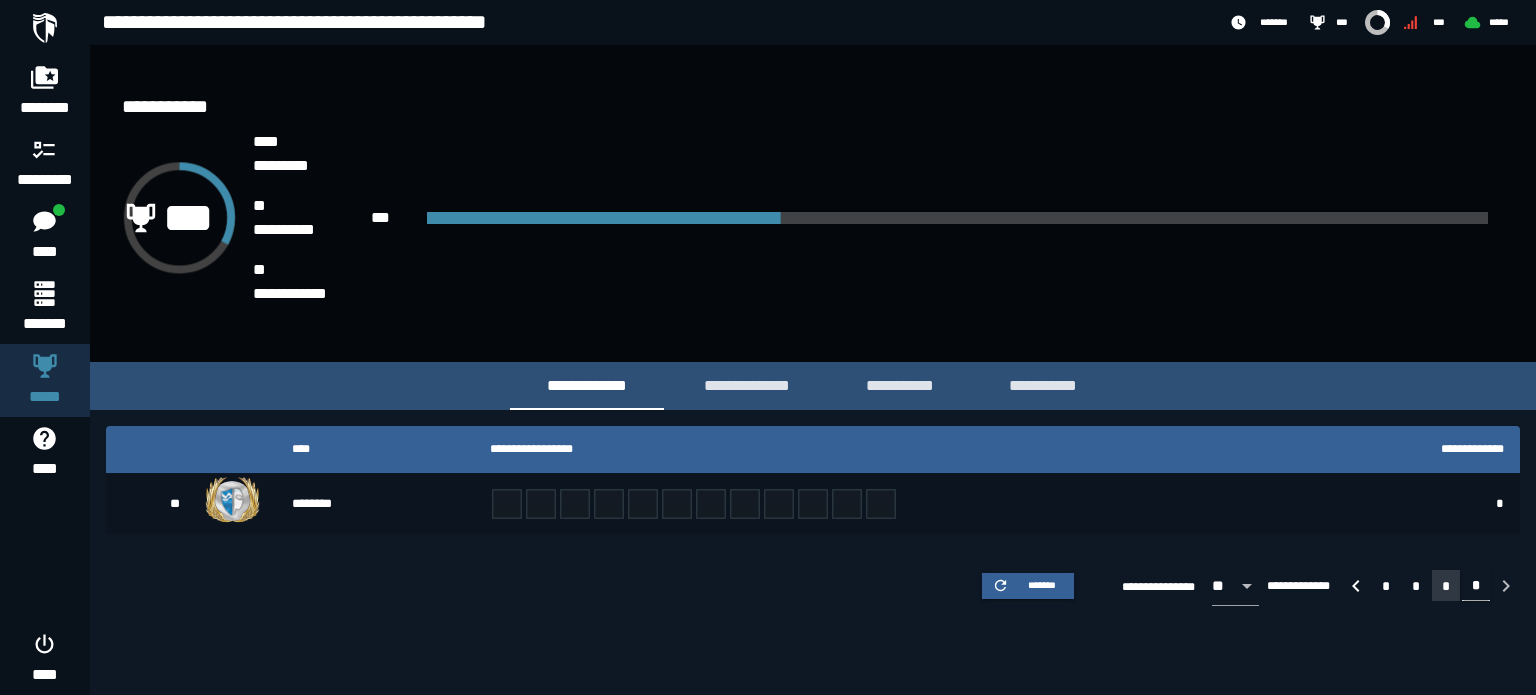 click on "*" at bounding box center [1446, 586] 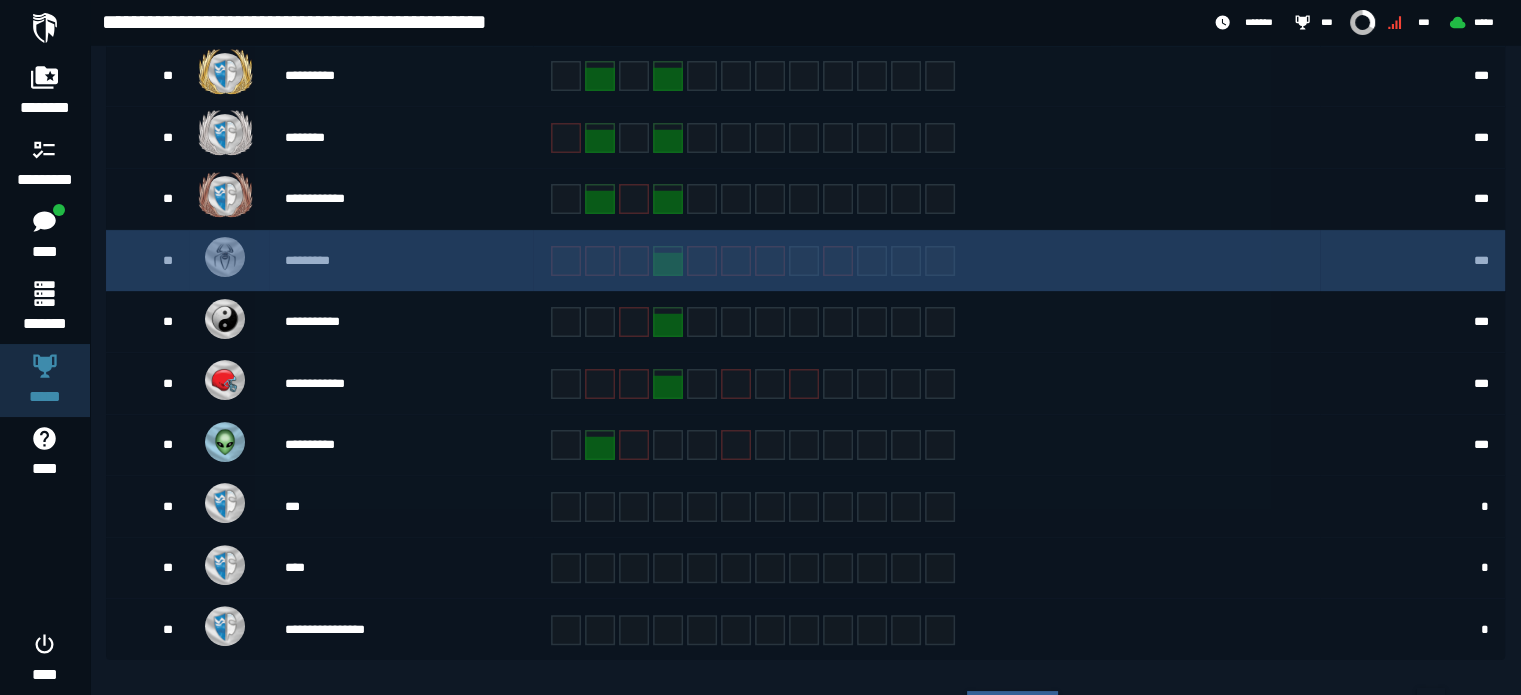 scroll, scrollTop: 464, scrollLeft: 0, axis: vertical 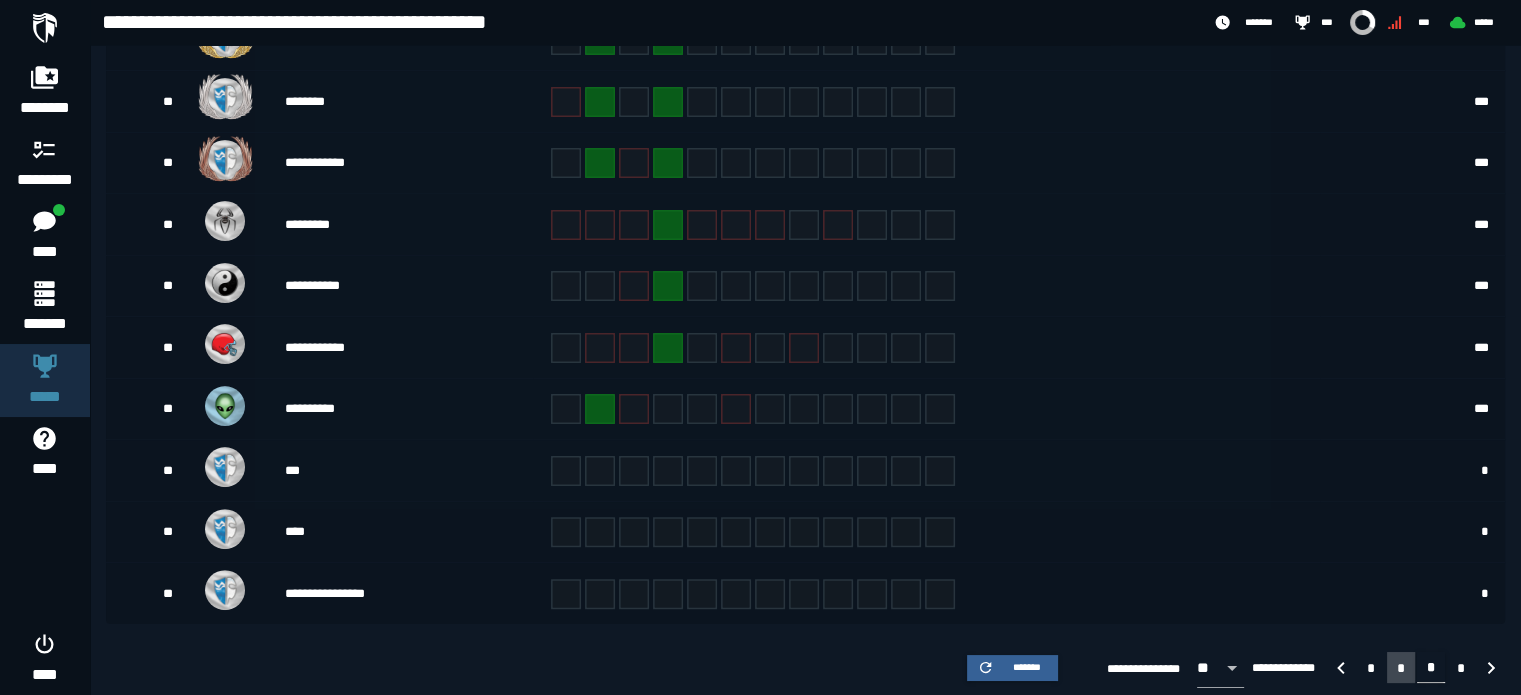 click on "*" at bounding box center [1401, 668] 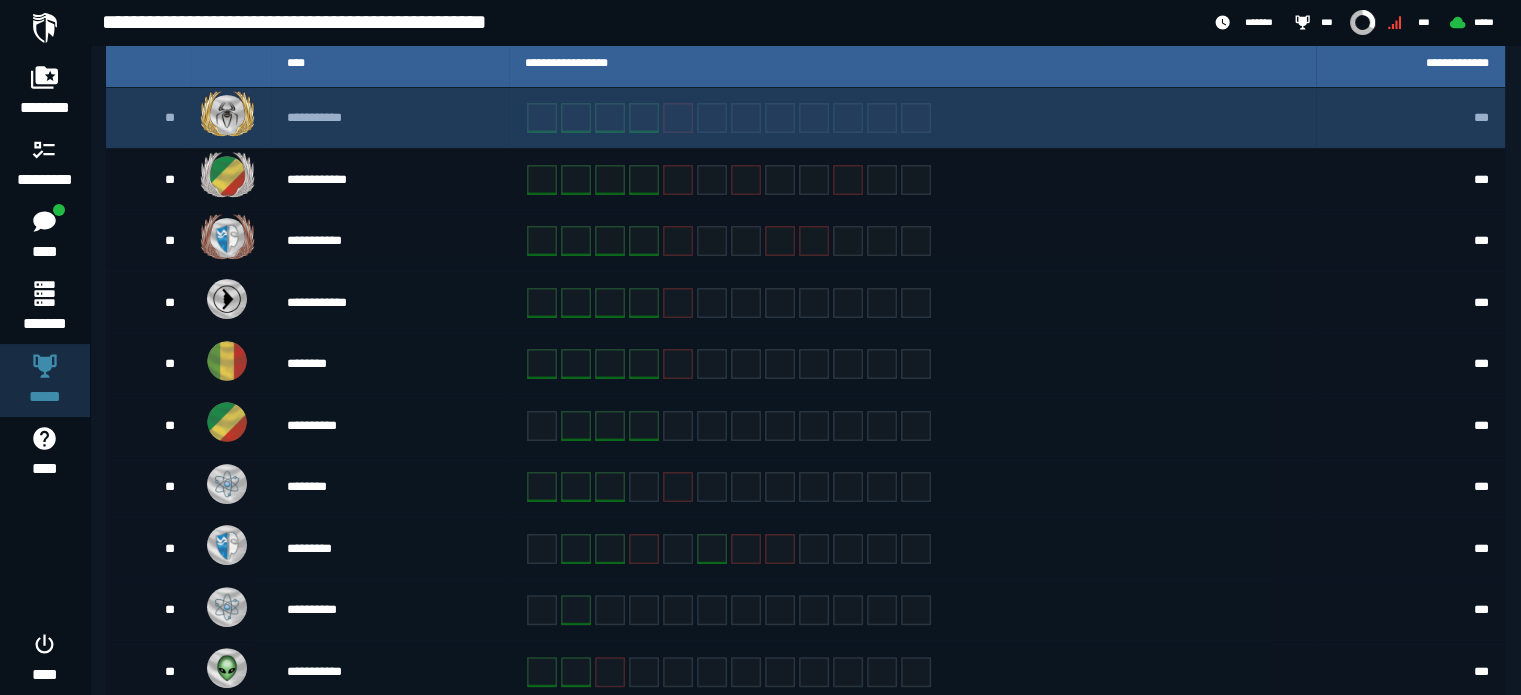 scroll, scrollTop: 64, scrollLeft: 0, axis: vertical 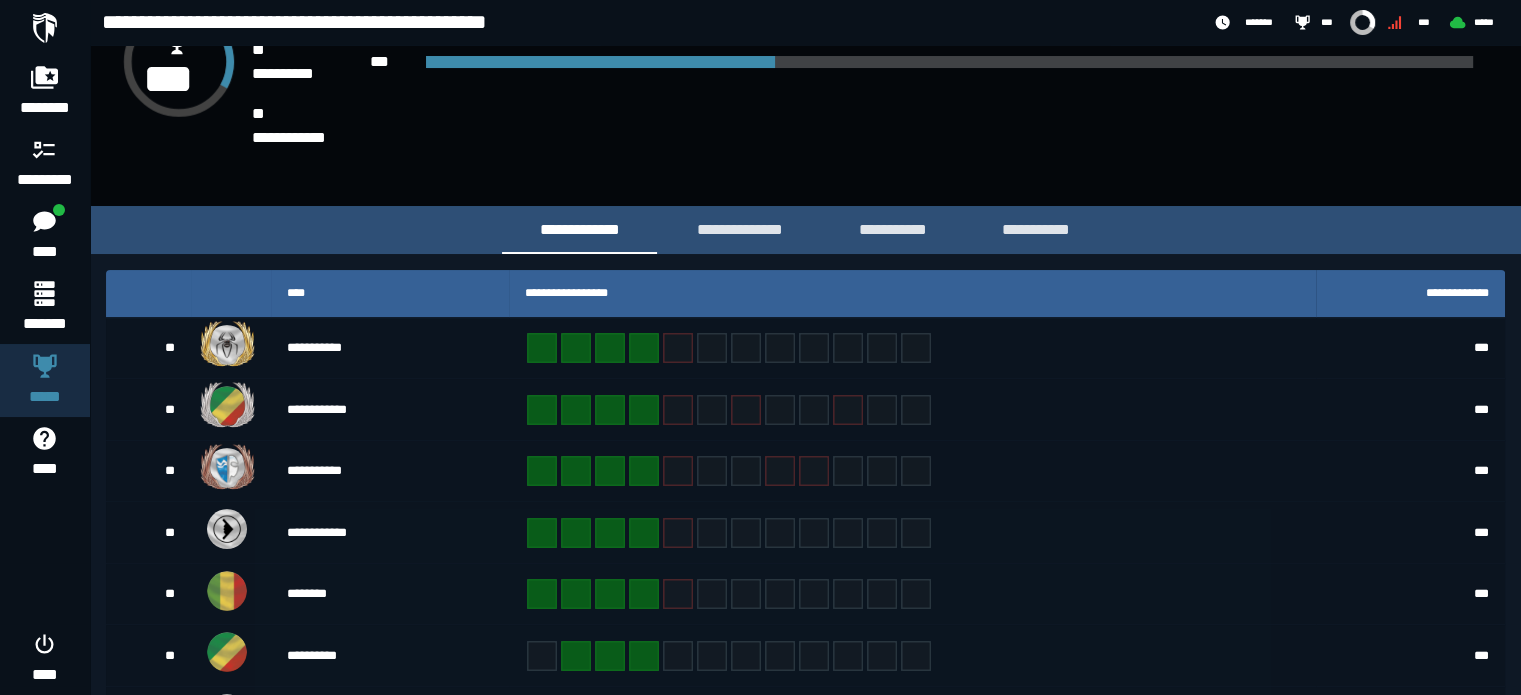 drag, startPoint x: 999, startPoint y: 528, endPoint x: 1027, endPoint y: 519, distance: 29.410883 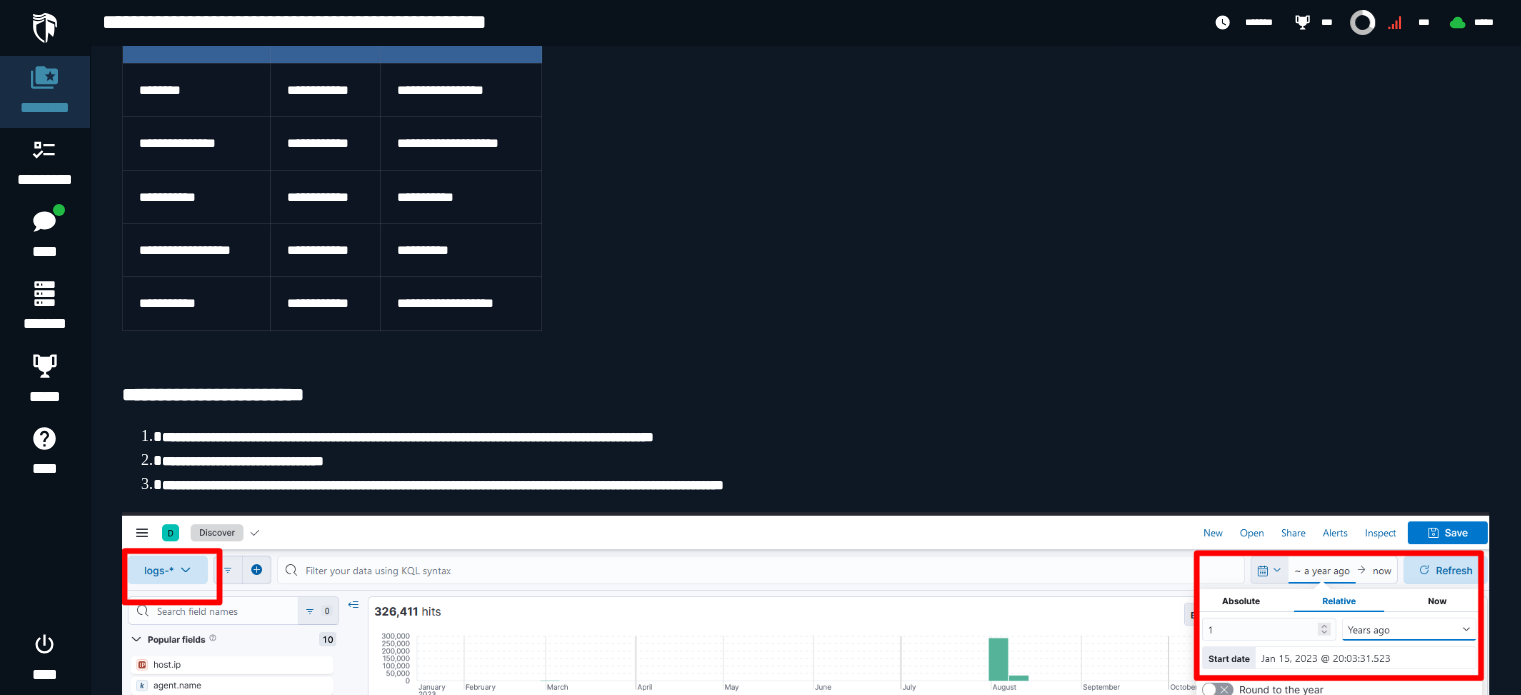 scroll, scrollTop: 300, scrollLeft: 0, axis: vertical 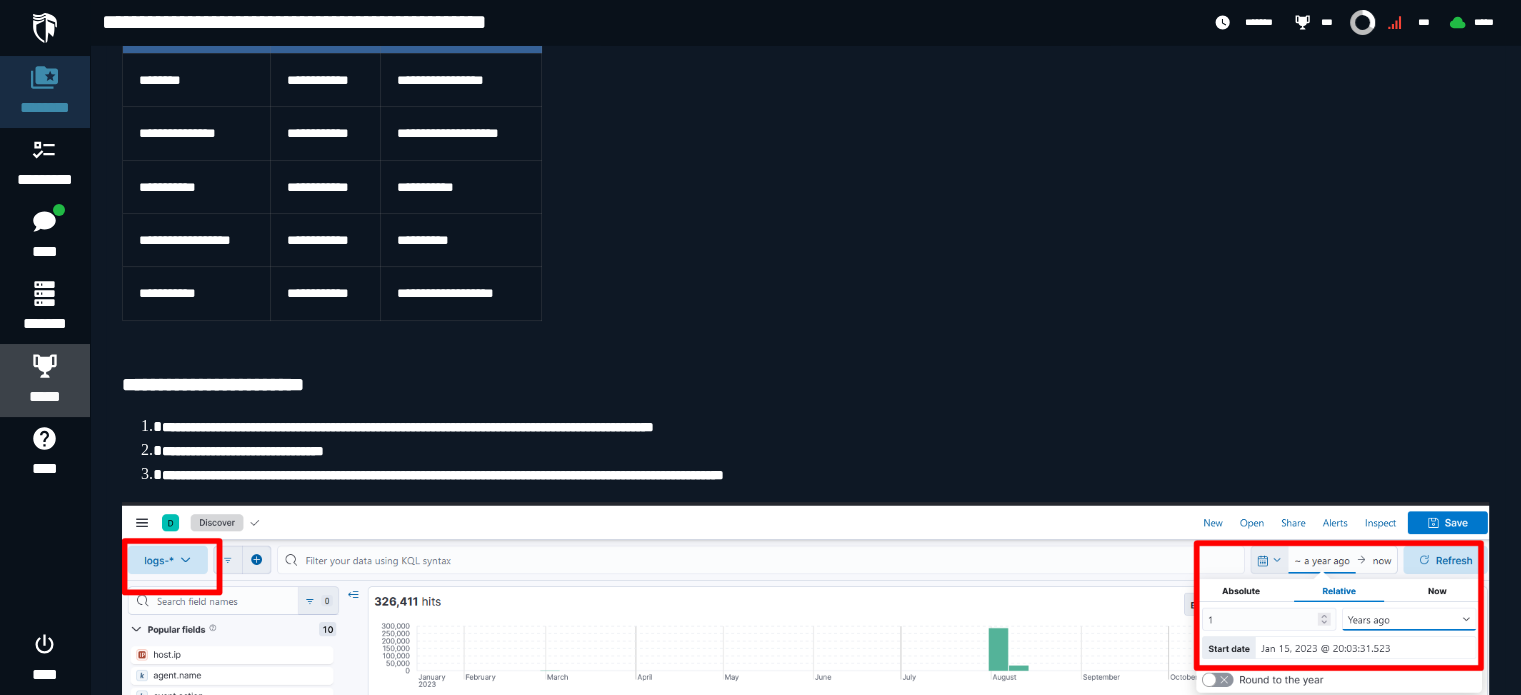 click on "*****" at bounding box center (45, 397) 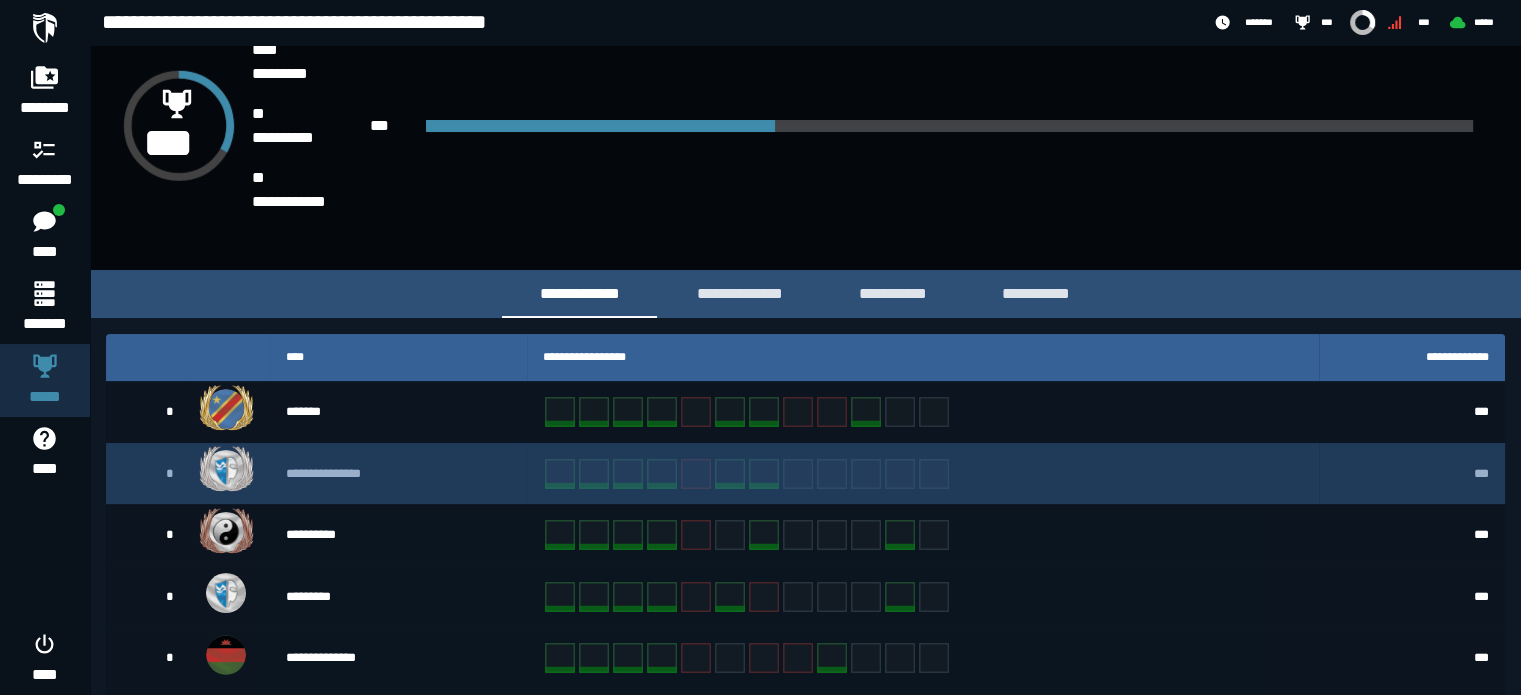 scroll, scrollTop: 100, scrollLeft: 0, axis: vertical 